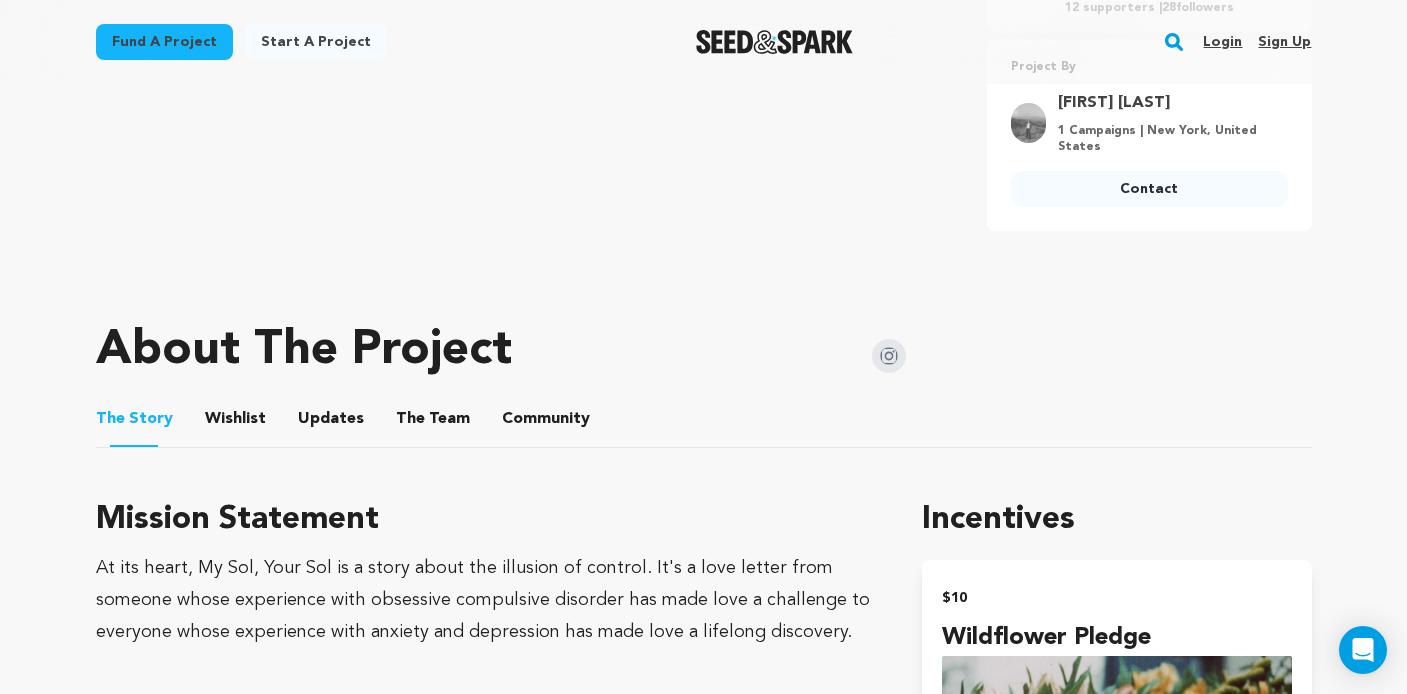 scroll, scrollTop: 802, scrollLeft: 0, axis: vertical 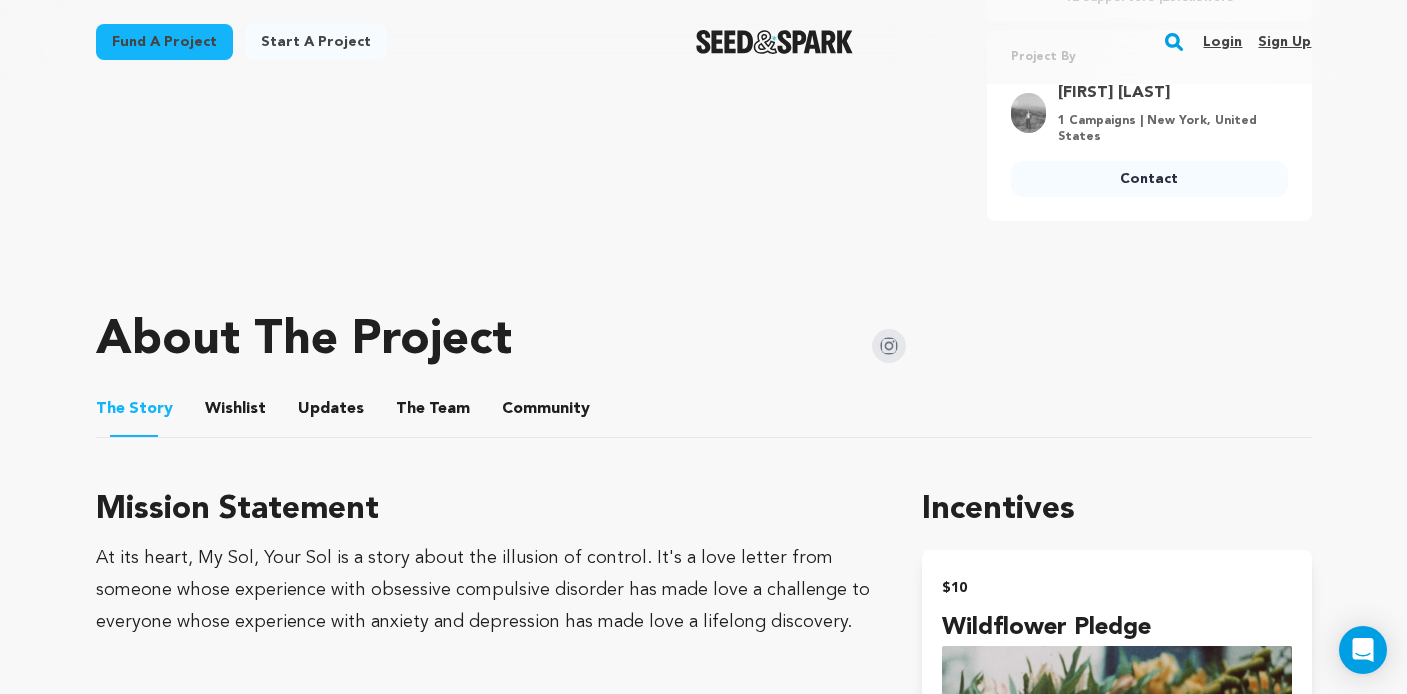 click on "Community" at bounding box center (546, 413) 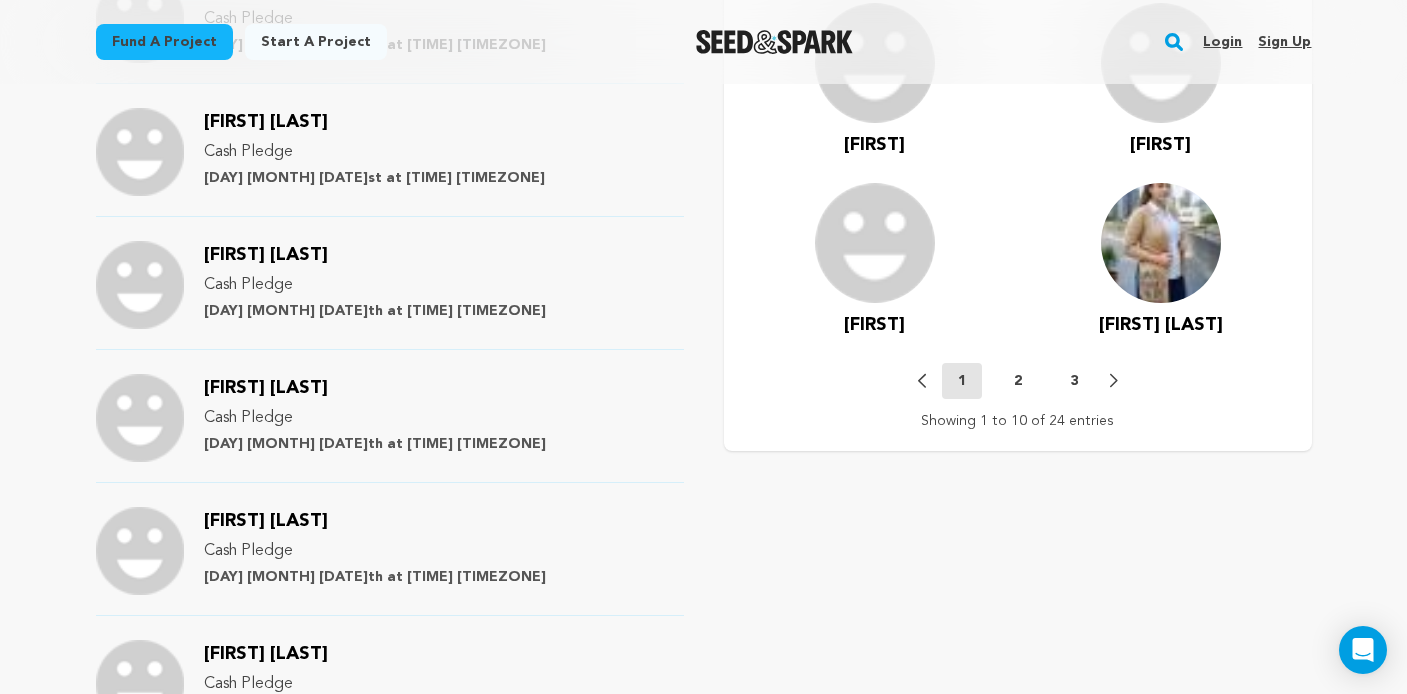 scroll, scrollTop: 1922, scrollLeft: 0, axis: vertical 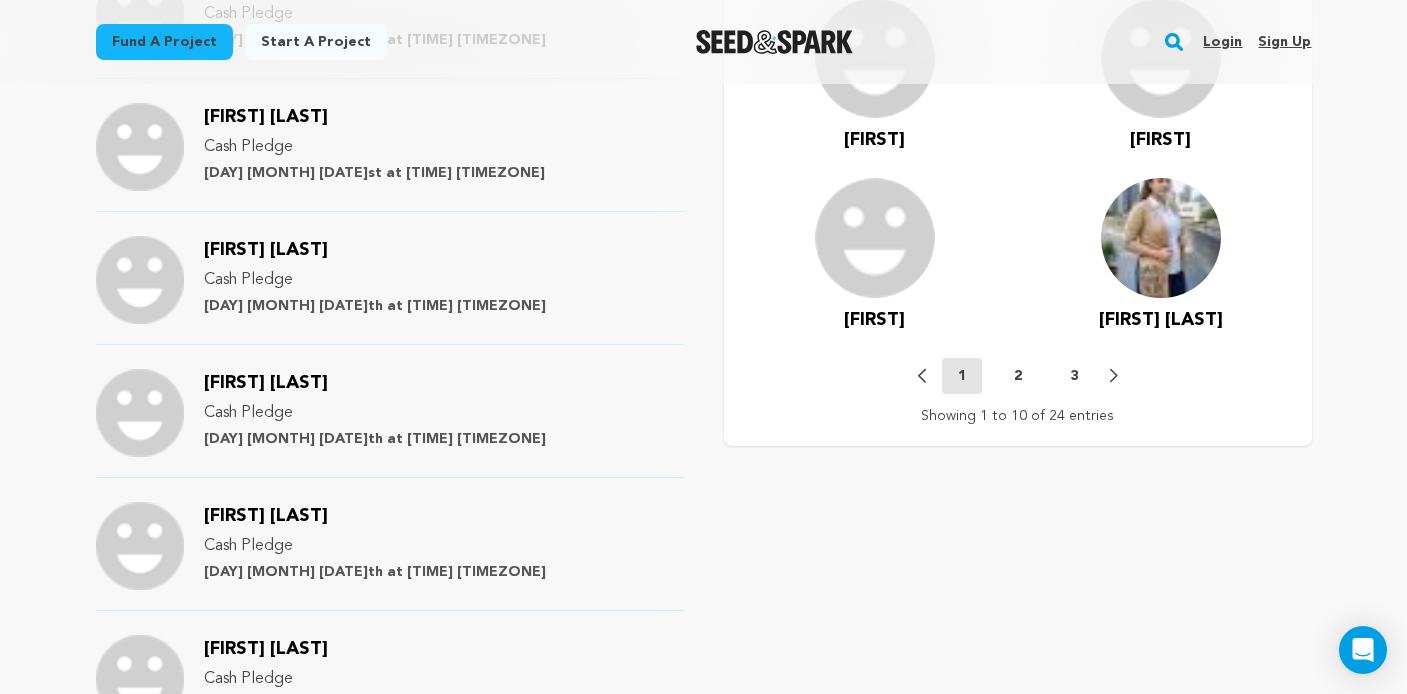 click on "Ronen Segev" at bounding box center [266, 383] 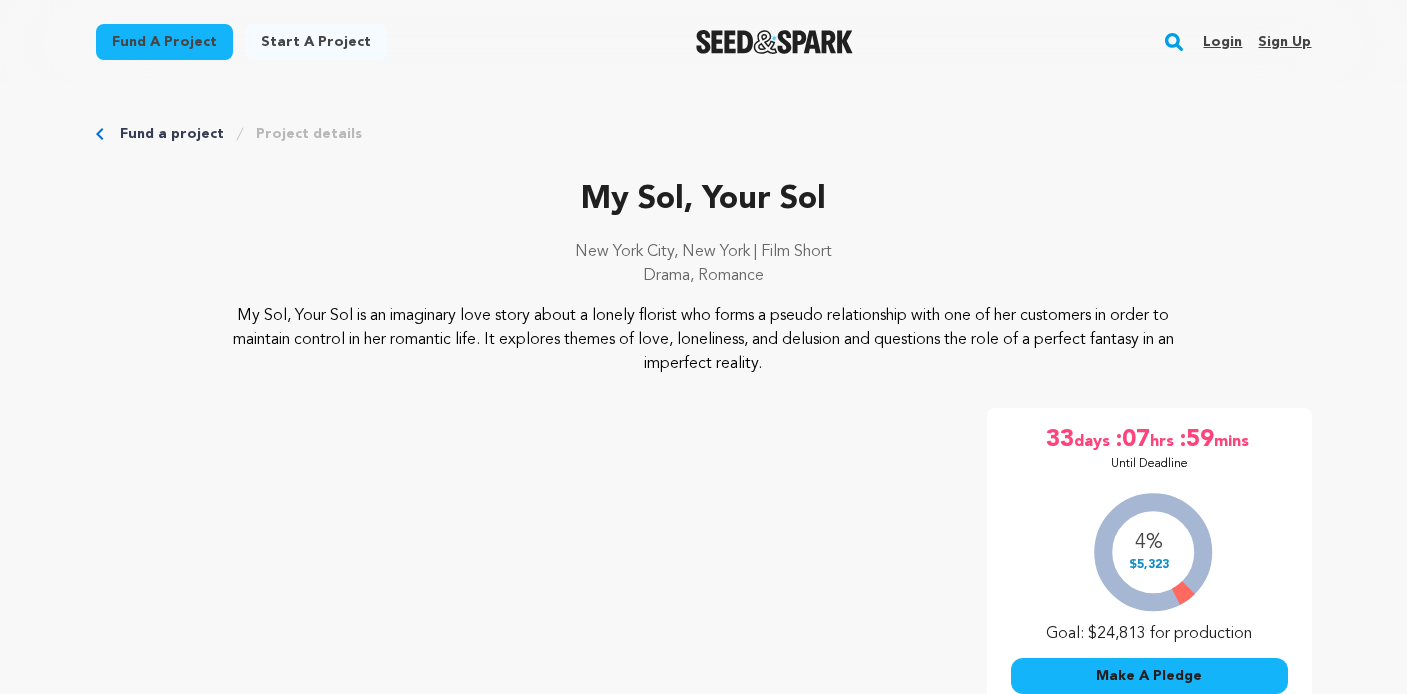 scroll, scrollTop: 0, scrollLeft: 0, axis: both 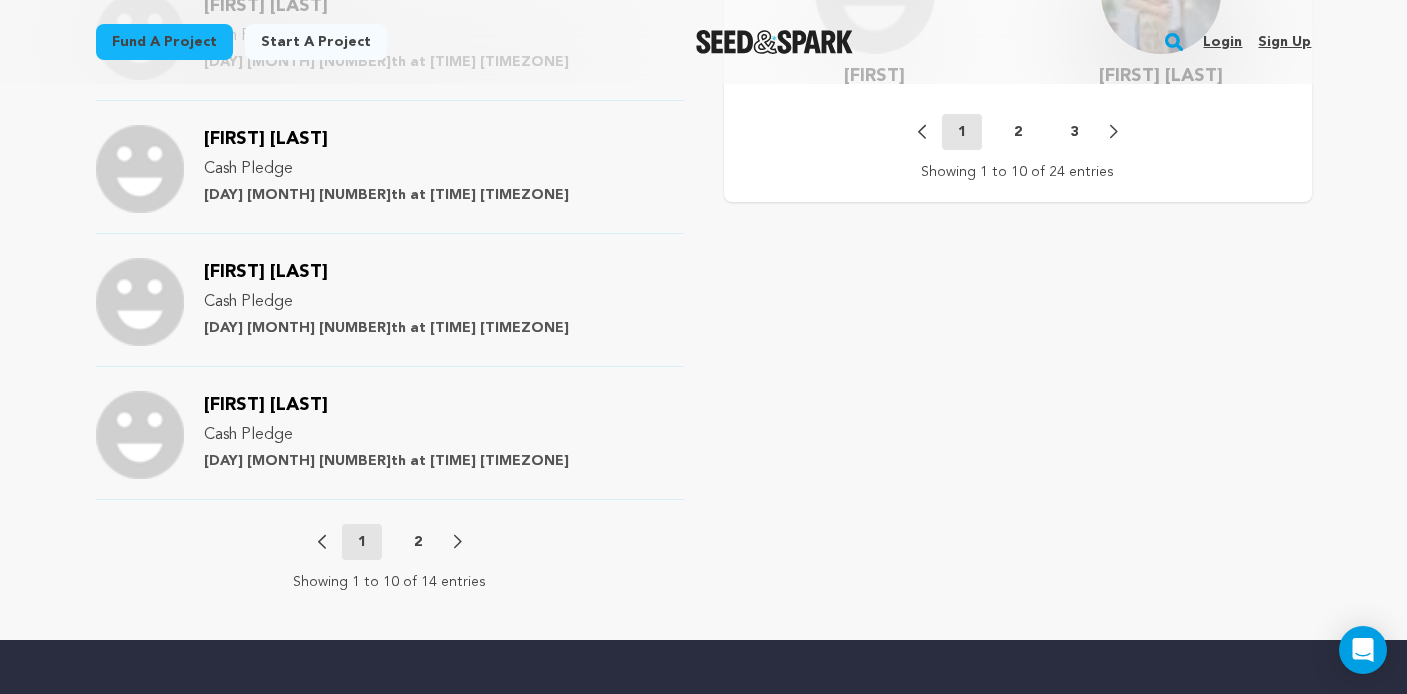 click on "Login
Sign up" at bounding box center [1249, 42] 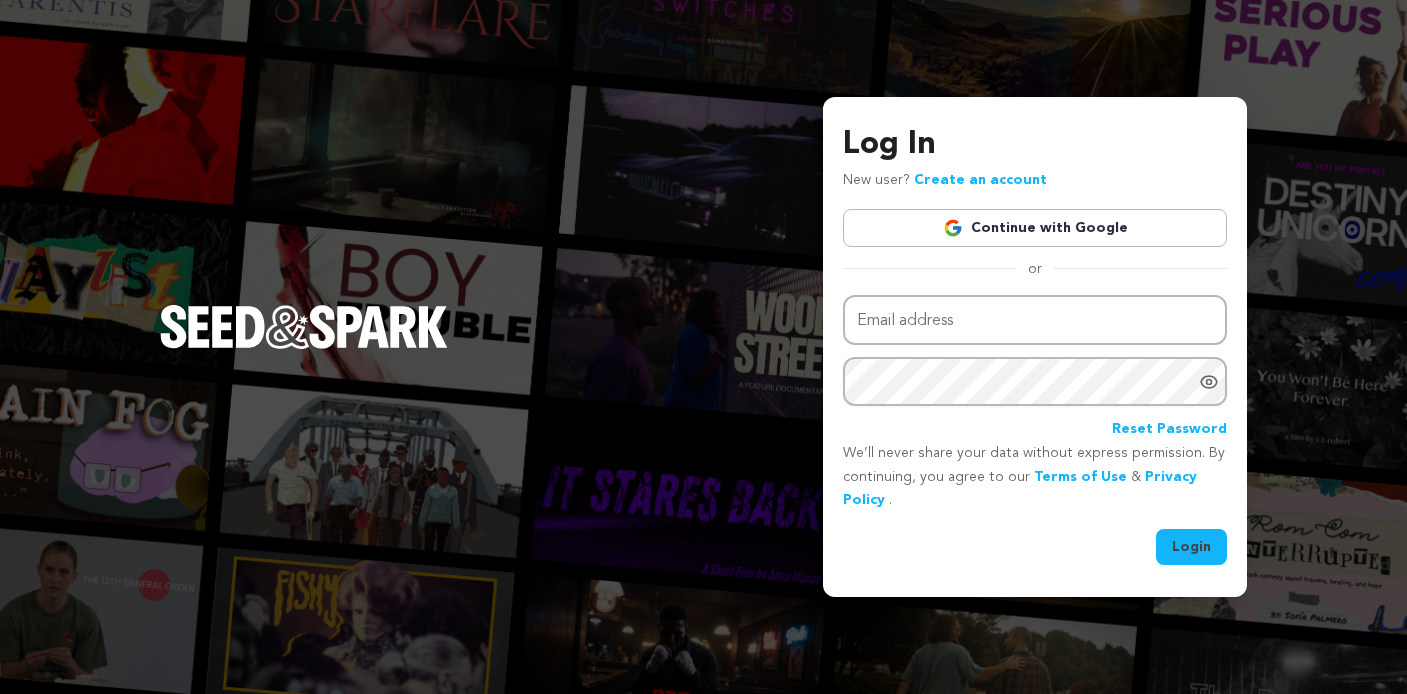 scroll, scrollTop: 0, scrollLeft: 0, axis: both 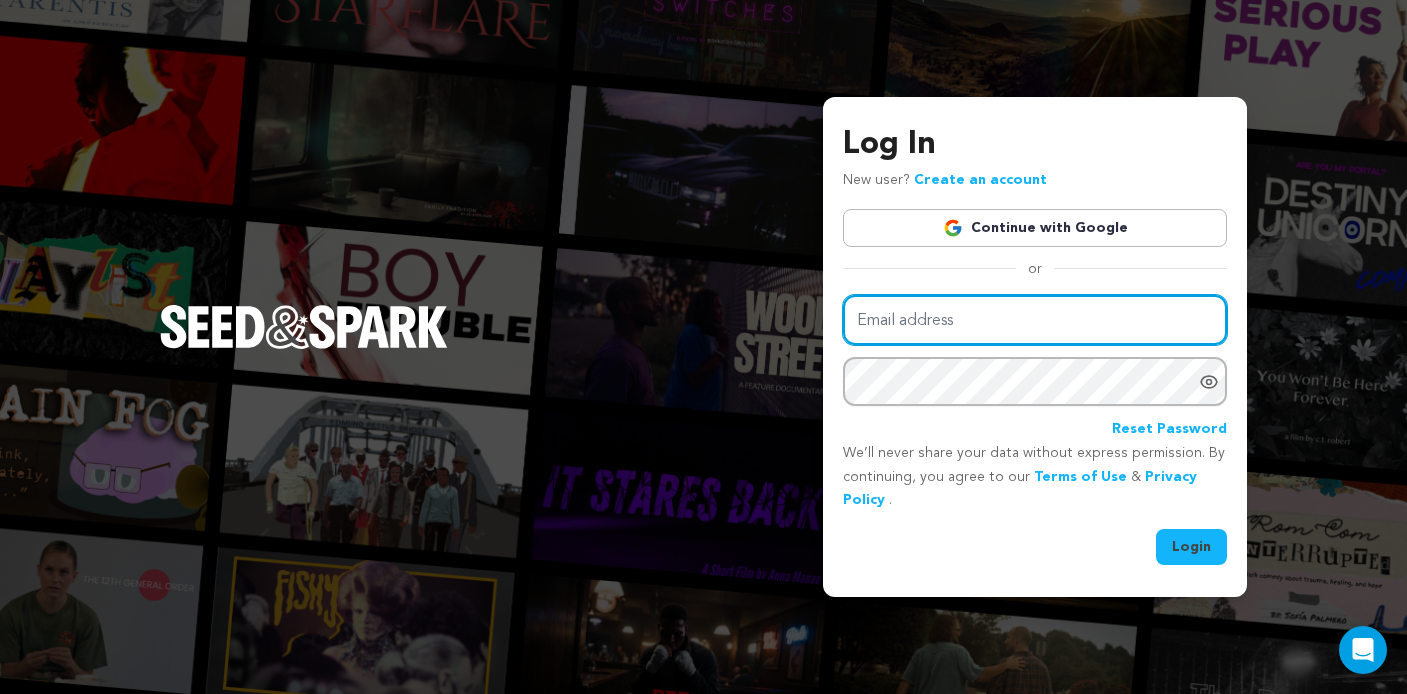 type on "stellaroyo@gmail.com" 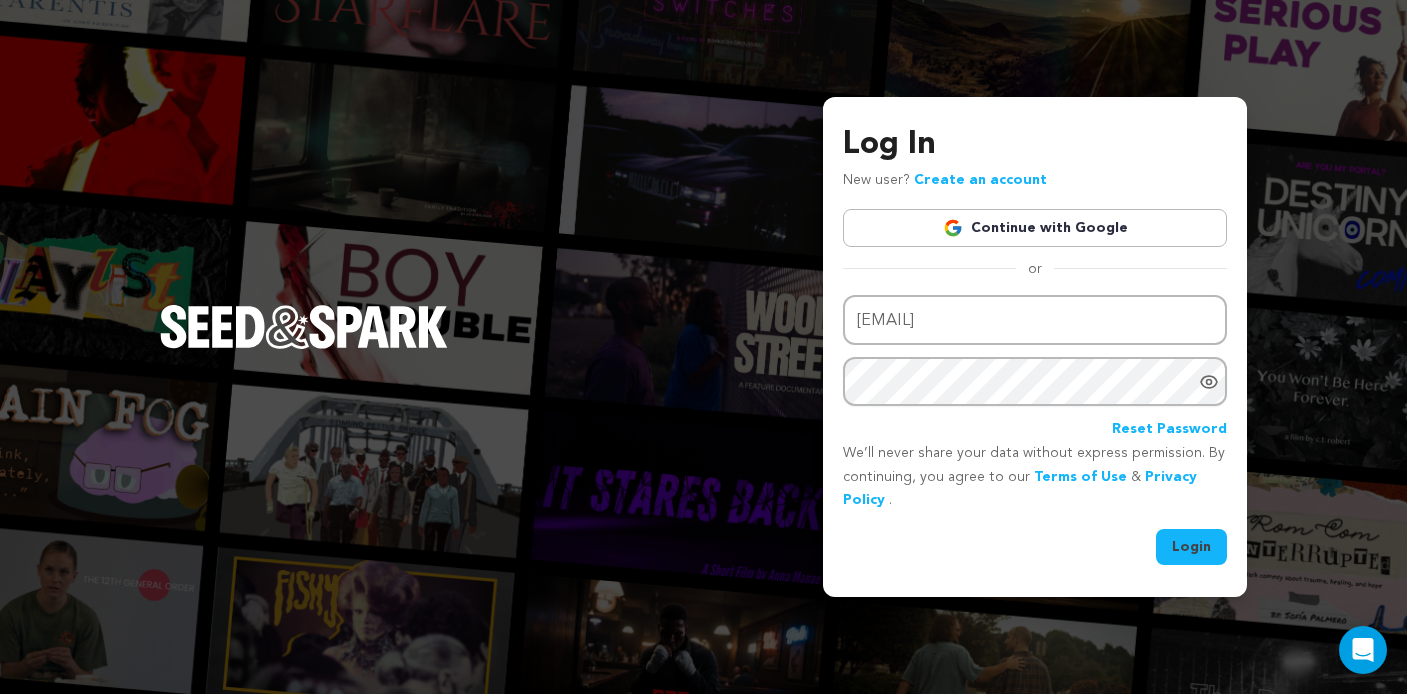 click on "Login" at bounding box center (1191, 547) 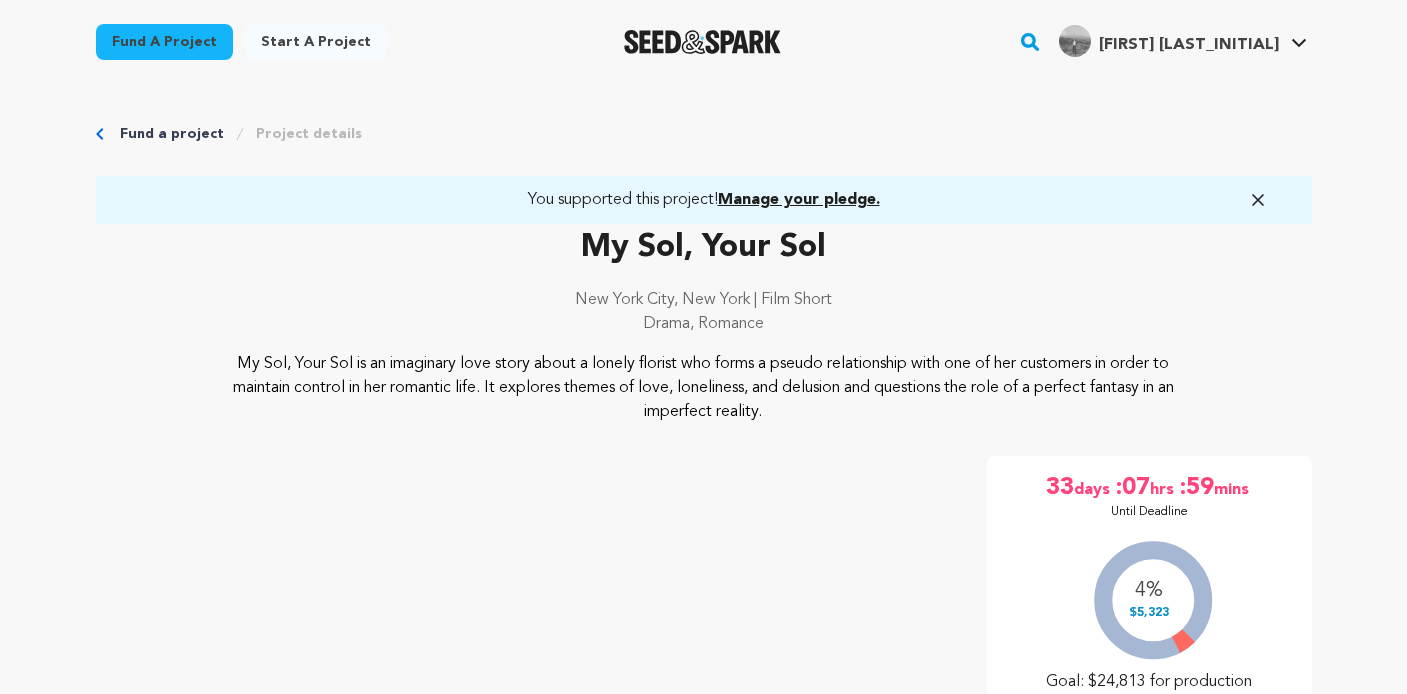 scroll, scrollTop: 0, scrollLeft: 0, axis: both 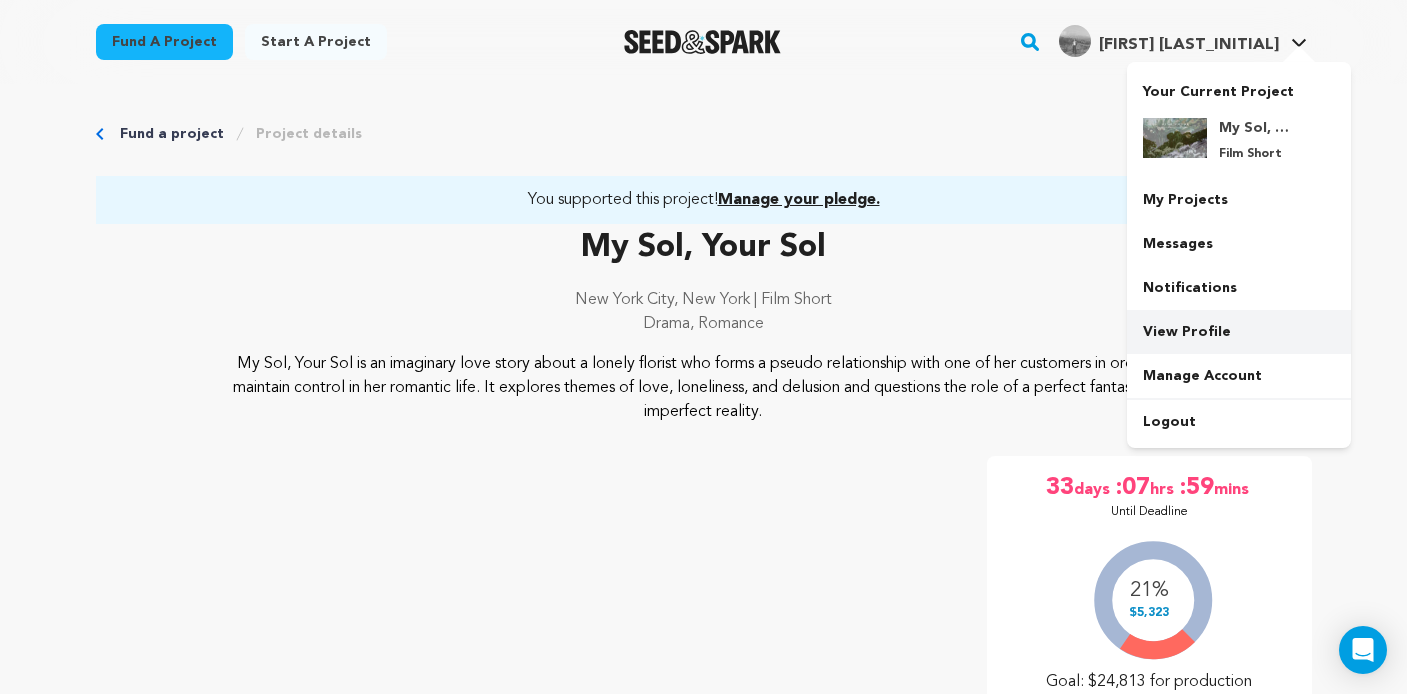 click on "View Profile" at bounding box center [1239, 332] 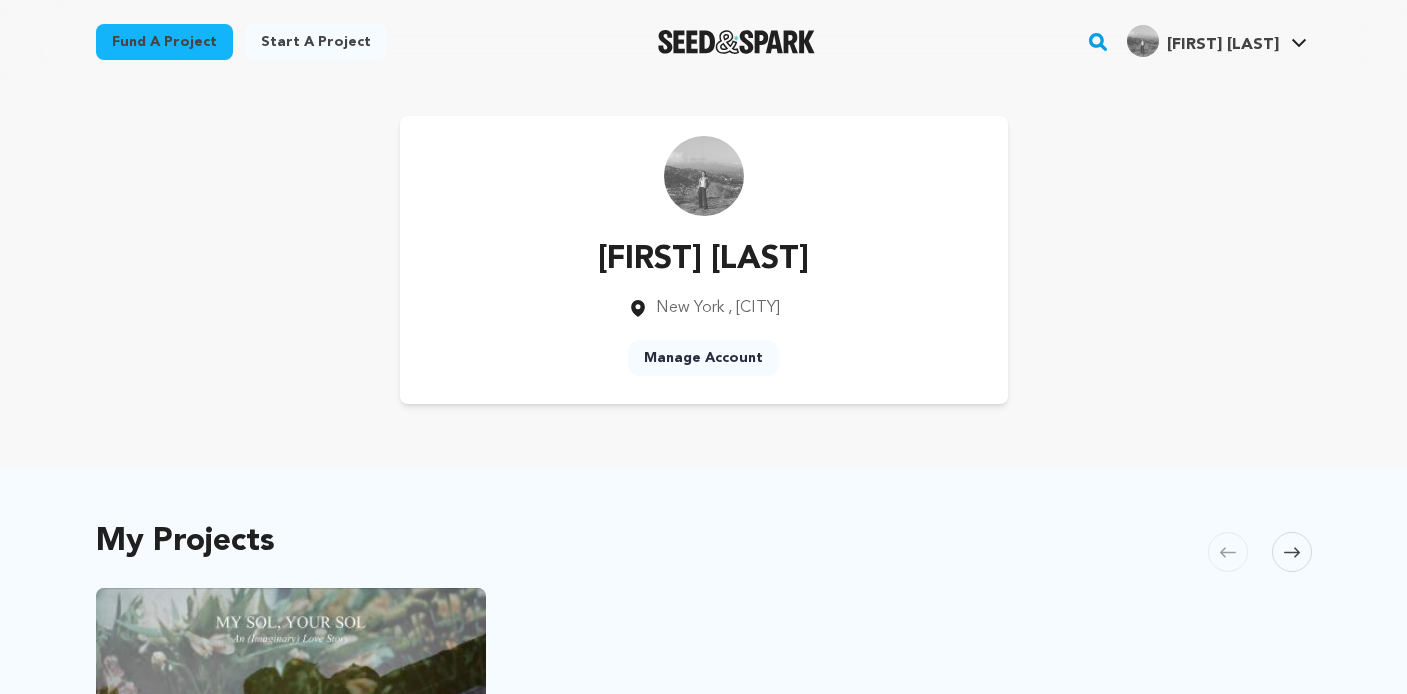 scroll, scrollTop: 0, scrollLeft: 0, axis: both 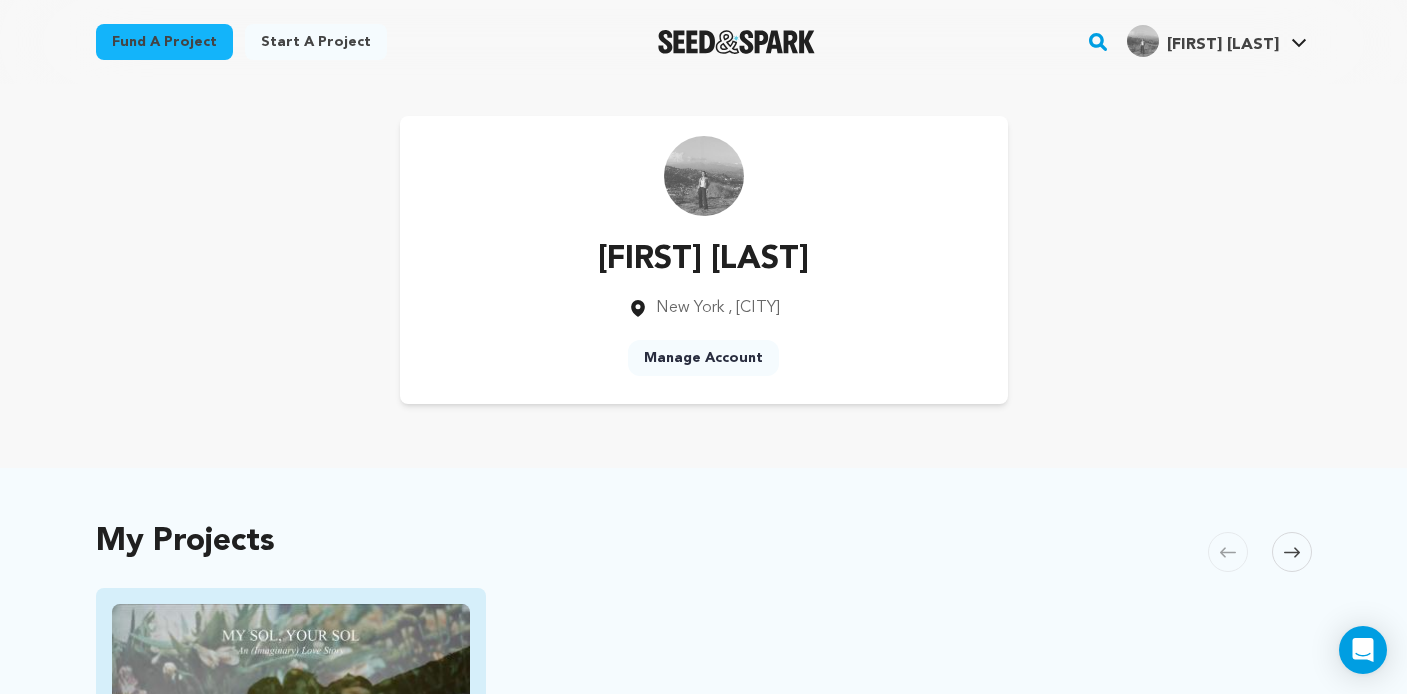 click at bounding box center [291, 704] 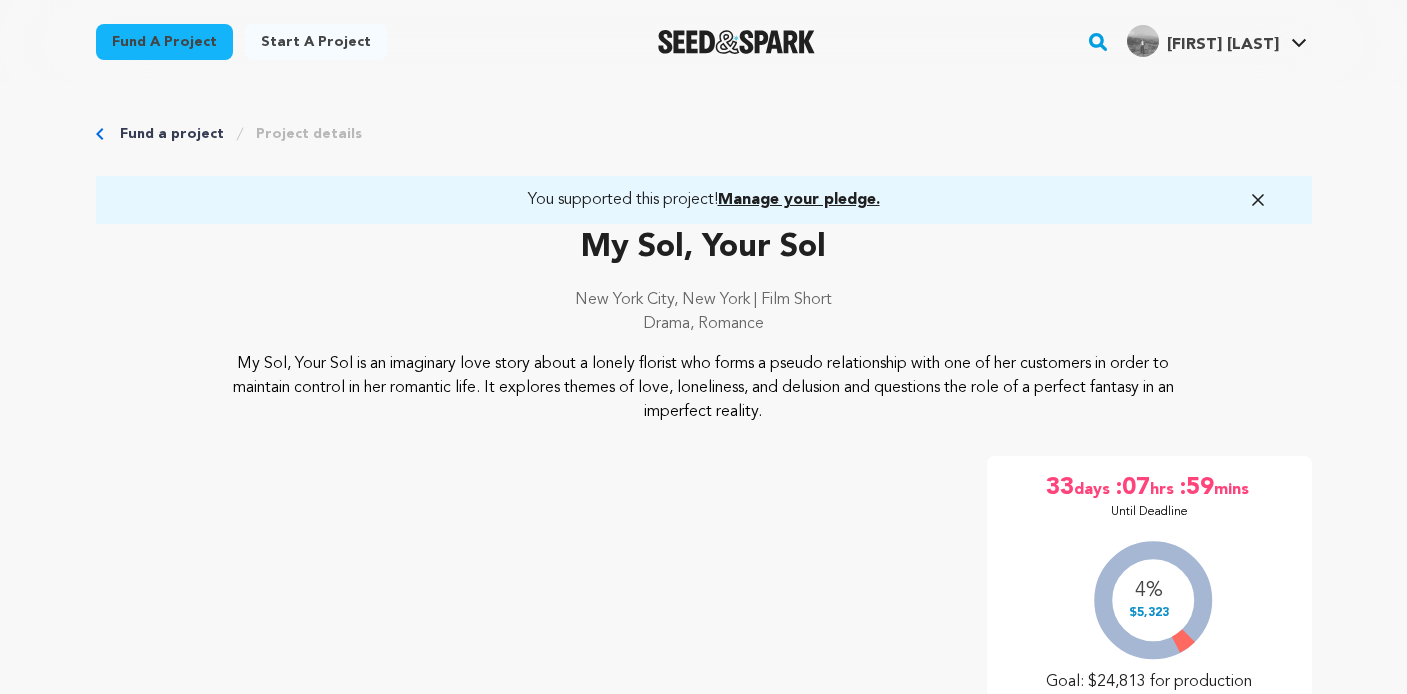 scroll, scrollTop: 0, scrollLeft: 0, axis: both 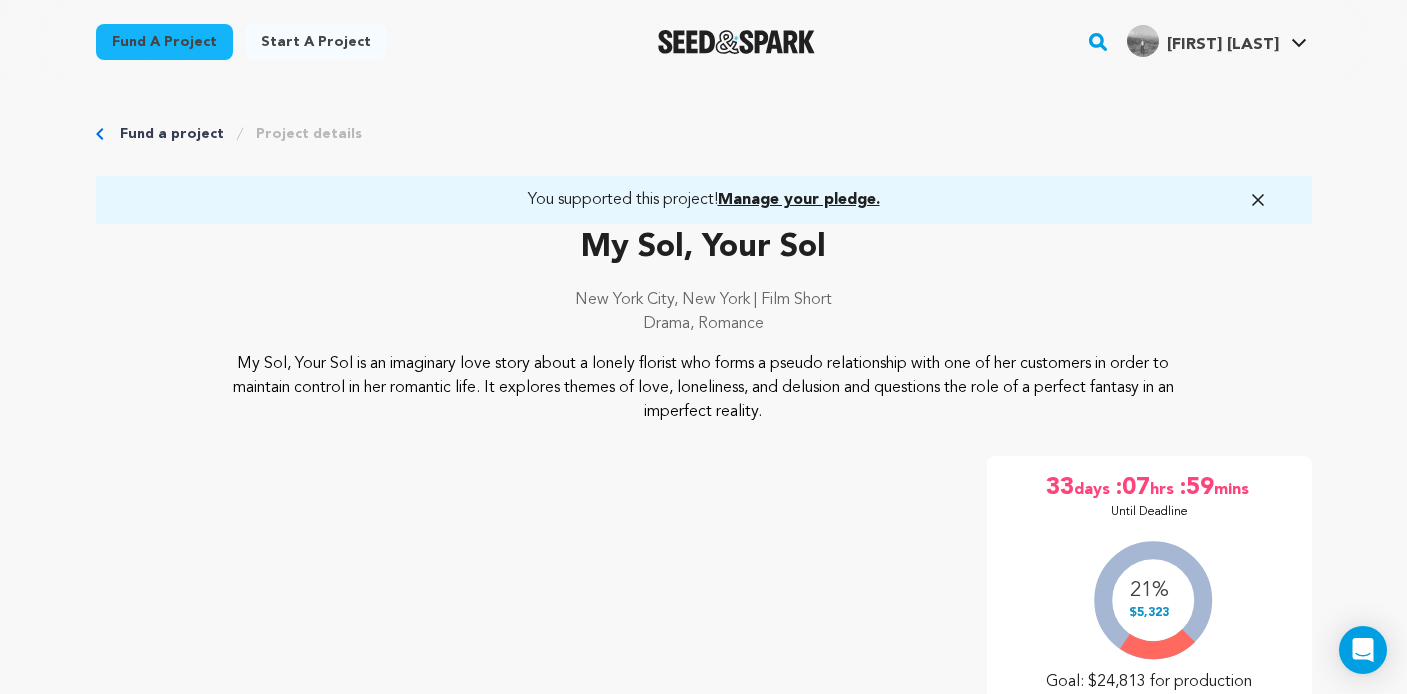 click on "Project details" at bounding box center (309, 134) 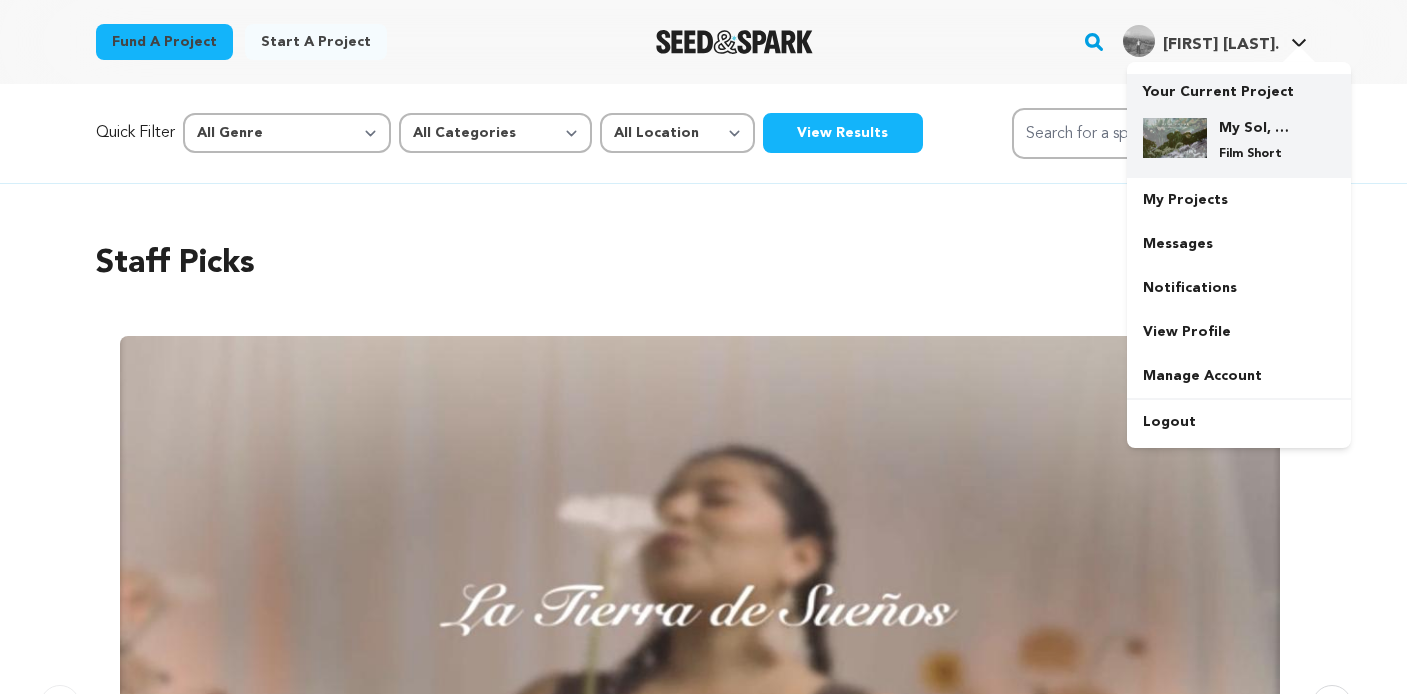scroll, scrollTop: 0, scrollLeft: 0, axis: both 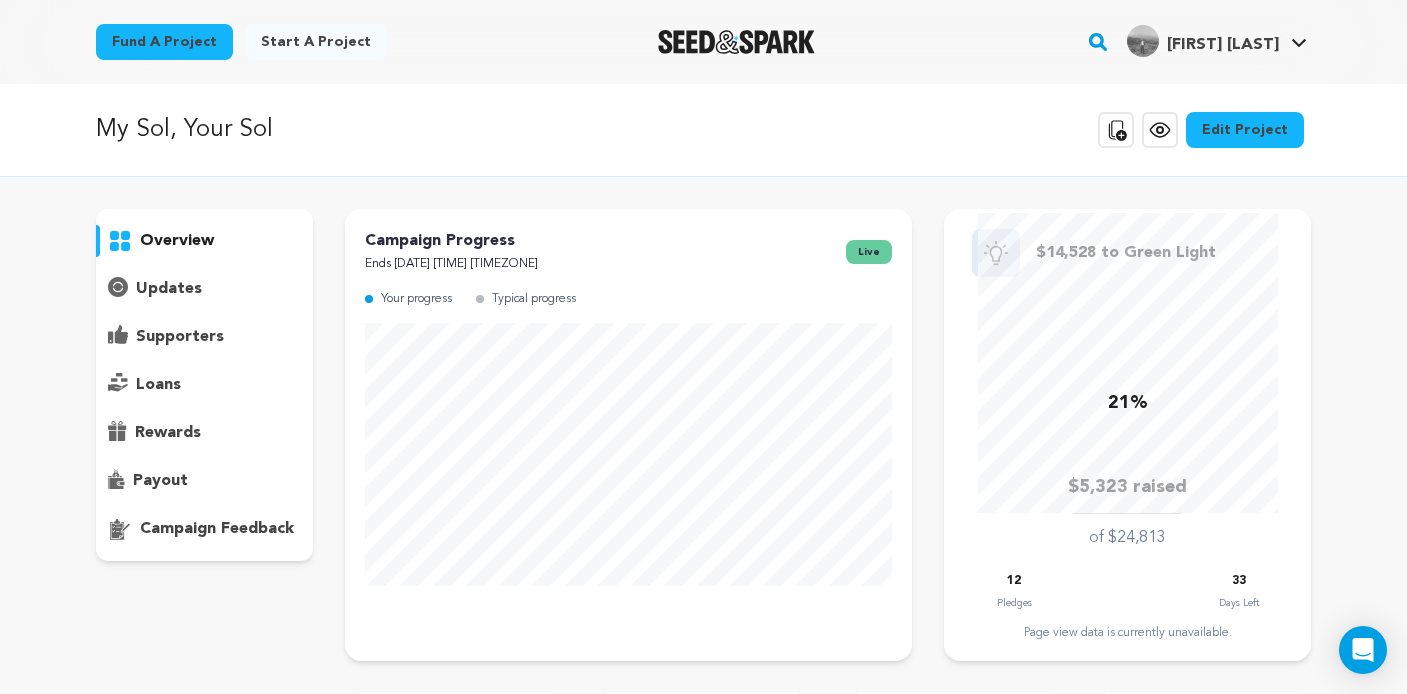 drag, startPoint x: 201, startPoint y: 487, endPoint x: 191, endPoint y: 336, distance: 151.33076 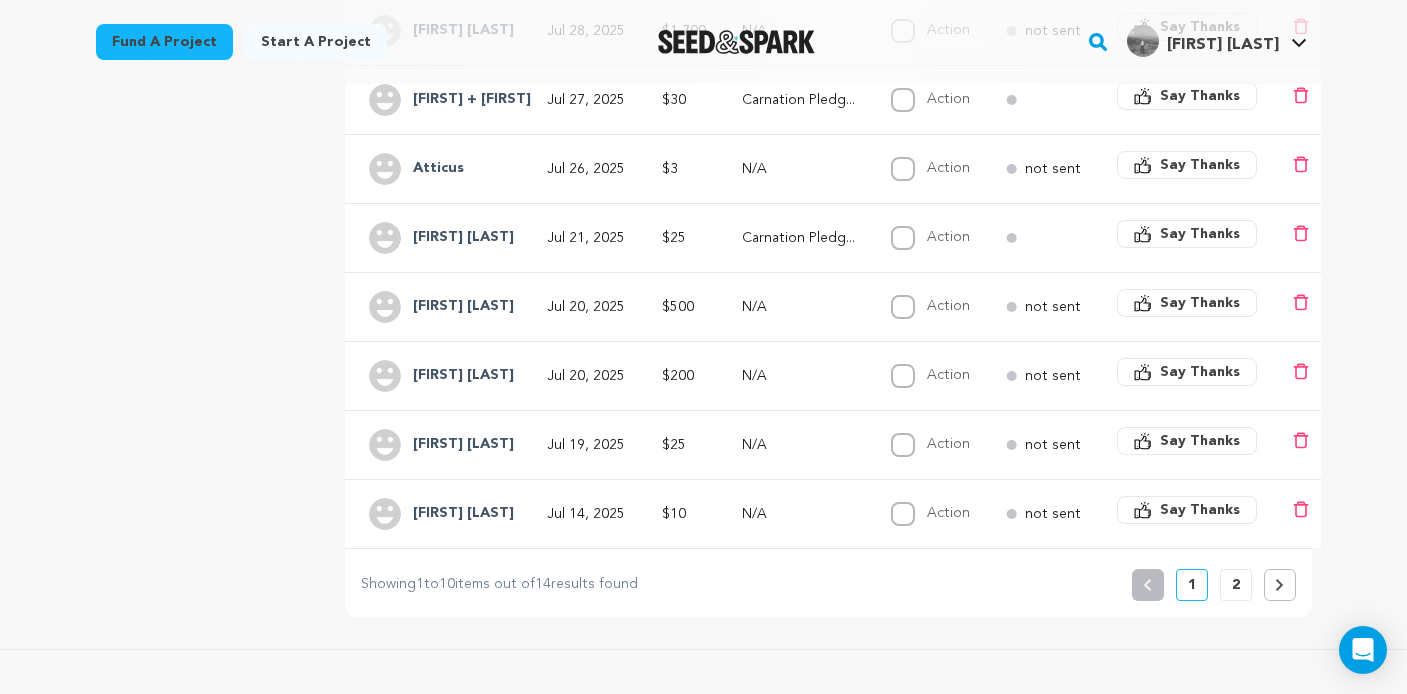 scroll, scrollTop: 674, scrollLeft: 0, axis: vertical 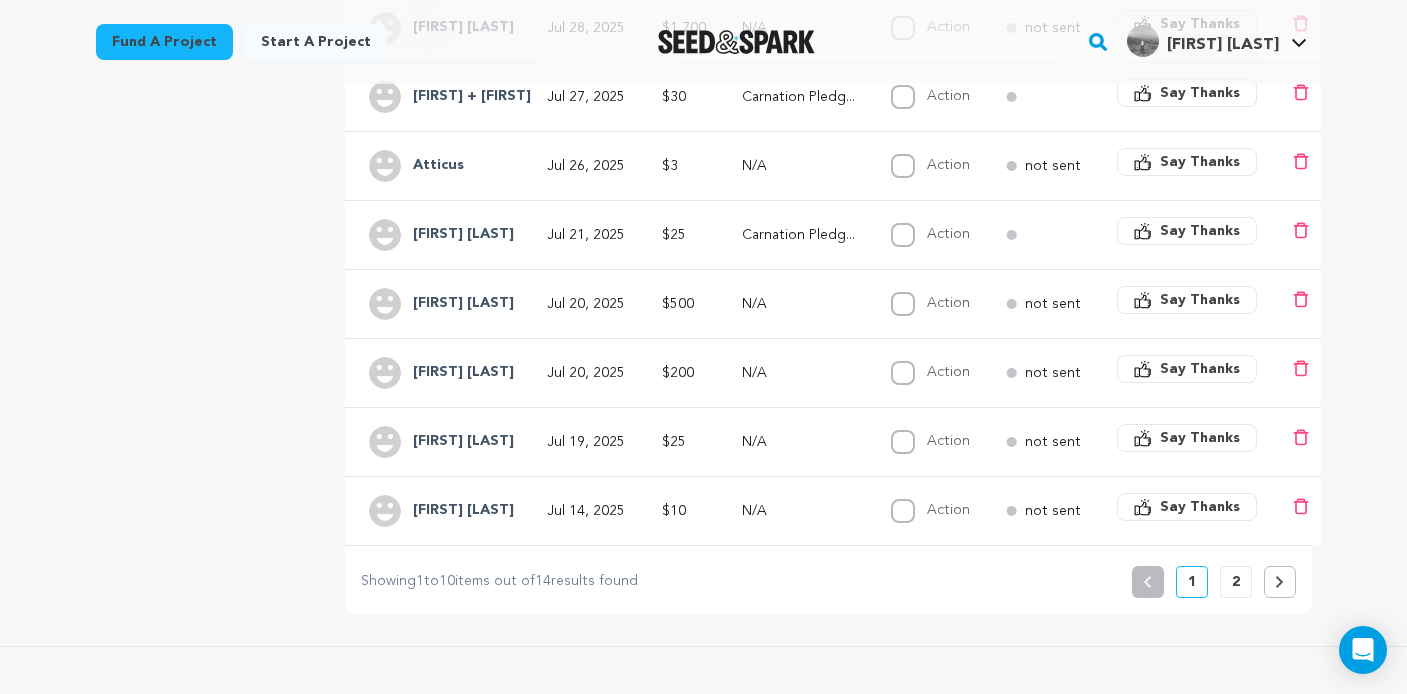 click on "2" at bounding box center (1236, 582) 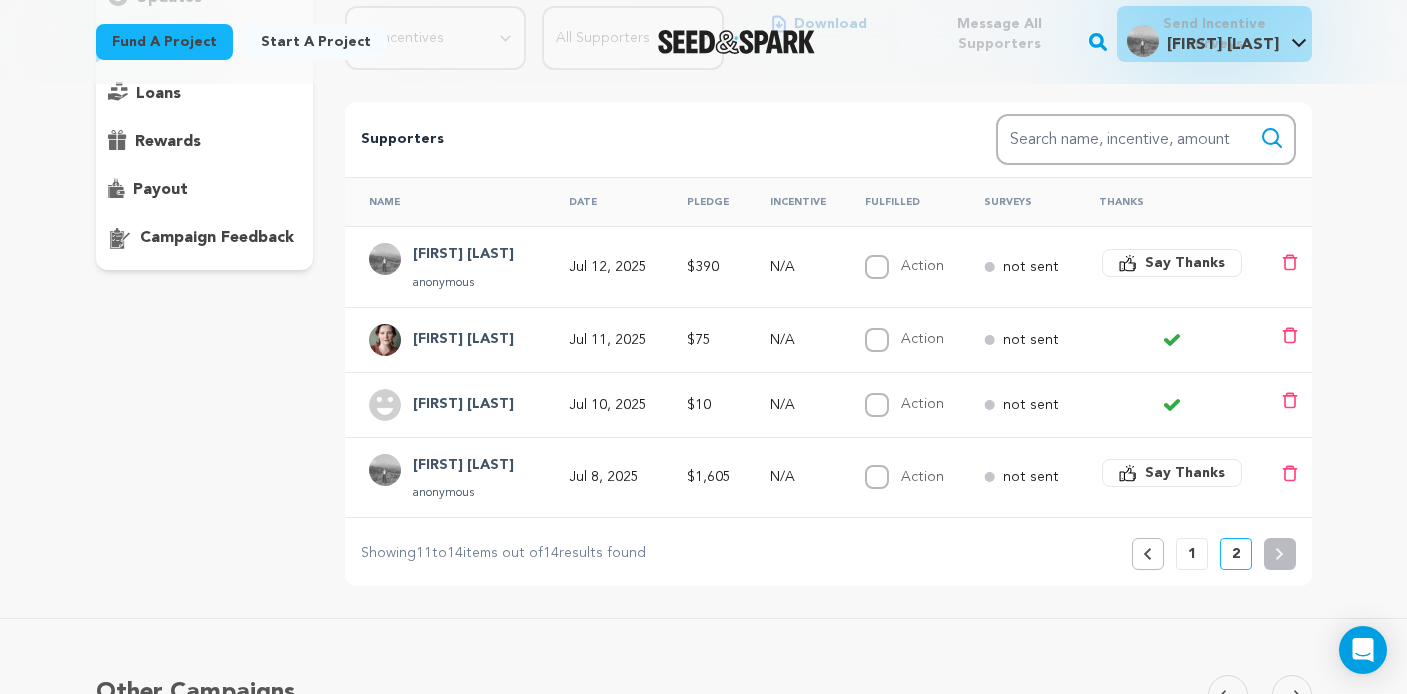 scroll, scrollTop: 287, scrollLeft: 0, axis: vertical 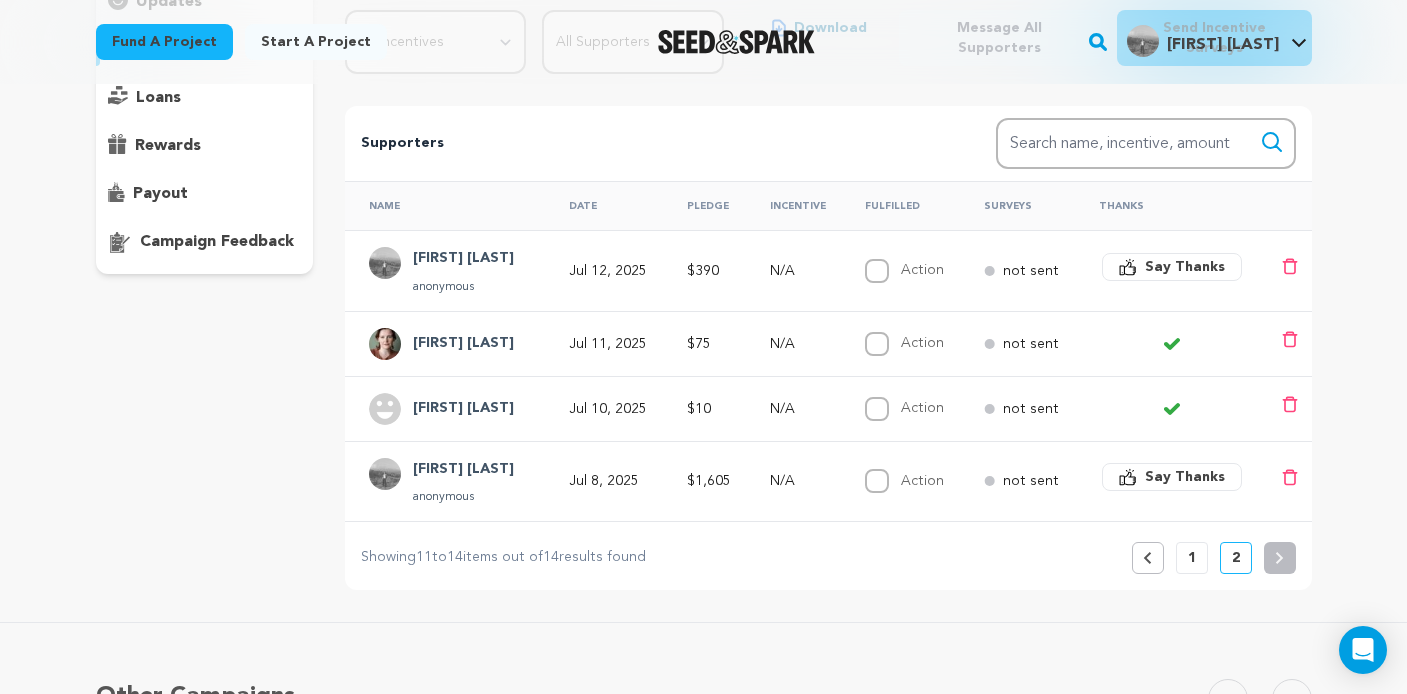 click on "1" at bounding box center [1192, 558] 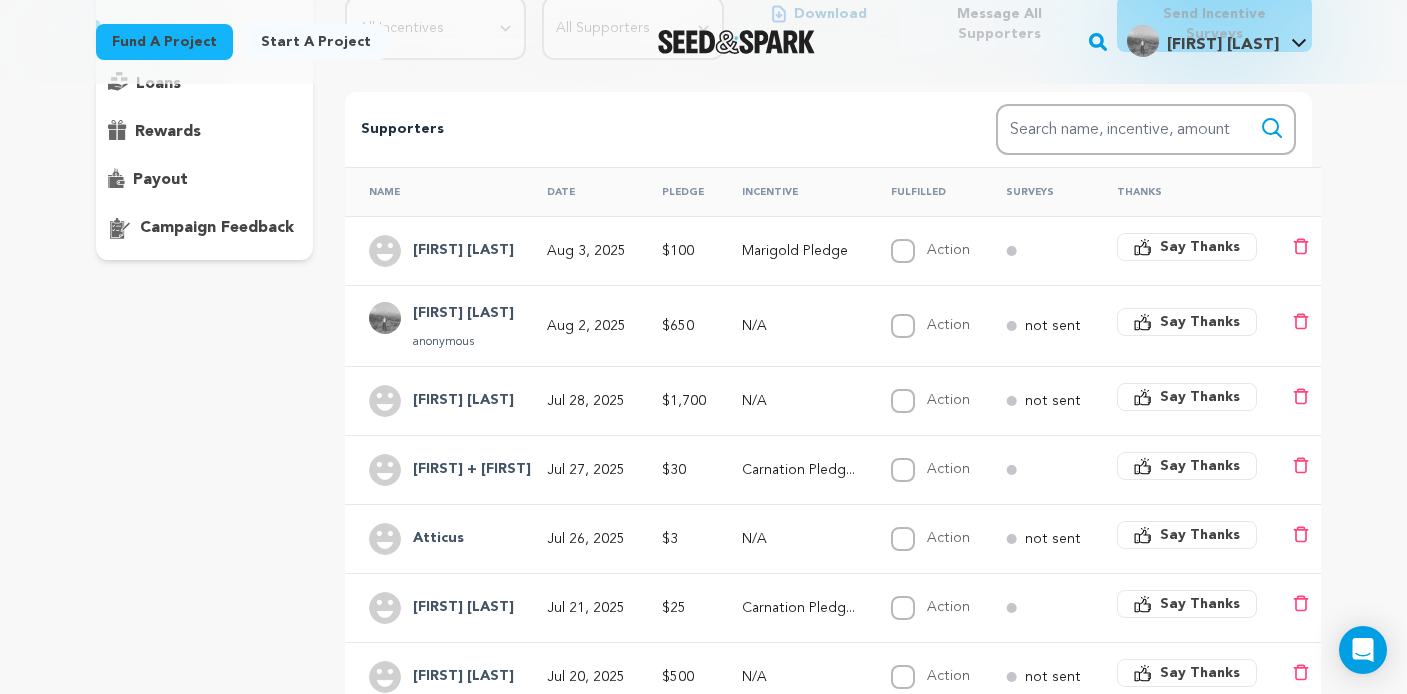 scroll, scrollTop: 0, scrollLeft: 0, axis: both 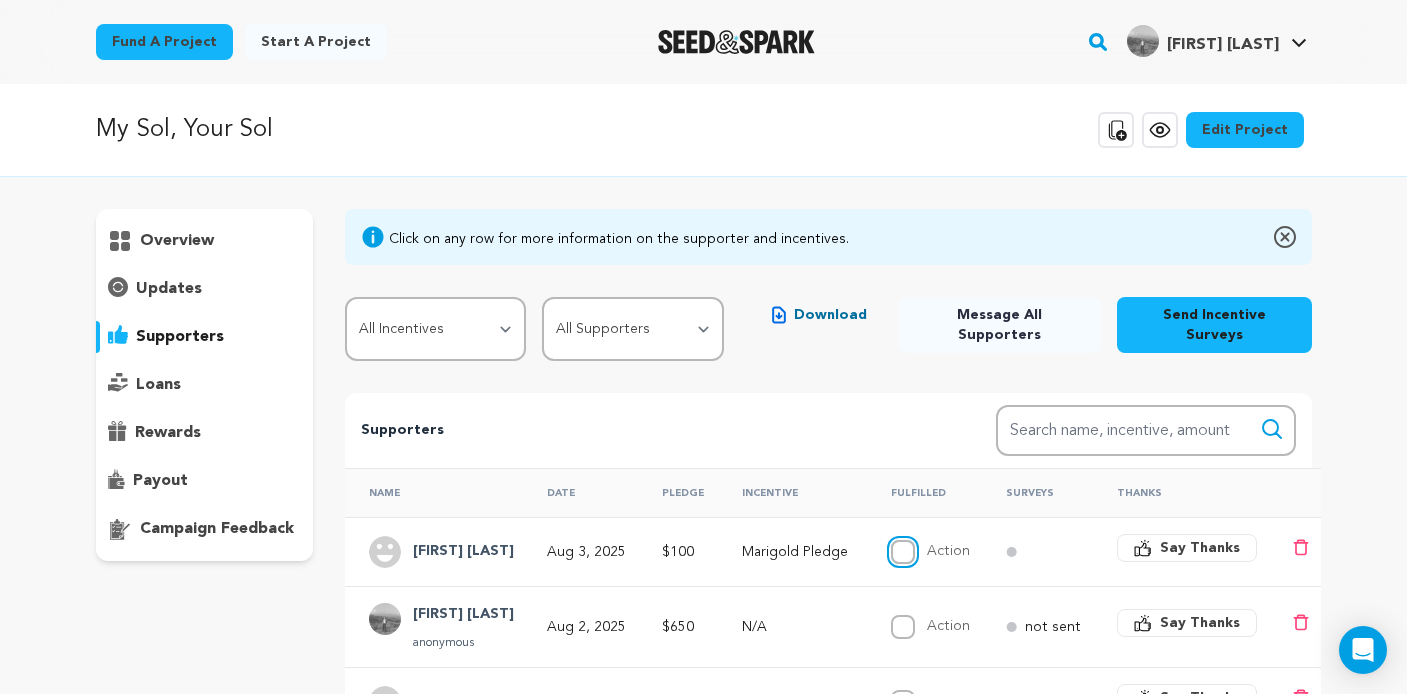 click on "Action" at bounding box center [903, 552] 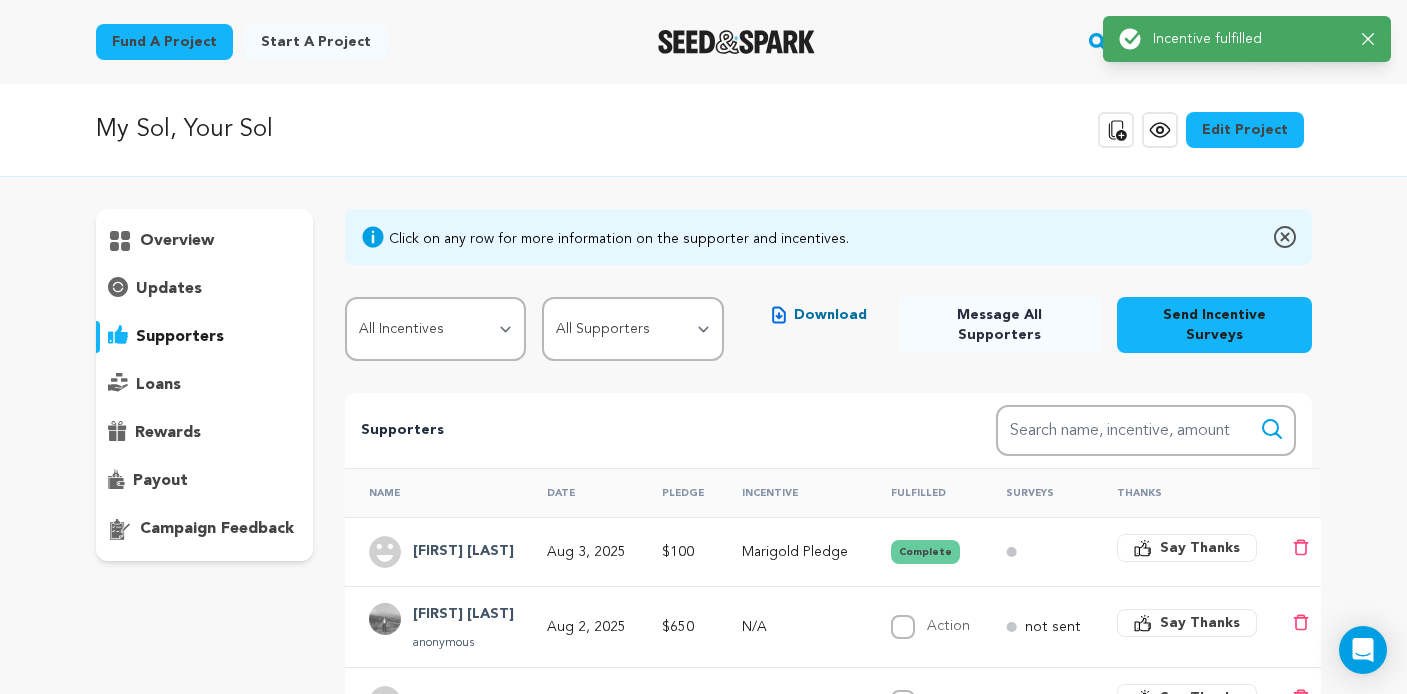 click on "Complete" at bounding box center [925, 552] 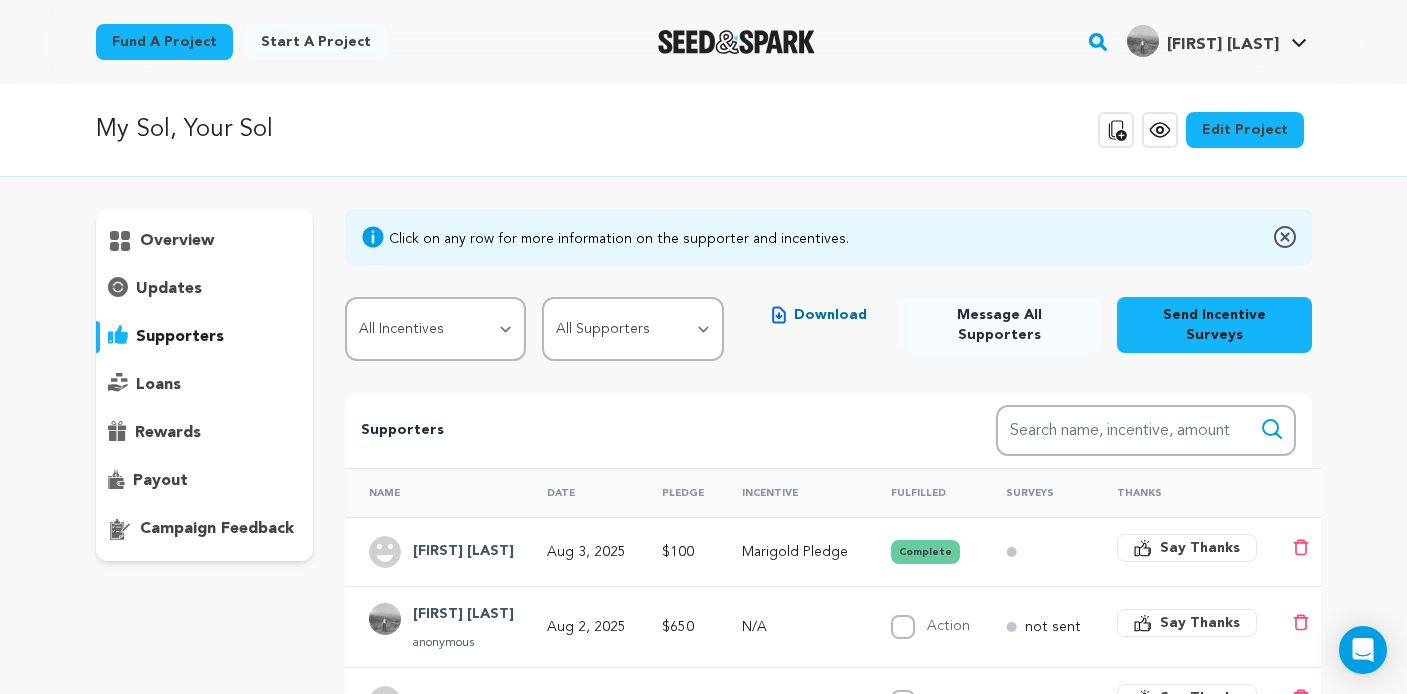 click on "Complete" at bounding box center (925, 552) 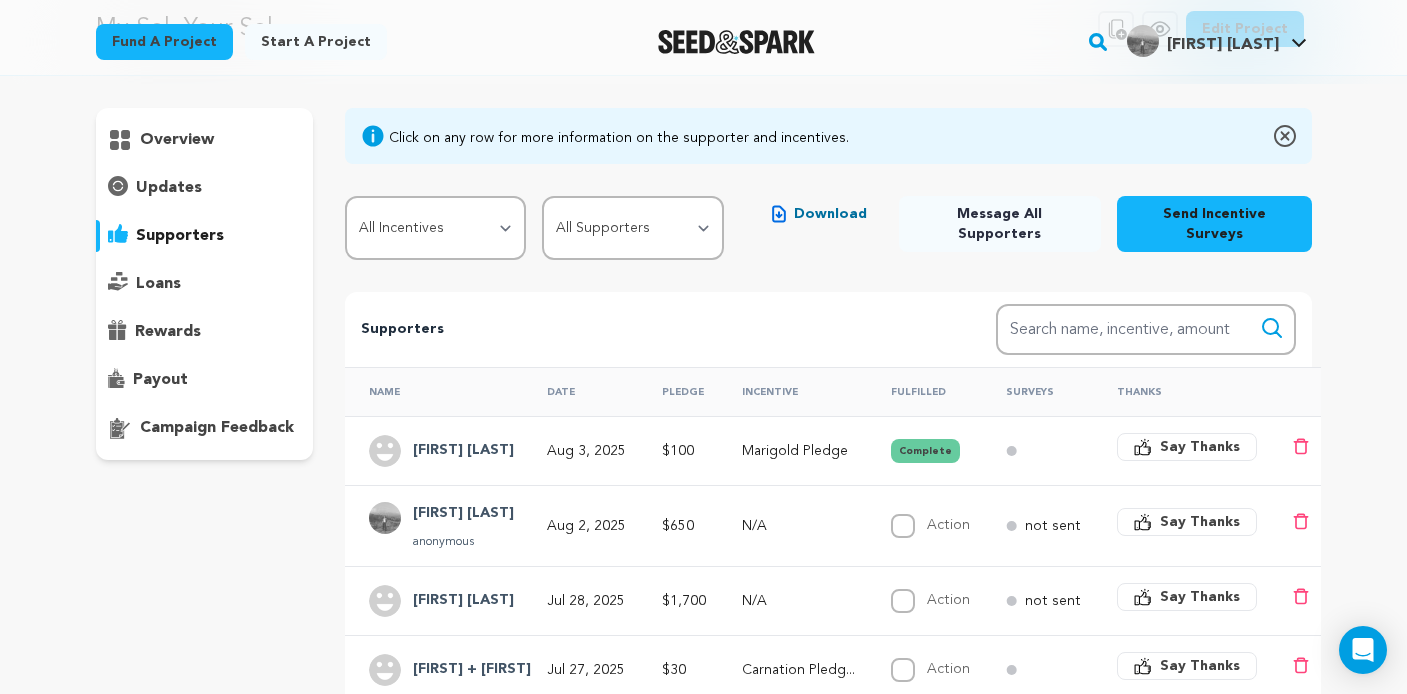 scroll, scrollTop: 106, scrollLeft: 0, axis: vertical 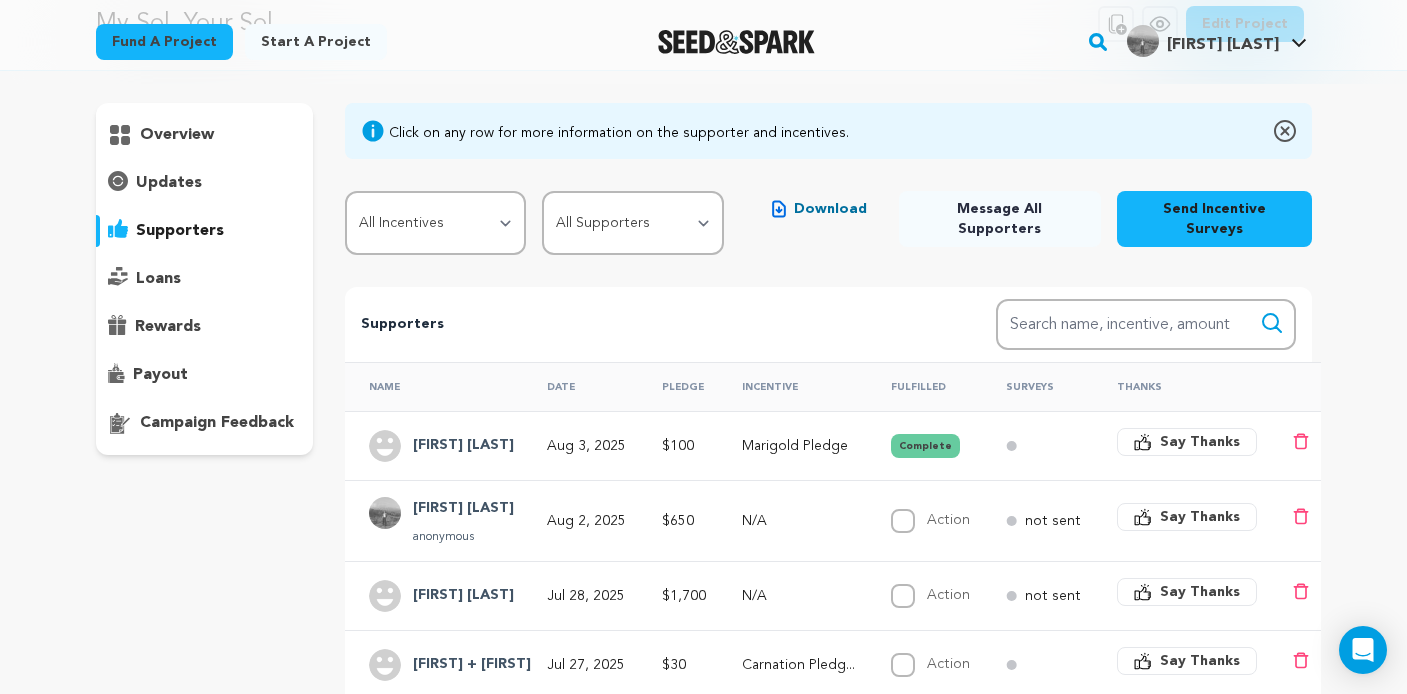 click on "Action
Complete" at bounding box center (924, 445) 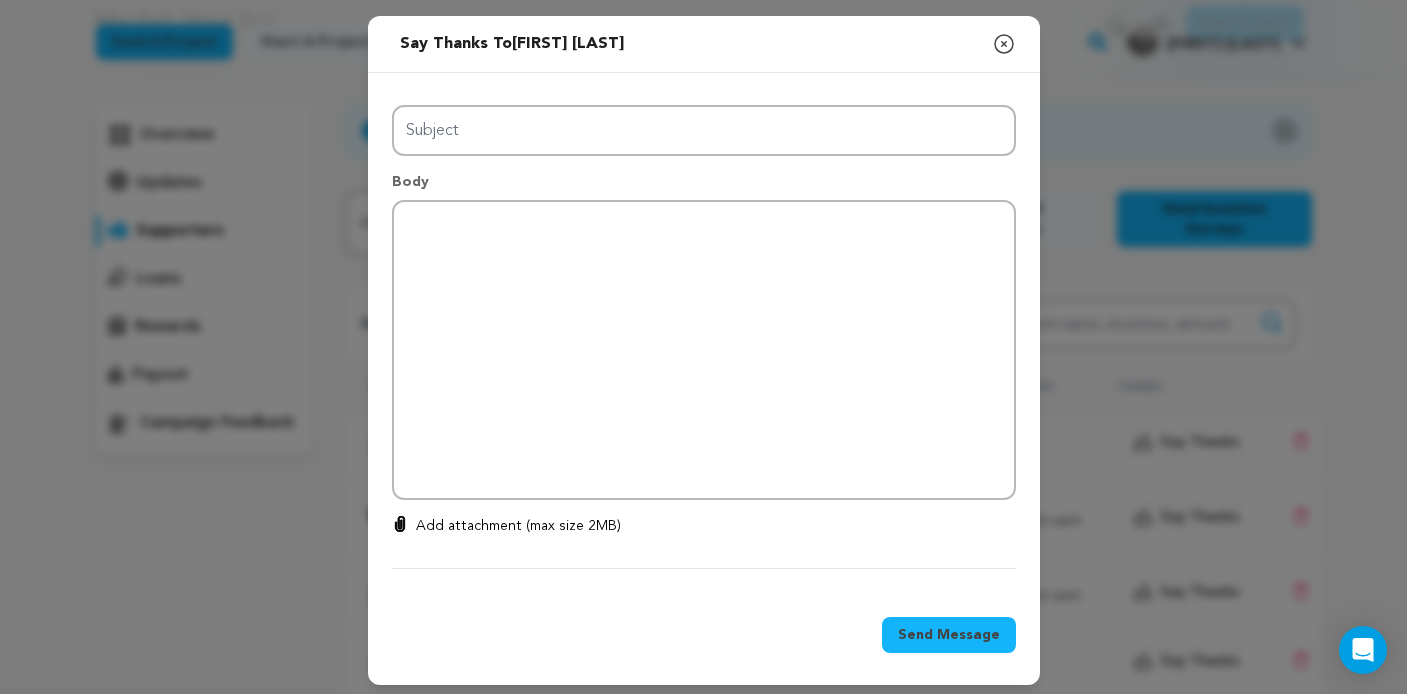 type on "Thanks for your support!" 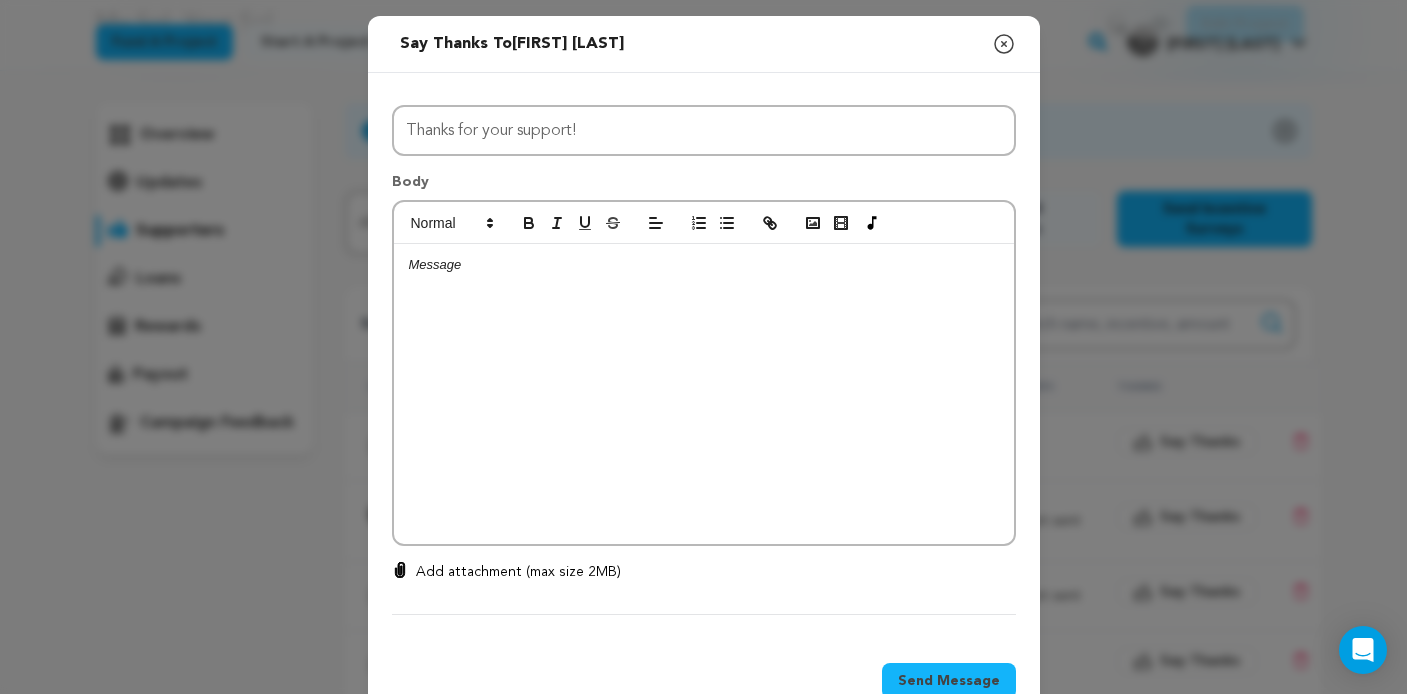 click on "Send message to  Ty Montgomery
Say thanks to  Ty Montgomery
Compose New Message
Close modal
All Incentives
Wildflower Pledge
Carnation Pledge
Marigold Pledge" at bounding box center (703, 373) 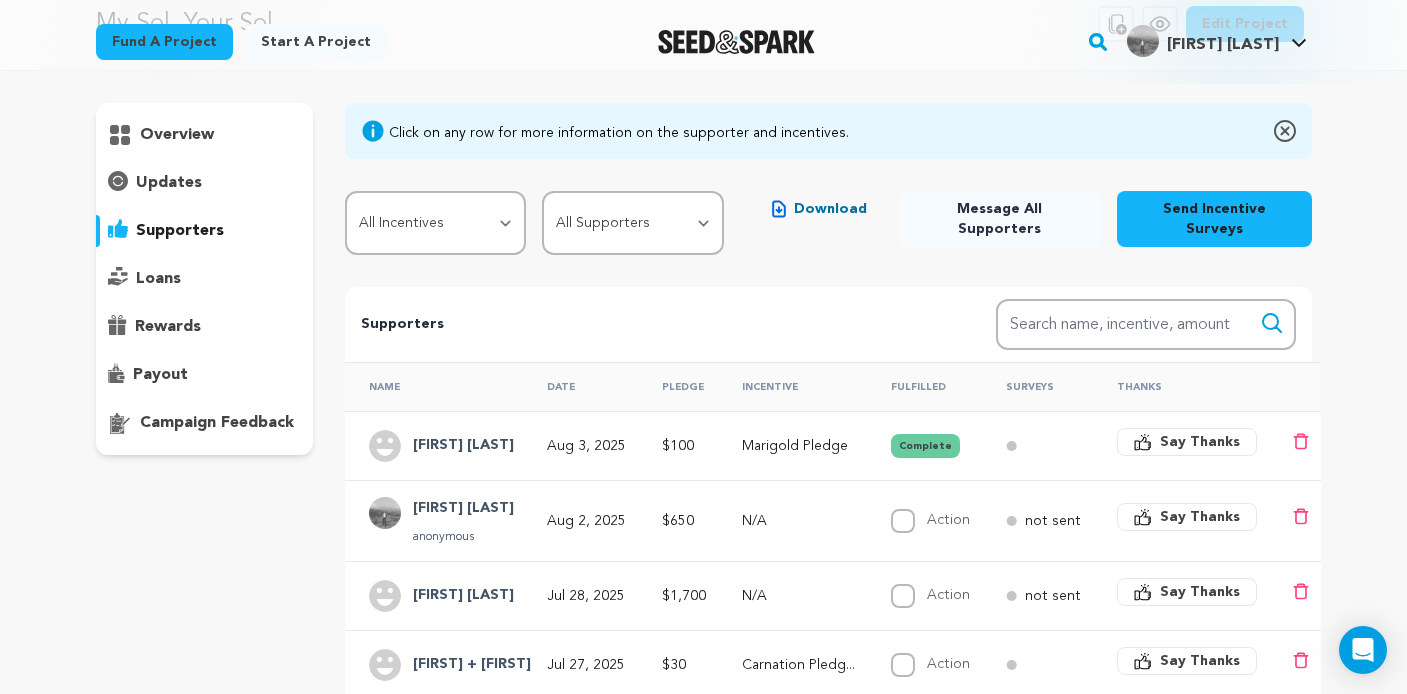 click on "Supporters" at bounding box center [646, 325] 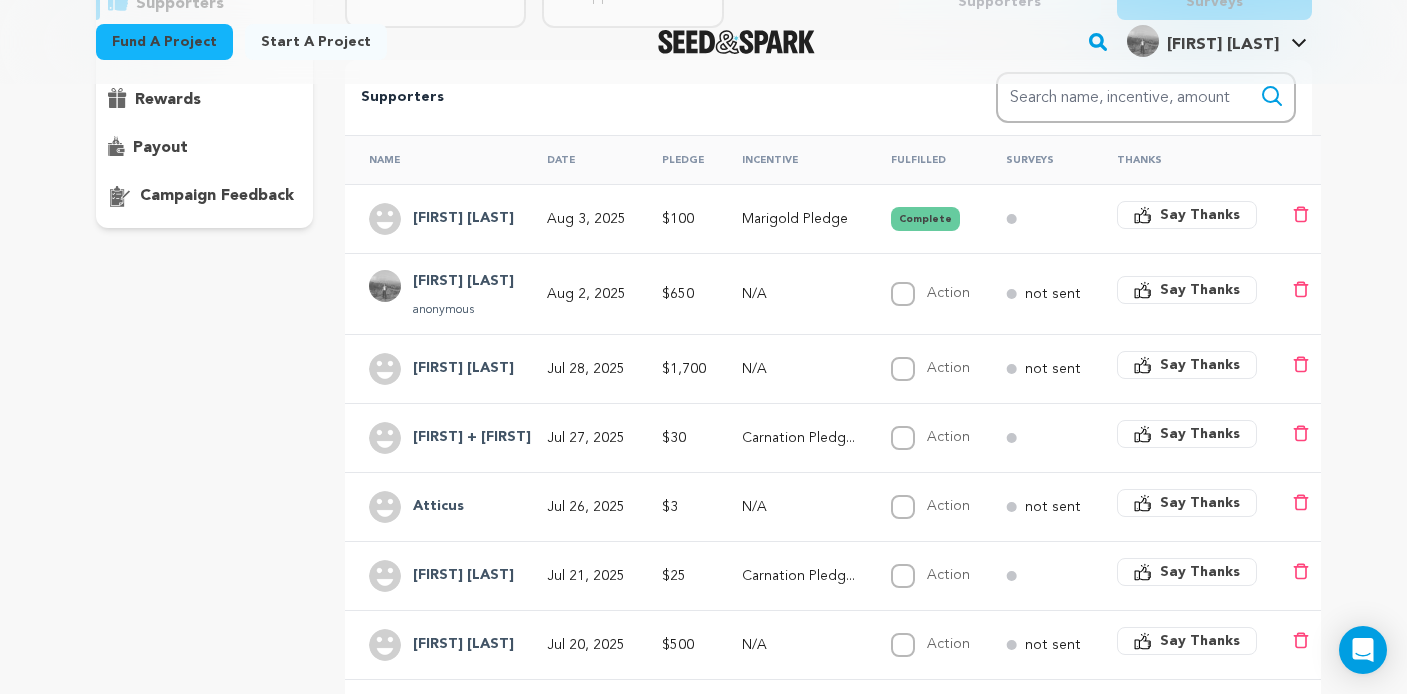 scroll, scrollTop: 0, scrollLeft: 0, axis: both 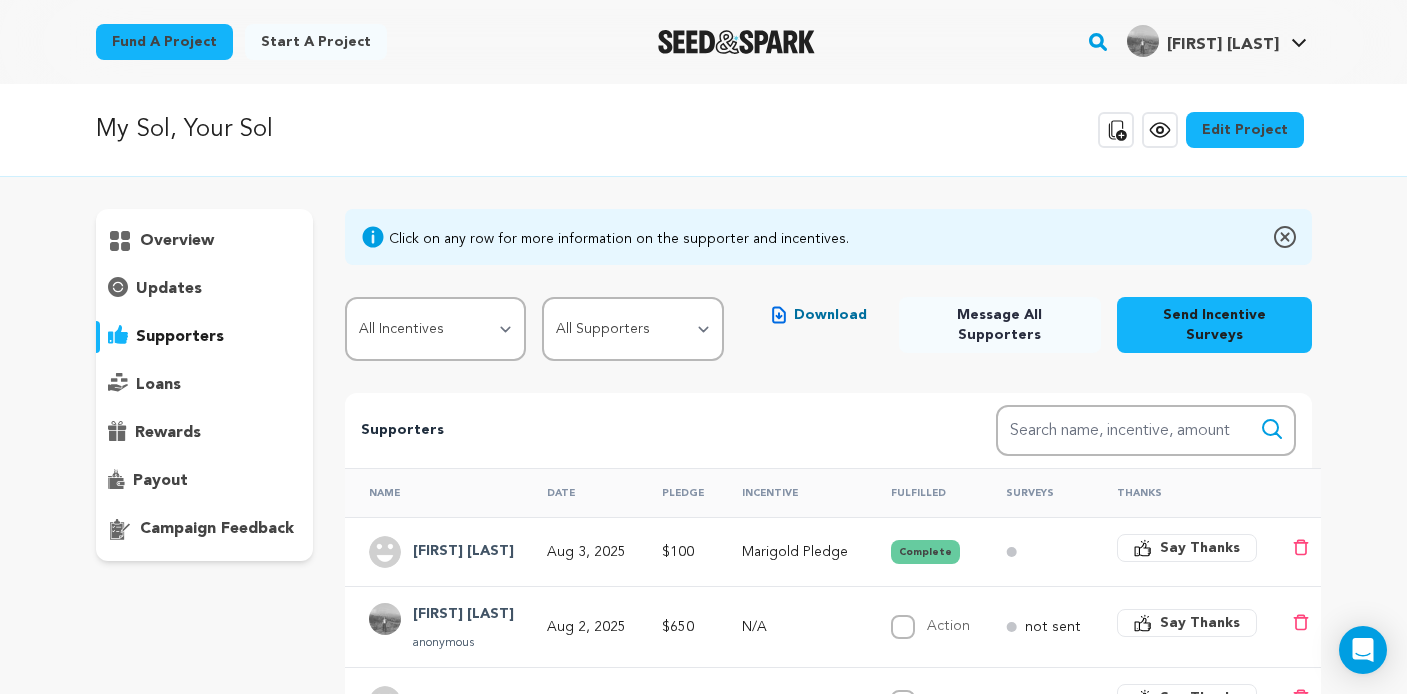 click on "[FIRST] [LAST]." at bounding box center (1223, 45) 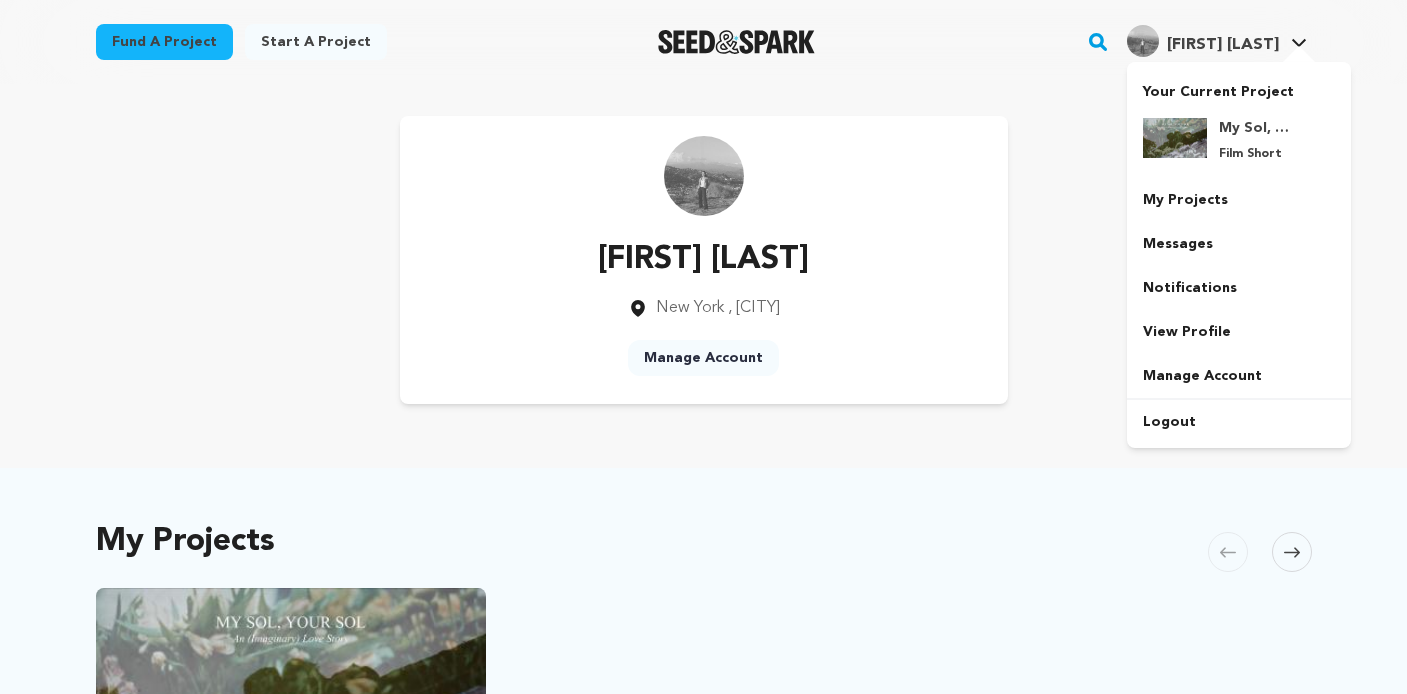 scroll, scrollTop: 0, scrollLeft: 0, axis: both 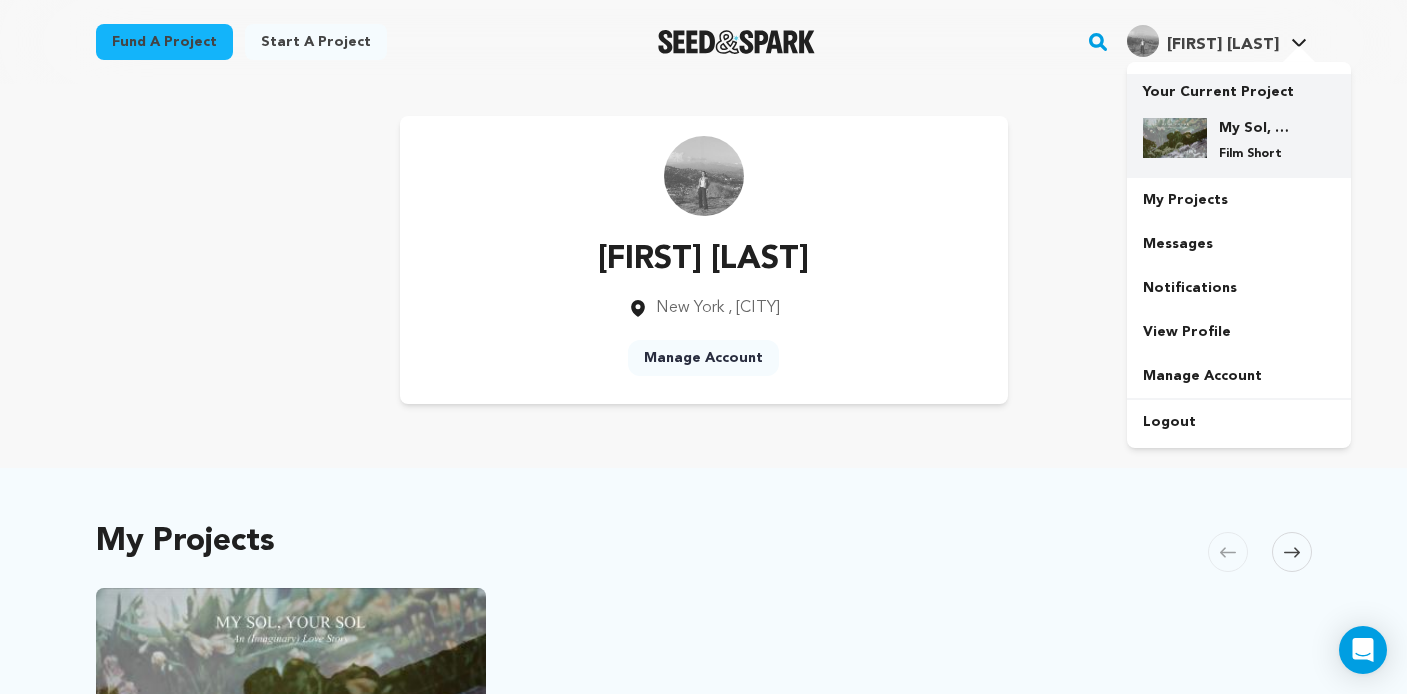 click on "My Sol, Your Sol
Film Short" at bounding box center [1255, 140] 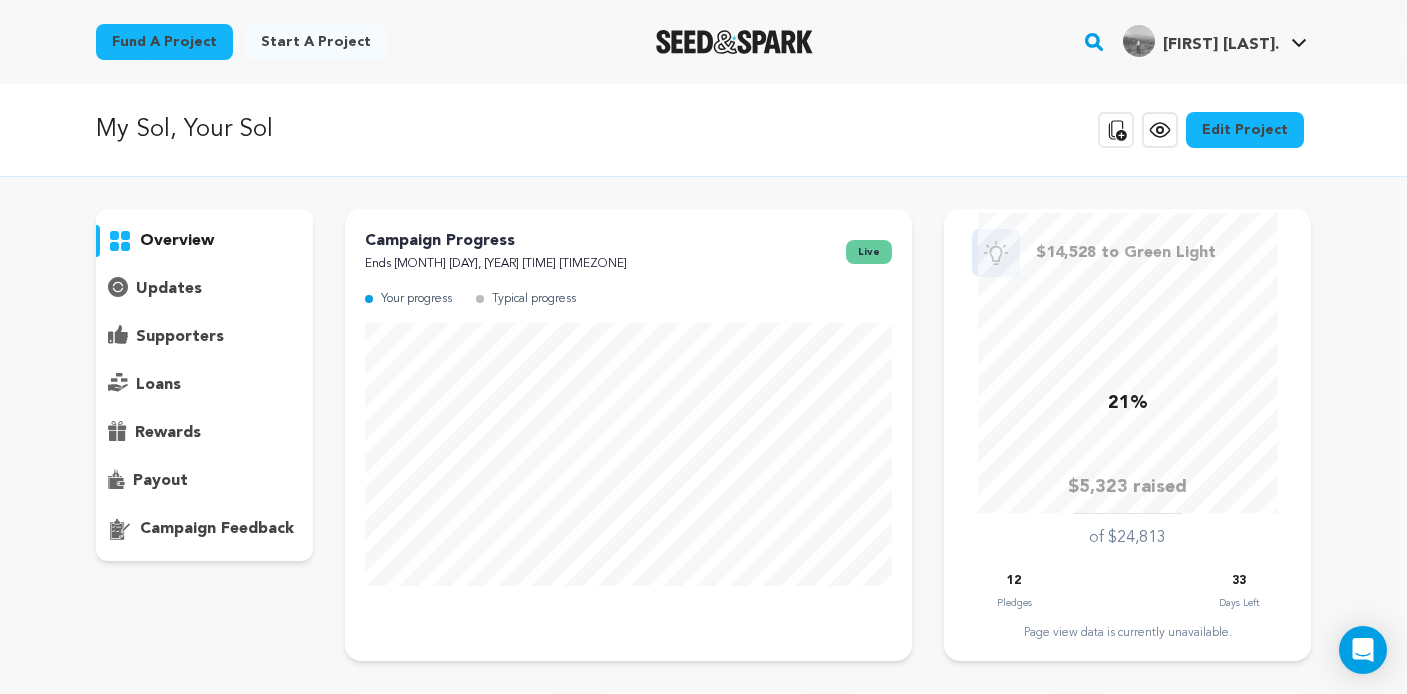 scroll, scrollTop: 0, scrollLeft: 0, axis: both 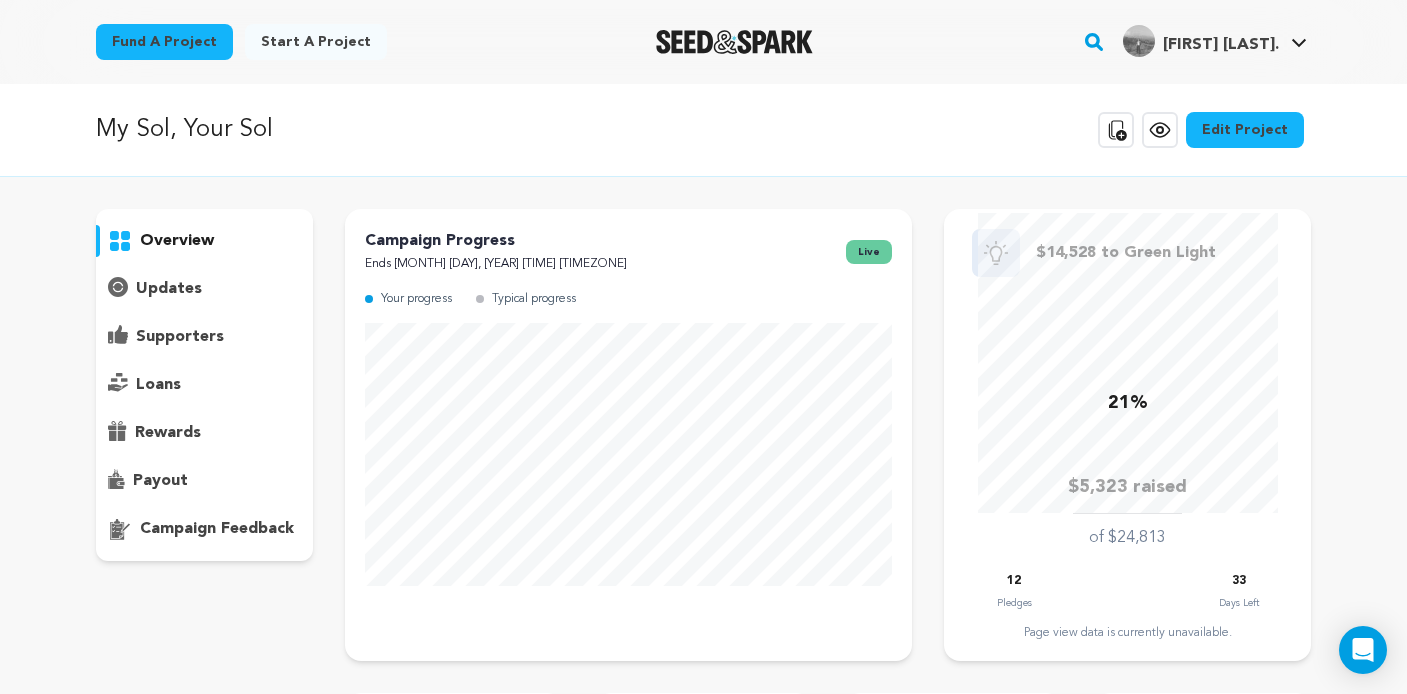 click on "supporters" at bounding box center [205, 337] 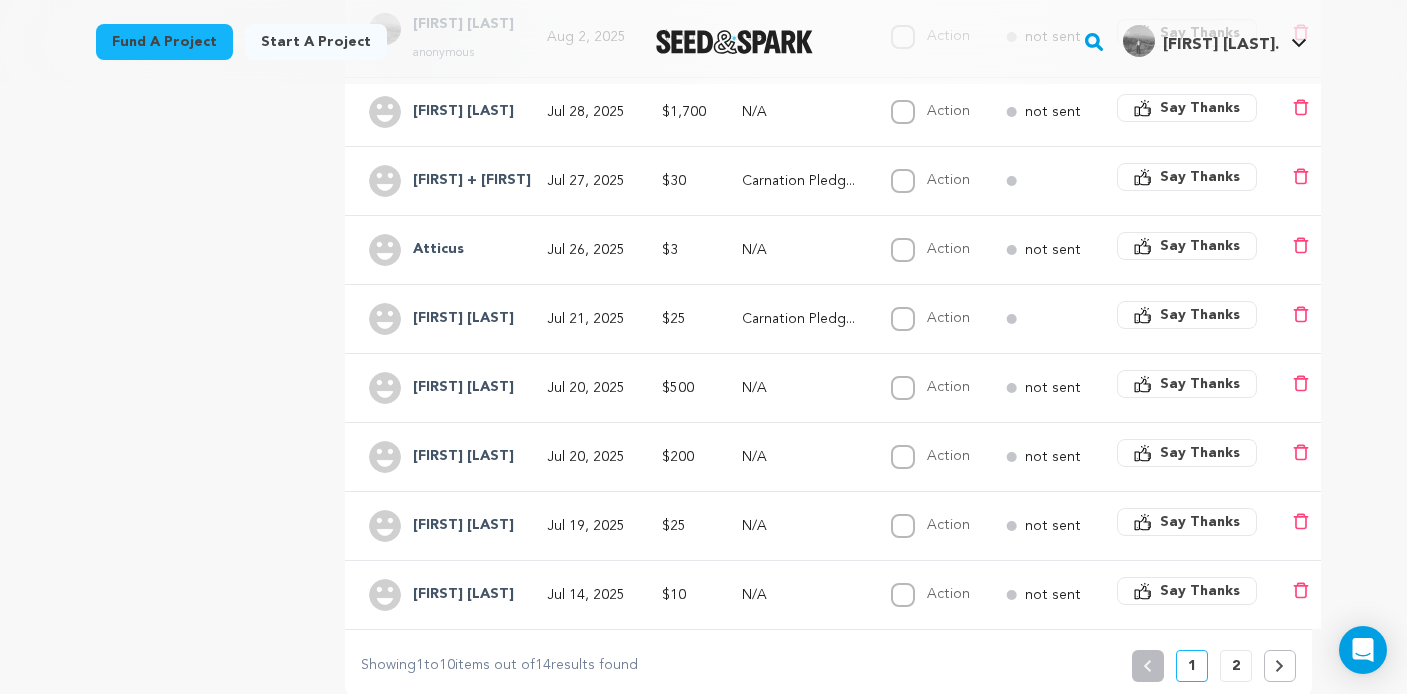 scroll, scrollTop: 591, scrollLeft: 0, axis: vertical 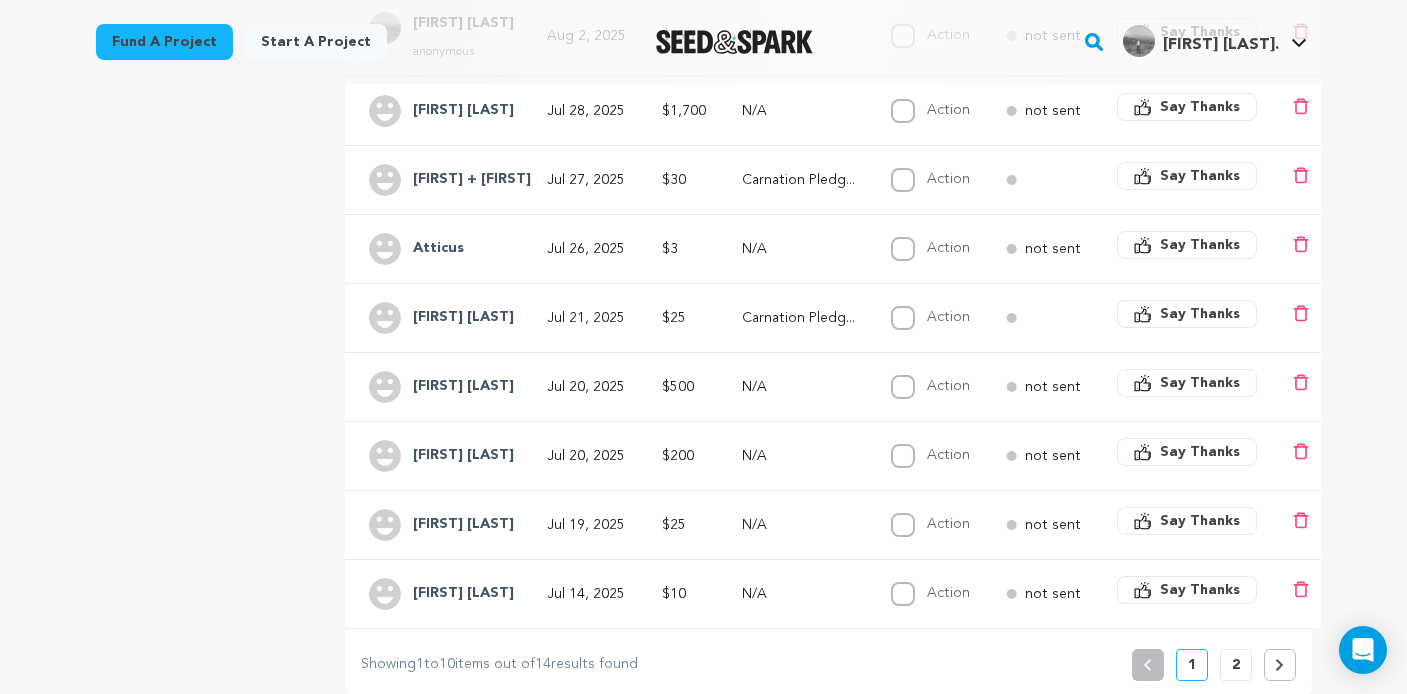 click on "2" at bounding box center [1236, 665] 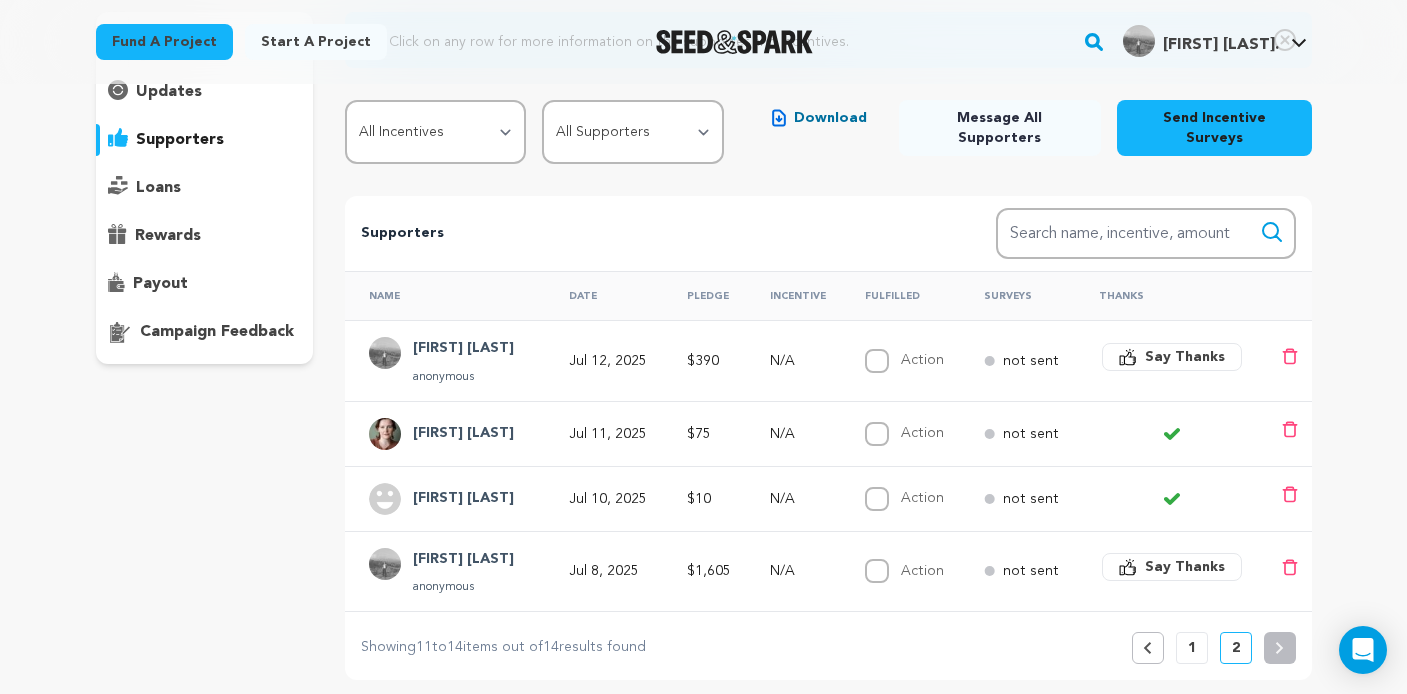 scroll, scrollTop: 194, scrollLeft: 0, axis: vertical 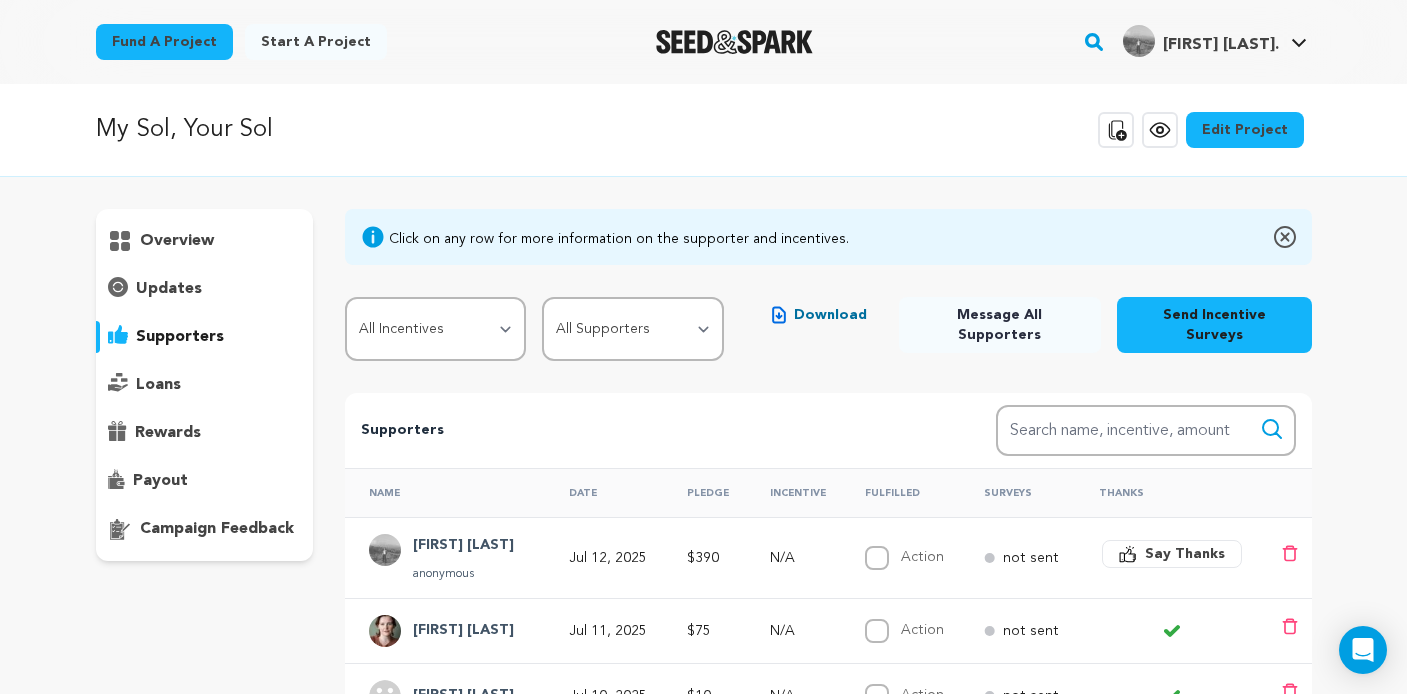 click 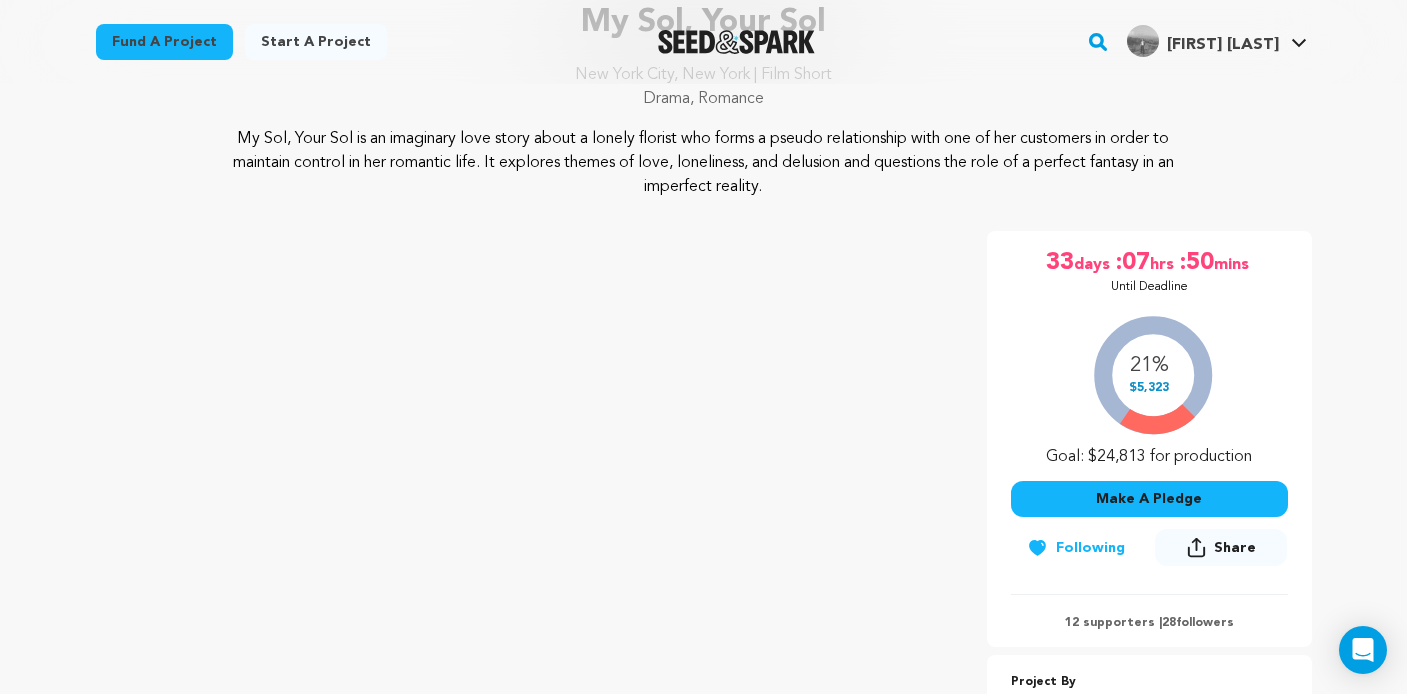 scroll, scrollTop: 234, scrollLeft: 0, axis: vertical 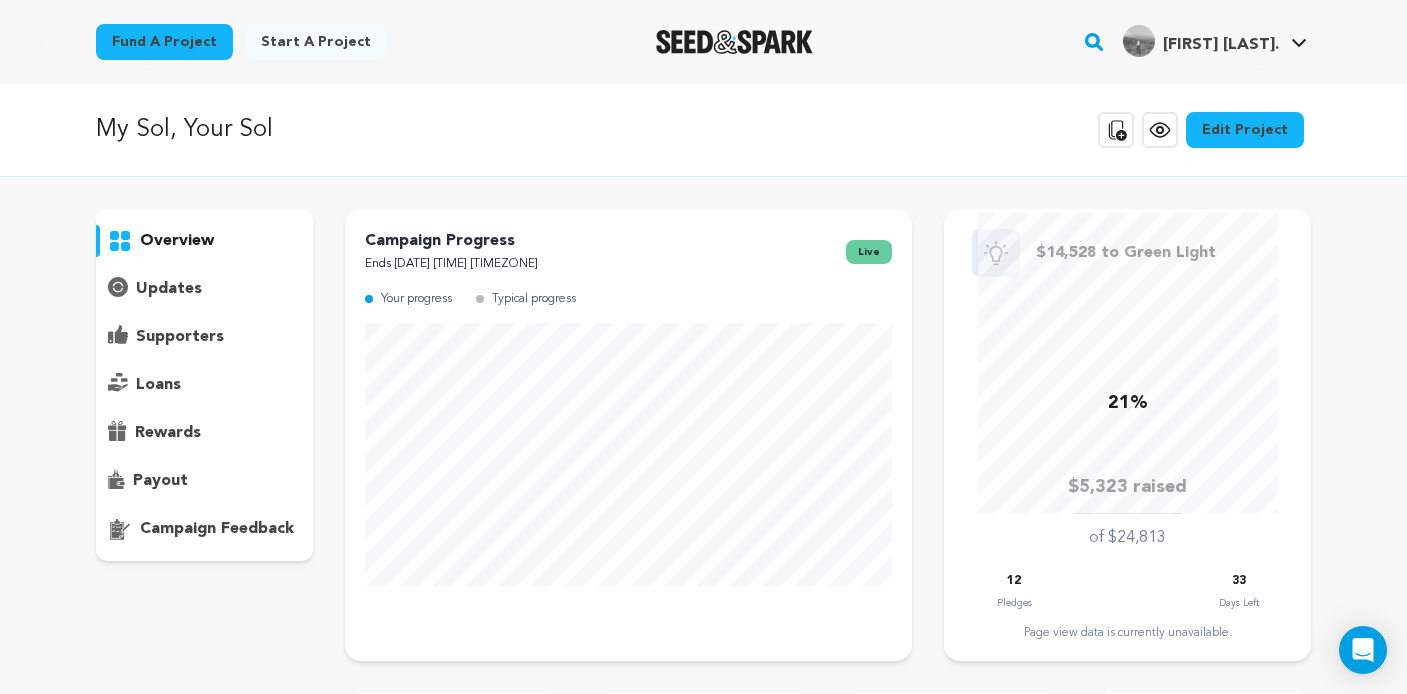 click on "supporters" at bounding box center [180, 337] 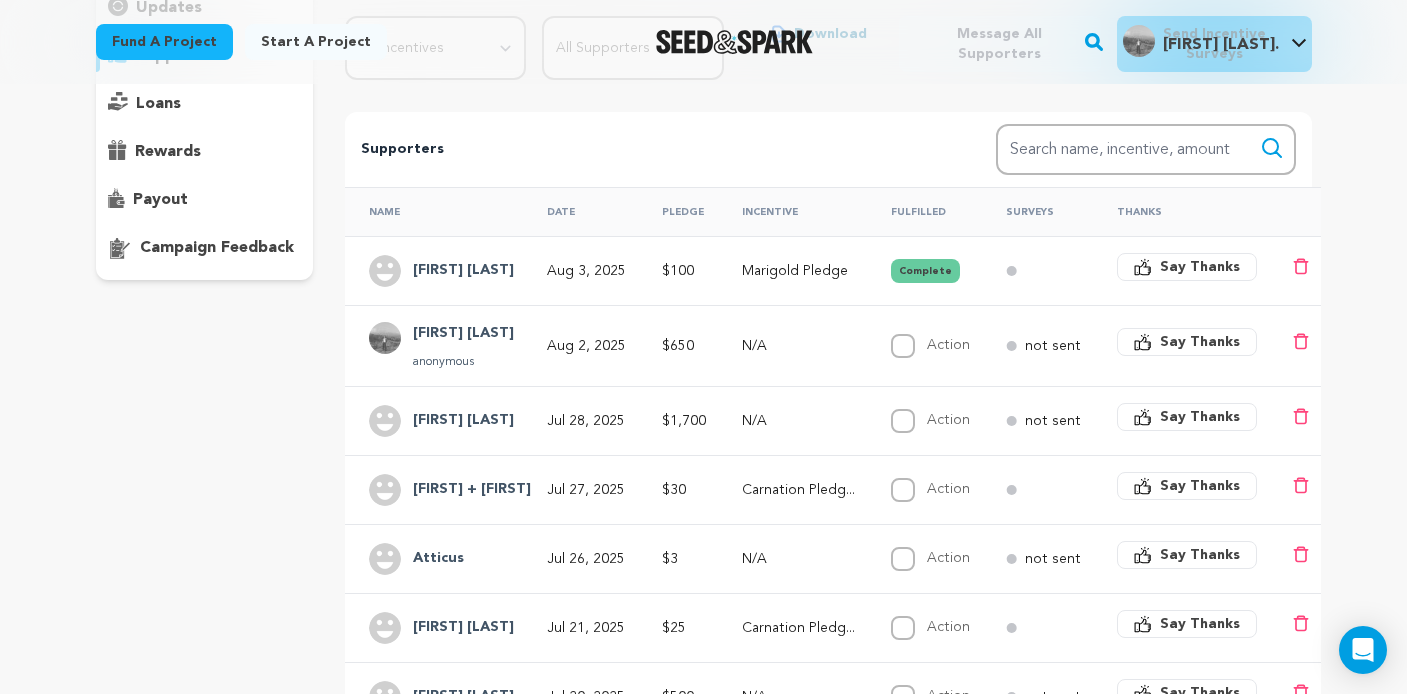 scroll, scrollTop: 294, scrollLeft: 0, axis: vertical 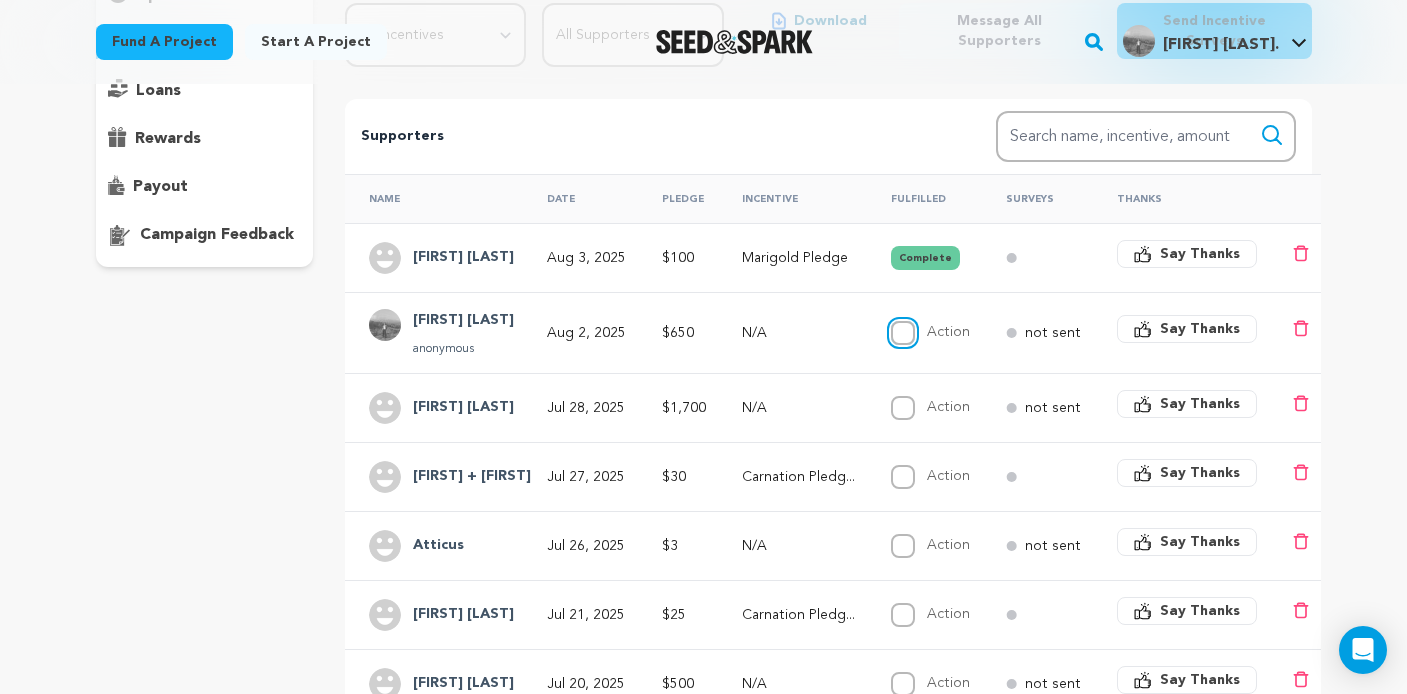 click on "Action" at bounding box center (903, 333) 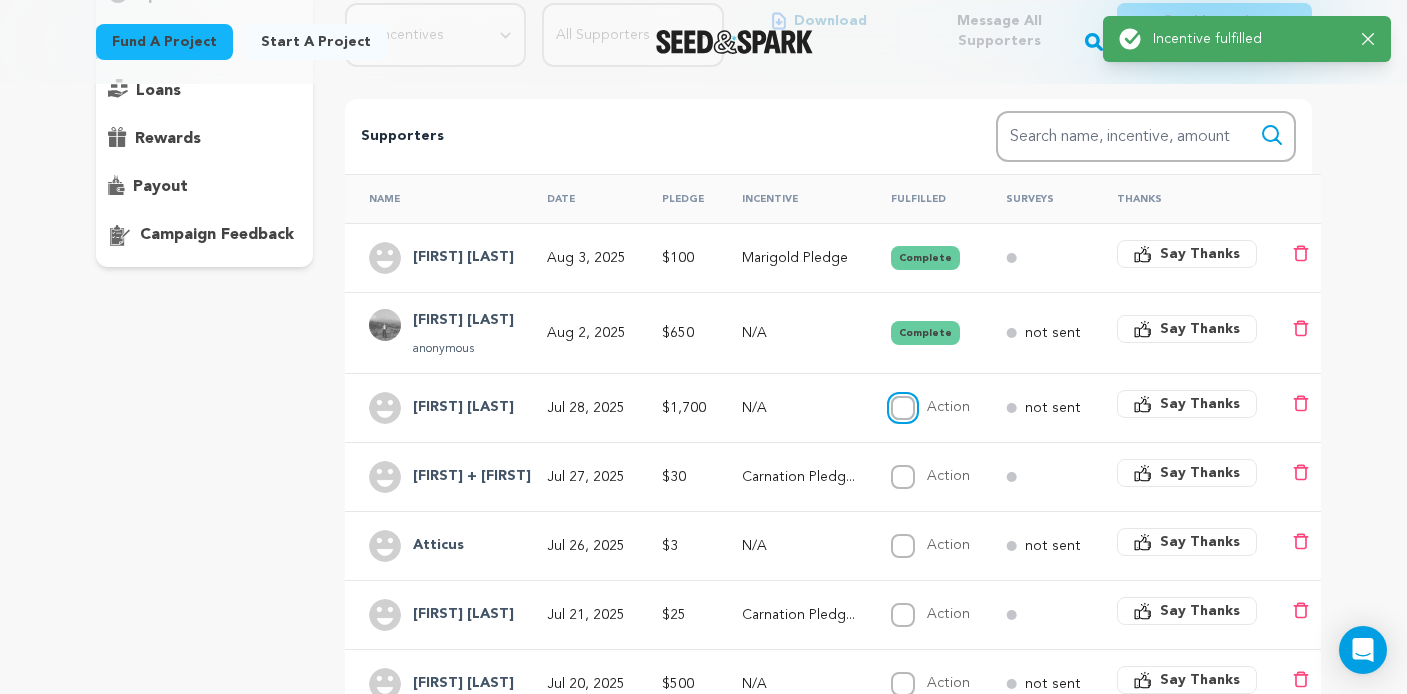 click on "Action" at bounding box center (903, 408) 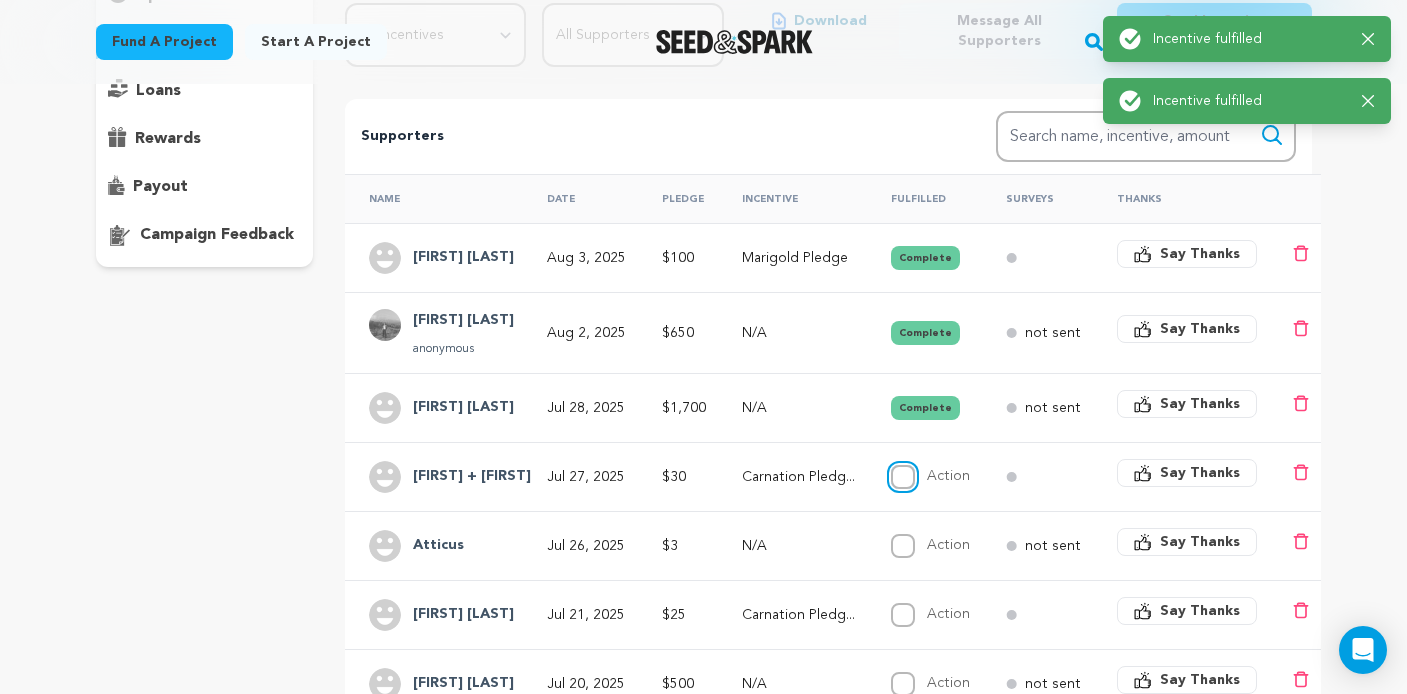 click on "Action" at bounding box center [903, 477] 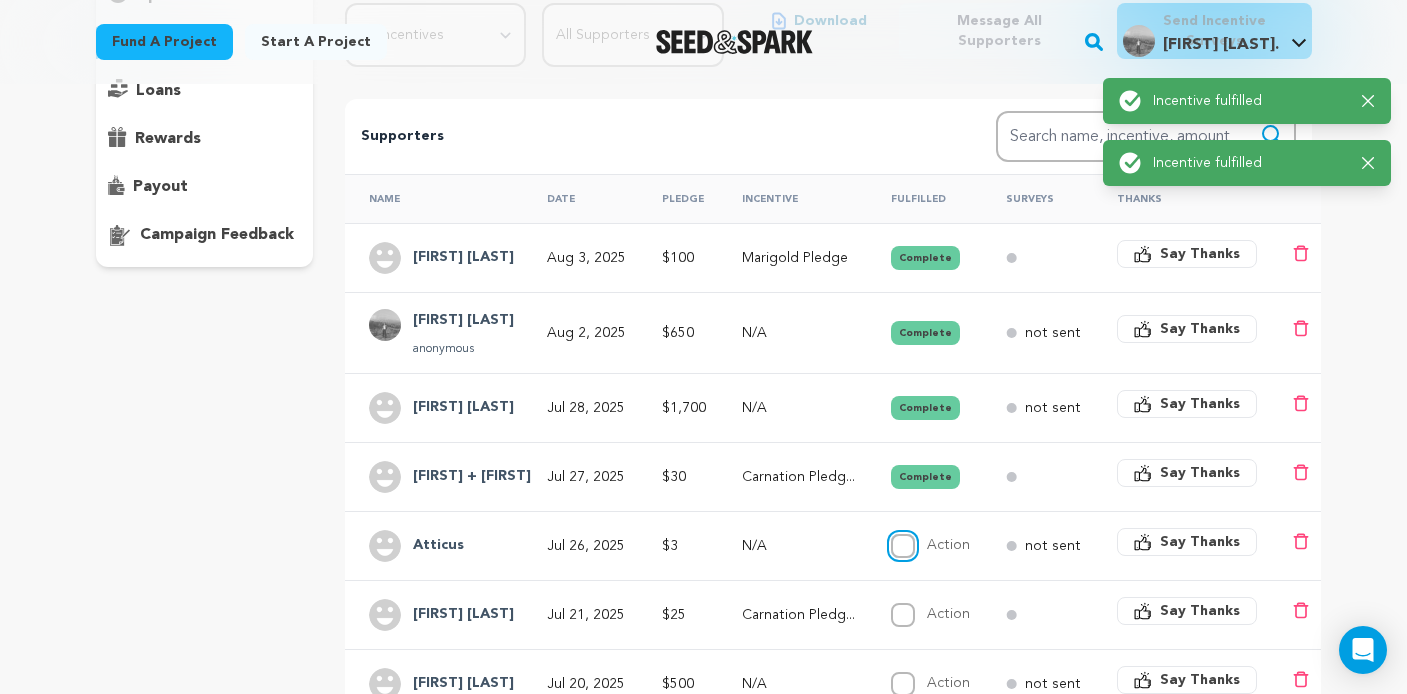click on "Action" at bounding box center (903, 546) 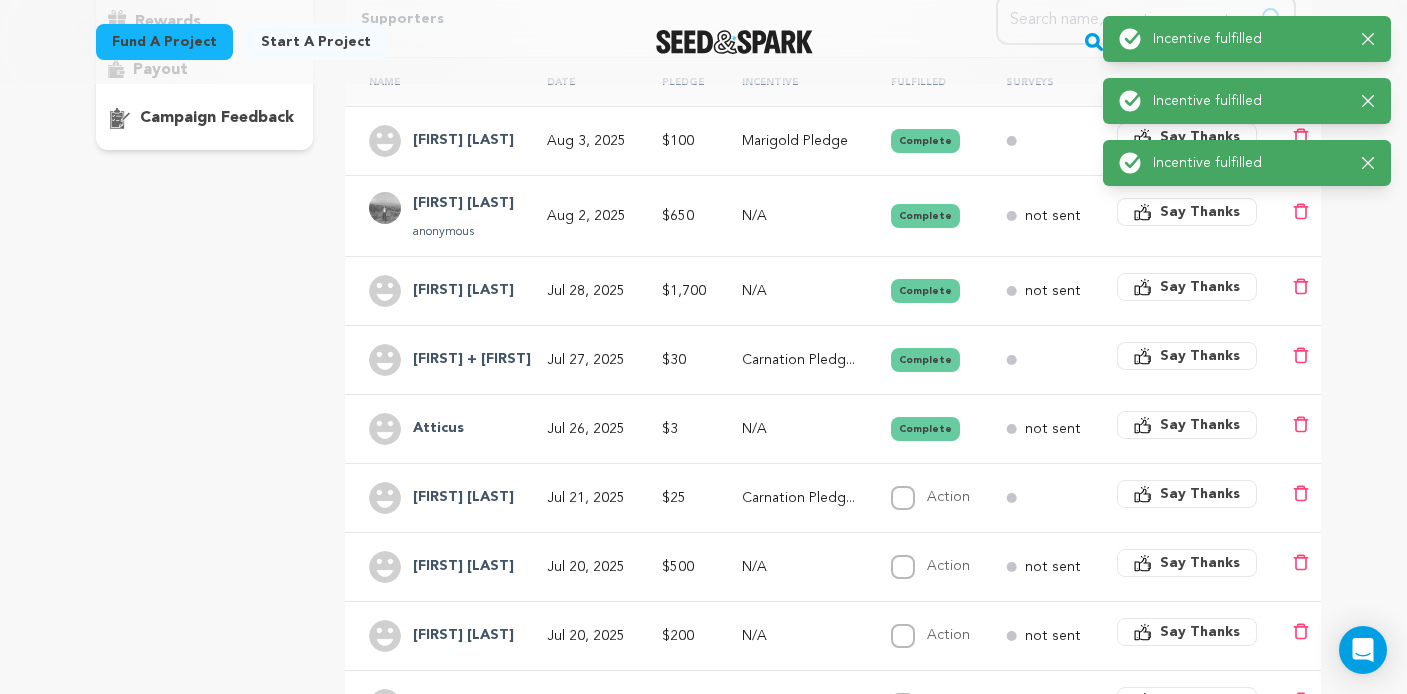 scroll, scrollTop: 433, scrollLeft: 0, axis: vertical 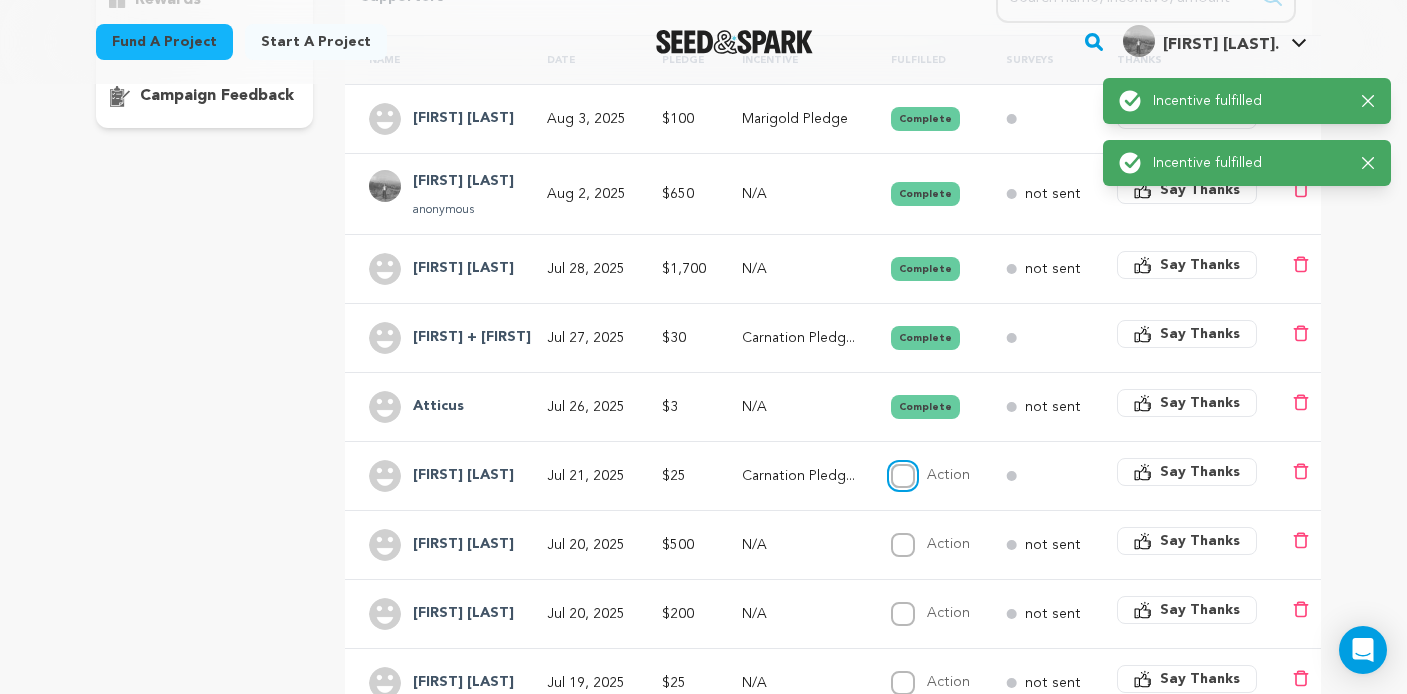 click on "Action" at bounding box center (903, 476) 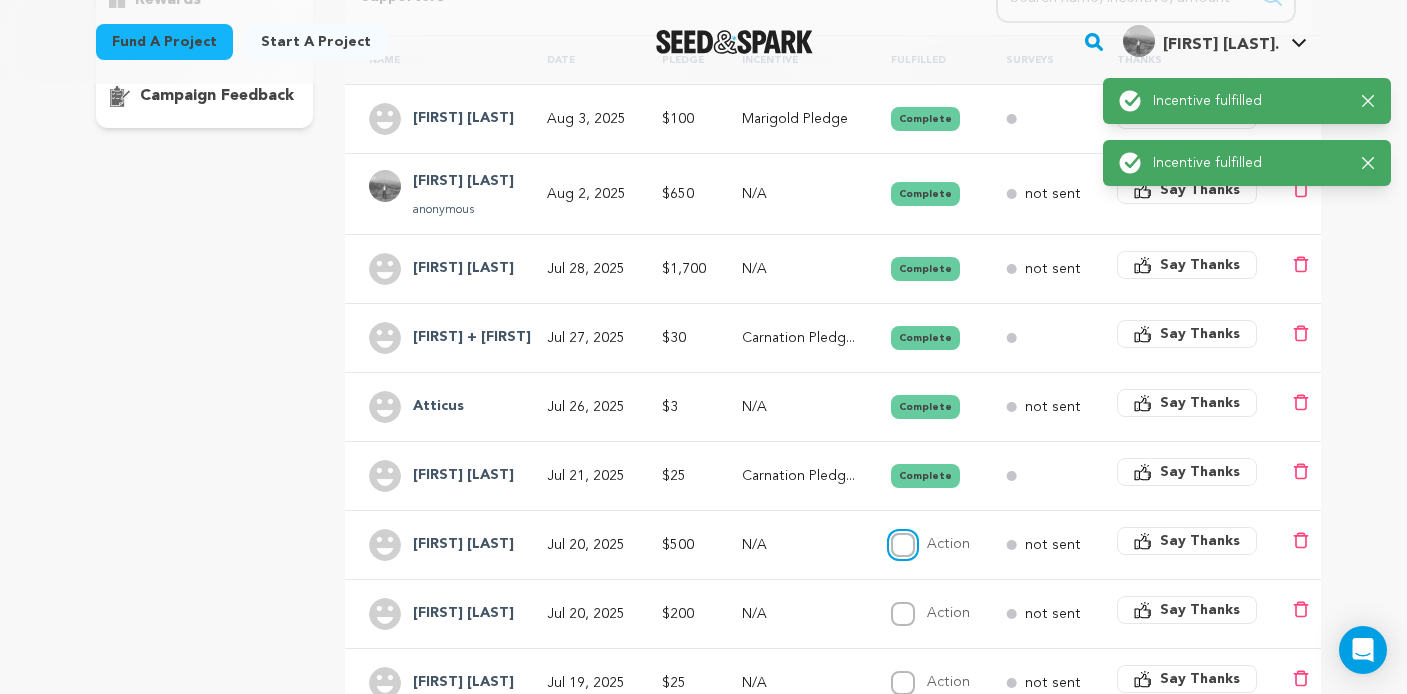 click on "Action" at bounding box center (903, 545) 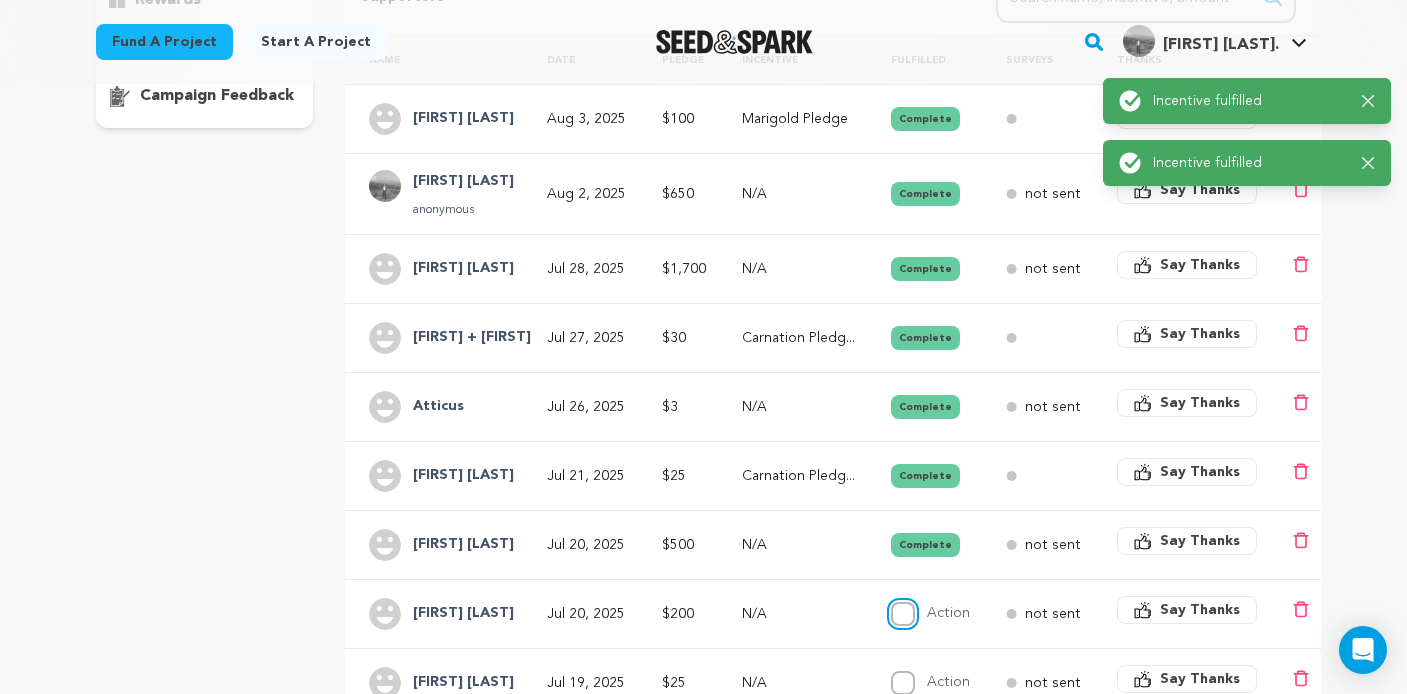 click on "Action" at bounding box center [903, 614] 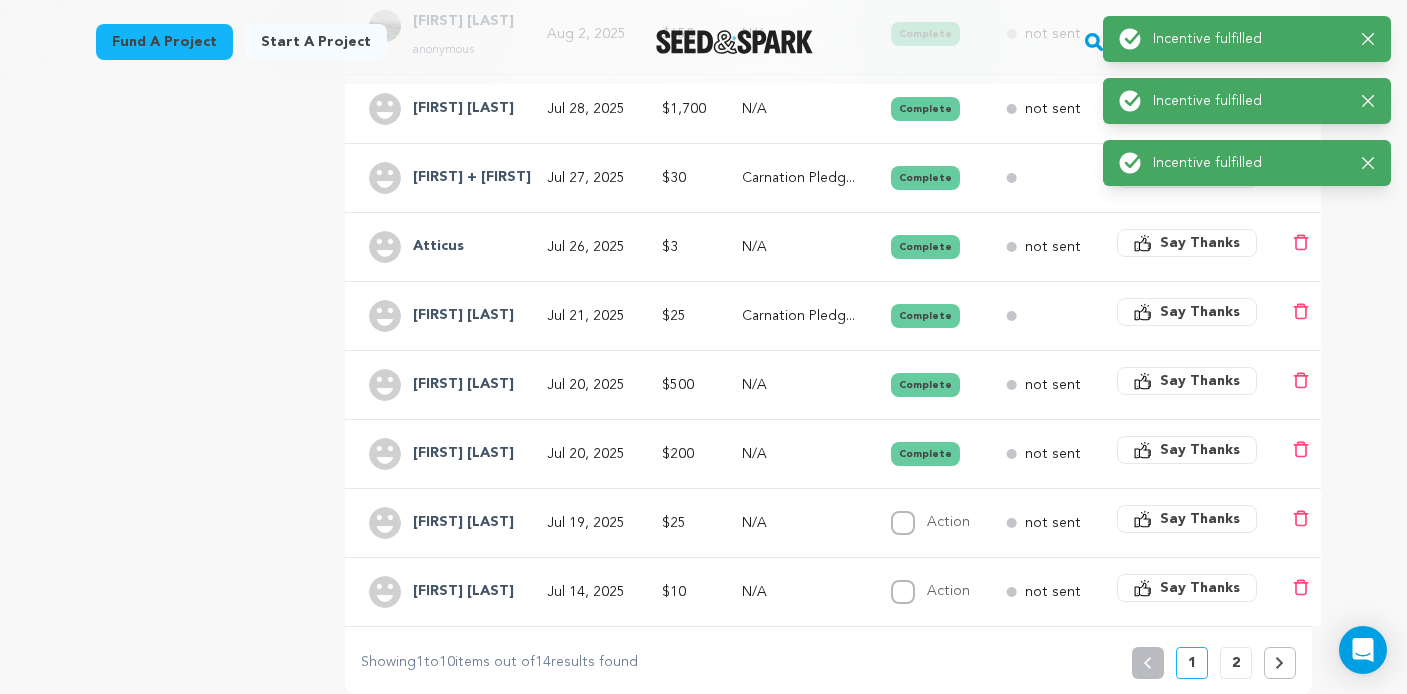 scroll, scrollTop: 597, scrollLeft: 0, axis: vertical 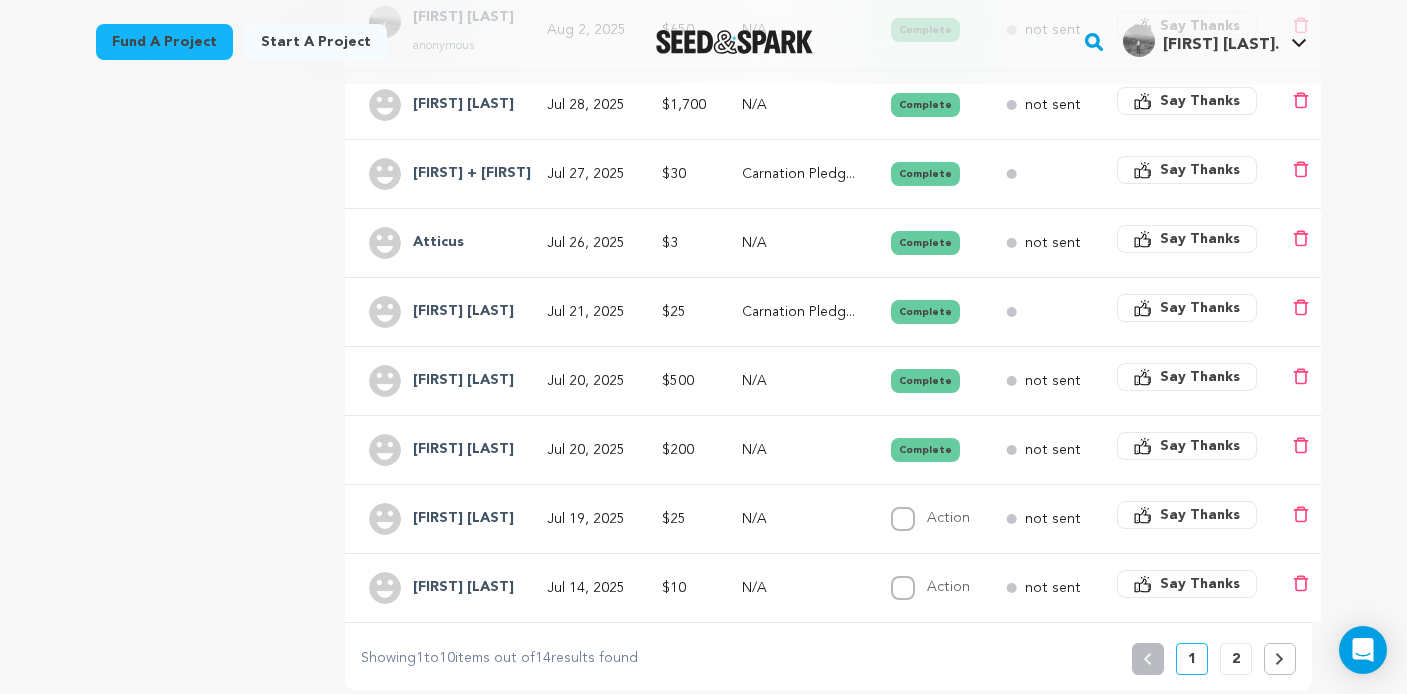 click on "Paloma Macias" at bounding box center (463, 519) 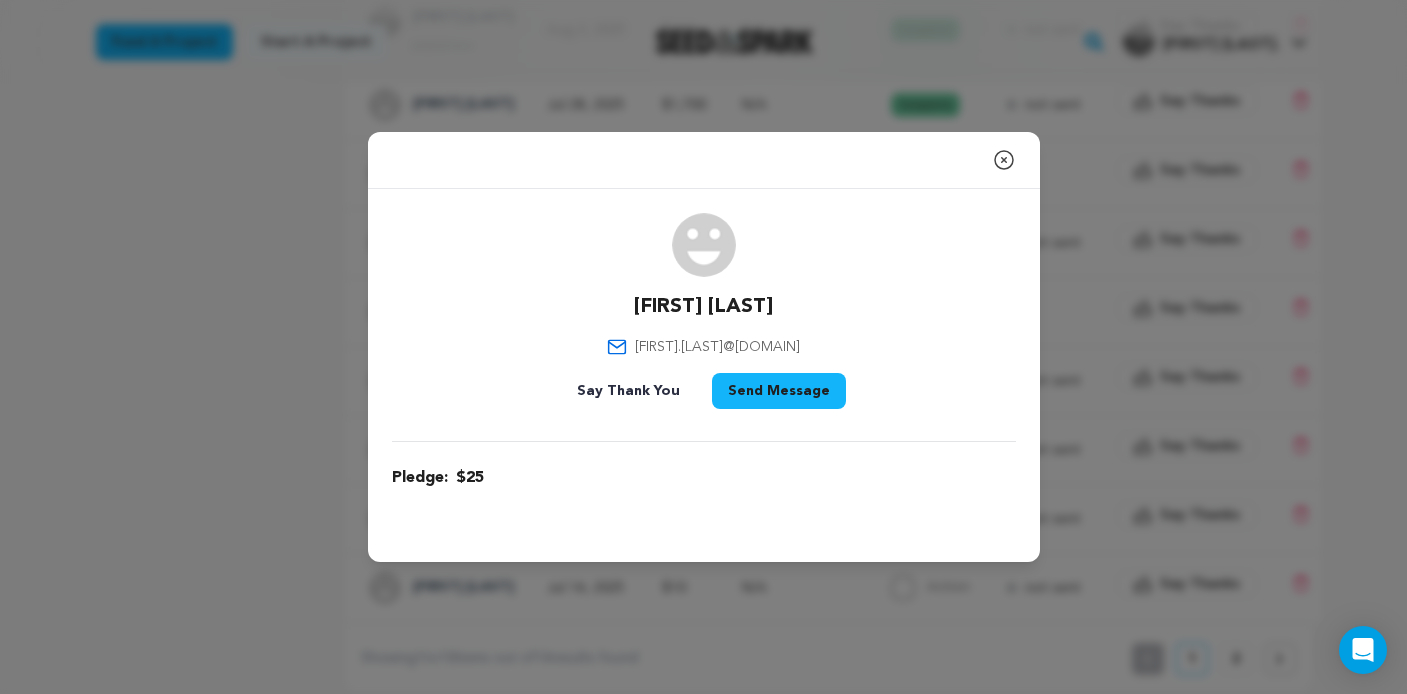click 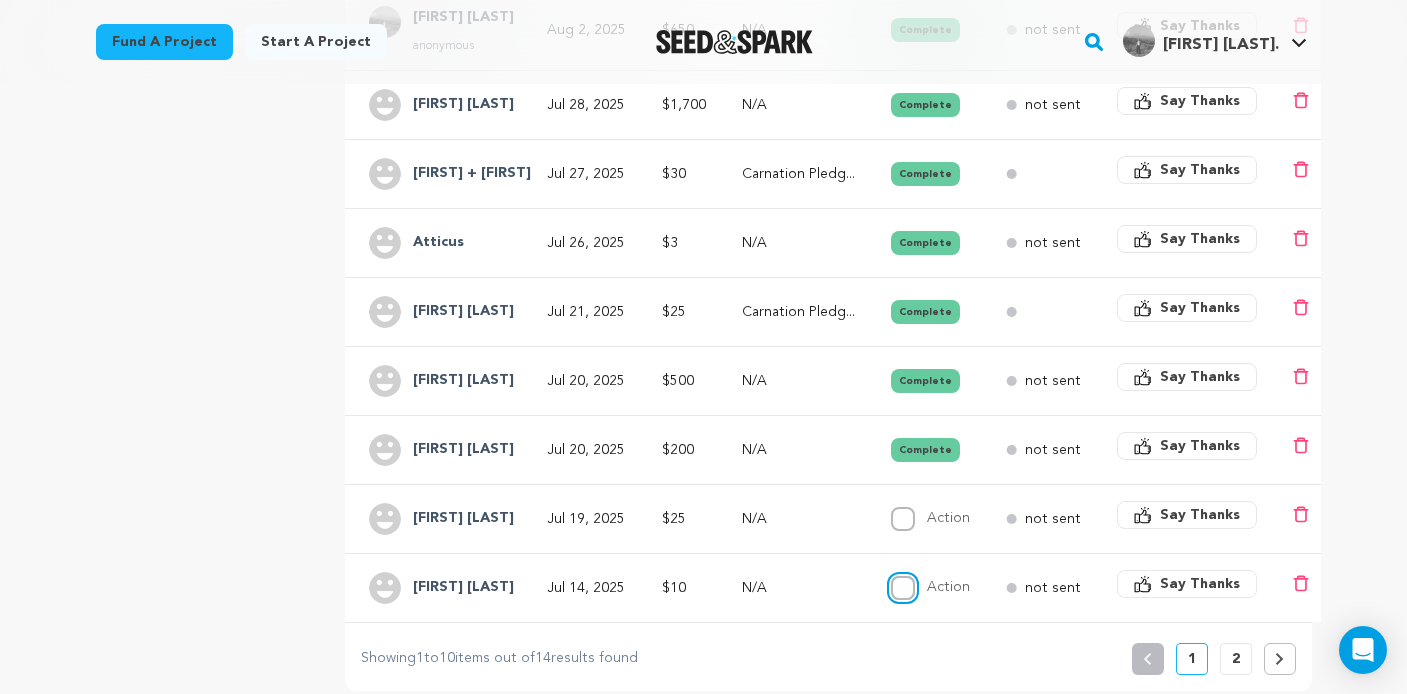 click on "Action" at bounding box center (903, 588) 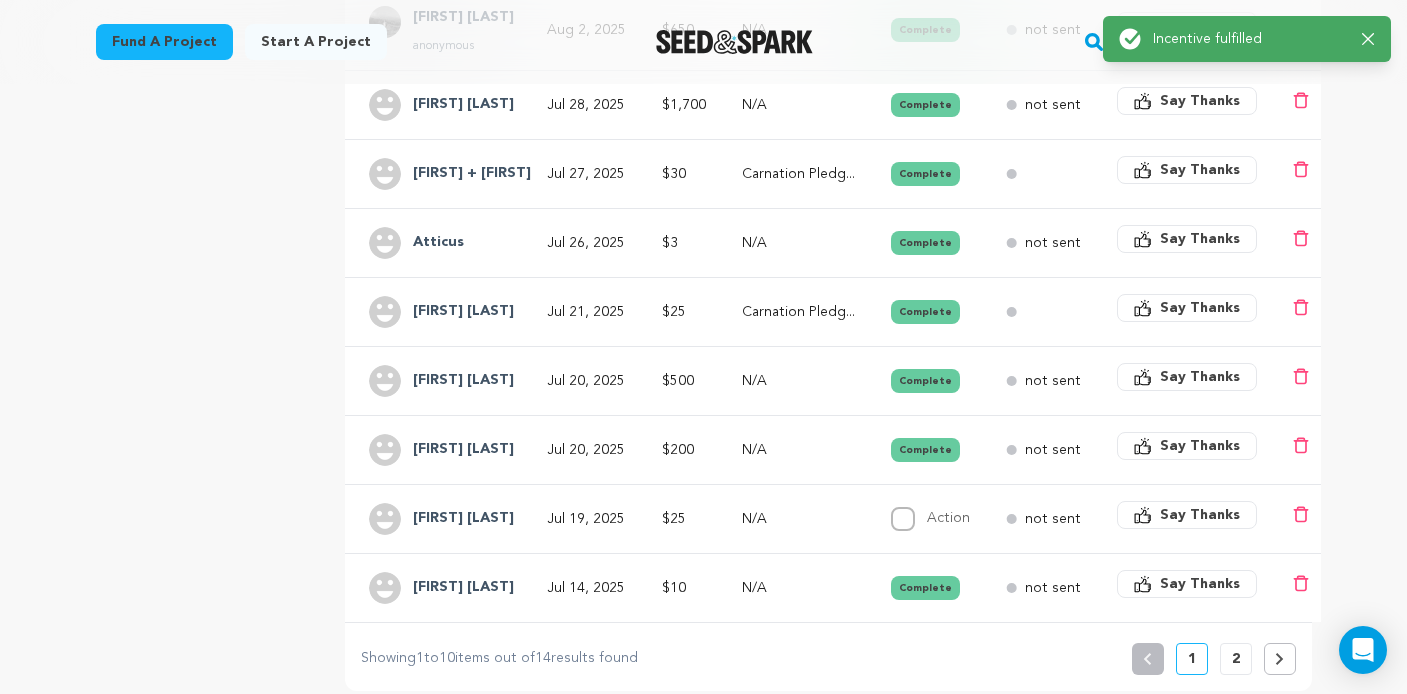click on "2" at bounding box center (1236, 659) 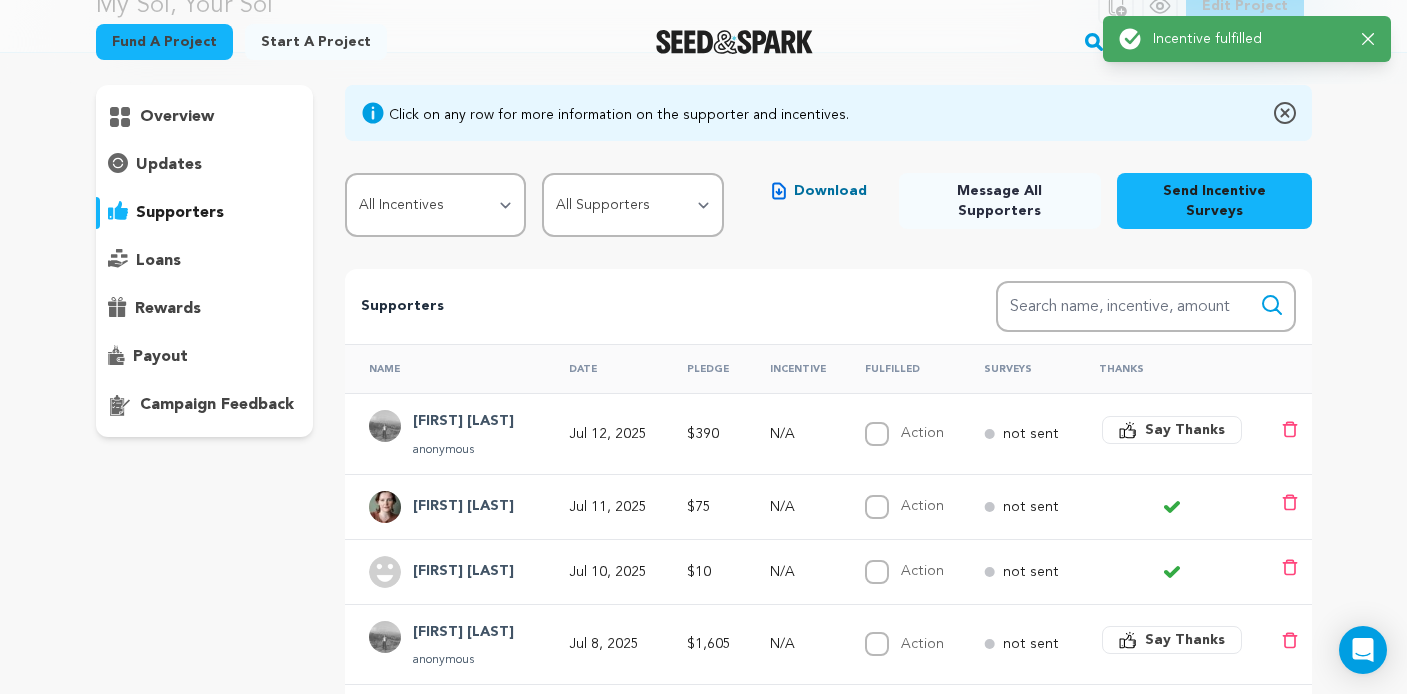 scroll, scrollTop: 125, scrollLeft: 0, axis: vertical 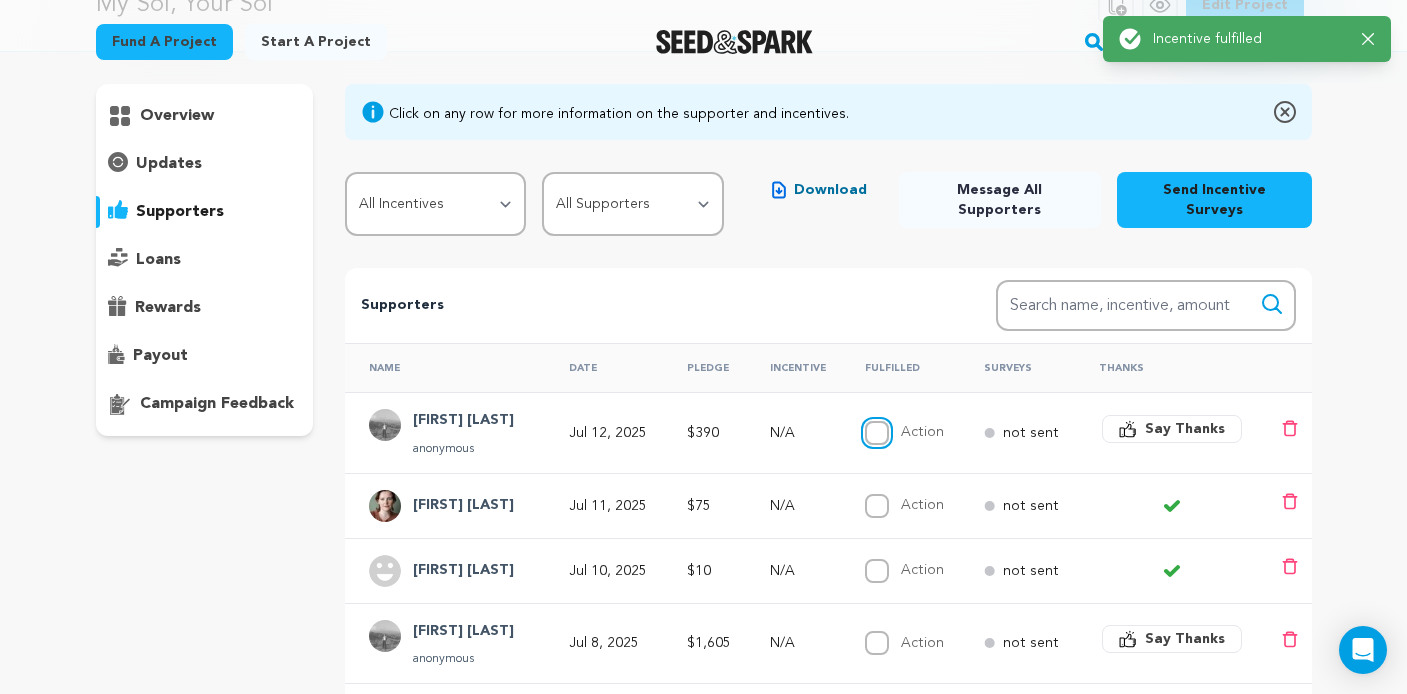 click on "Action" at bounding box center [877, 433] 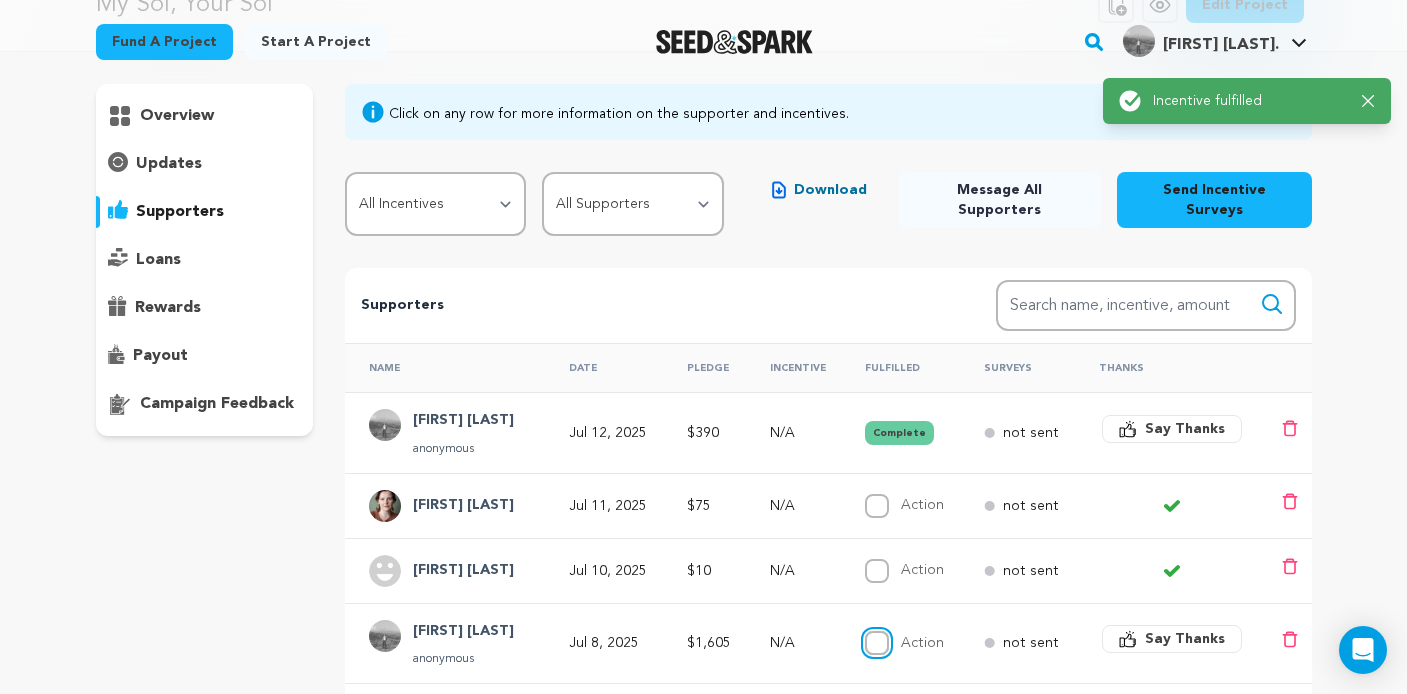 click on "Action" at bounding box center [877, 643] 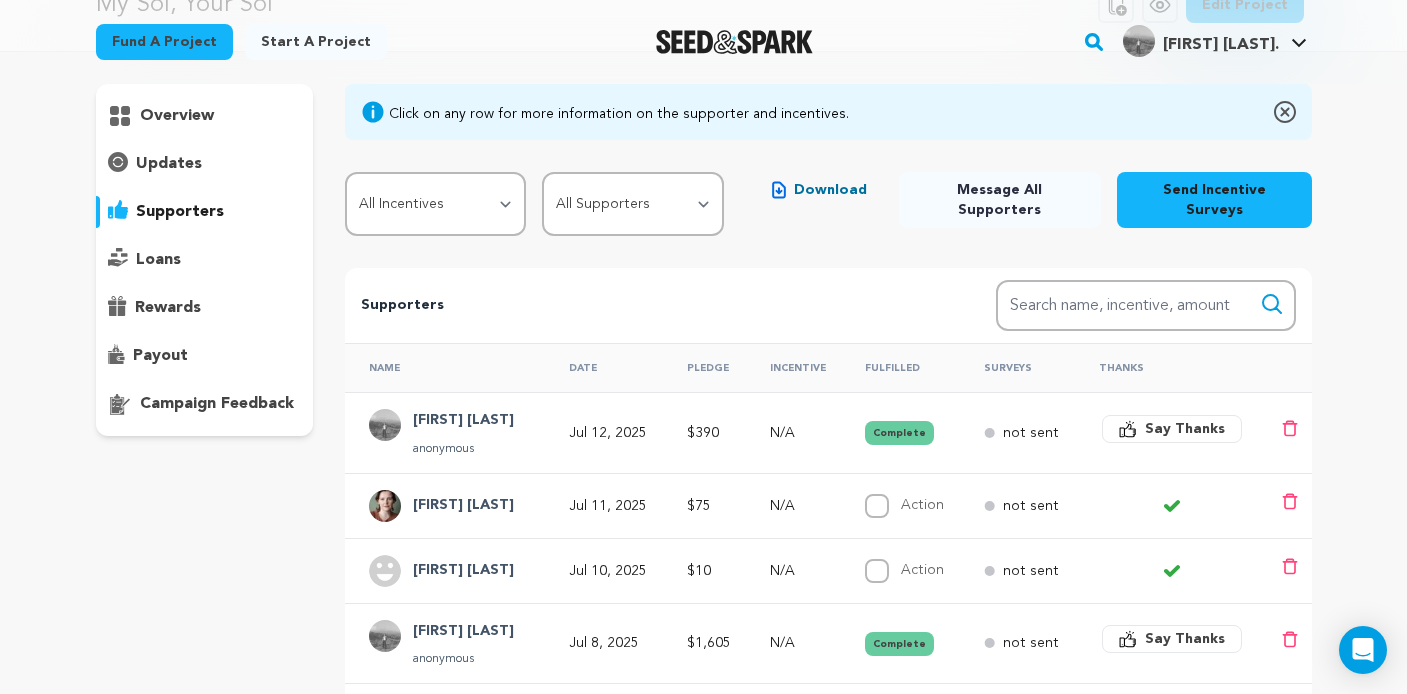 click on "Danny Keenan" at bounding box center [463, 571] 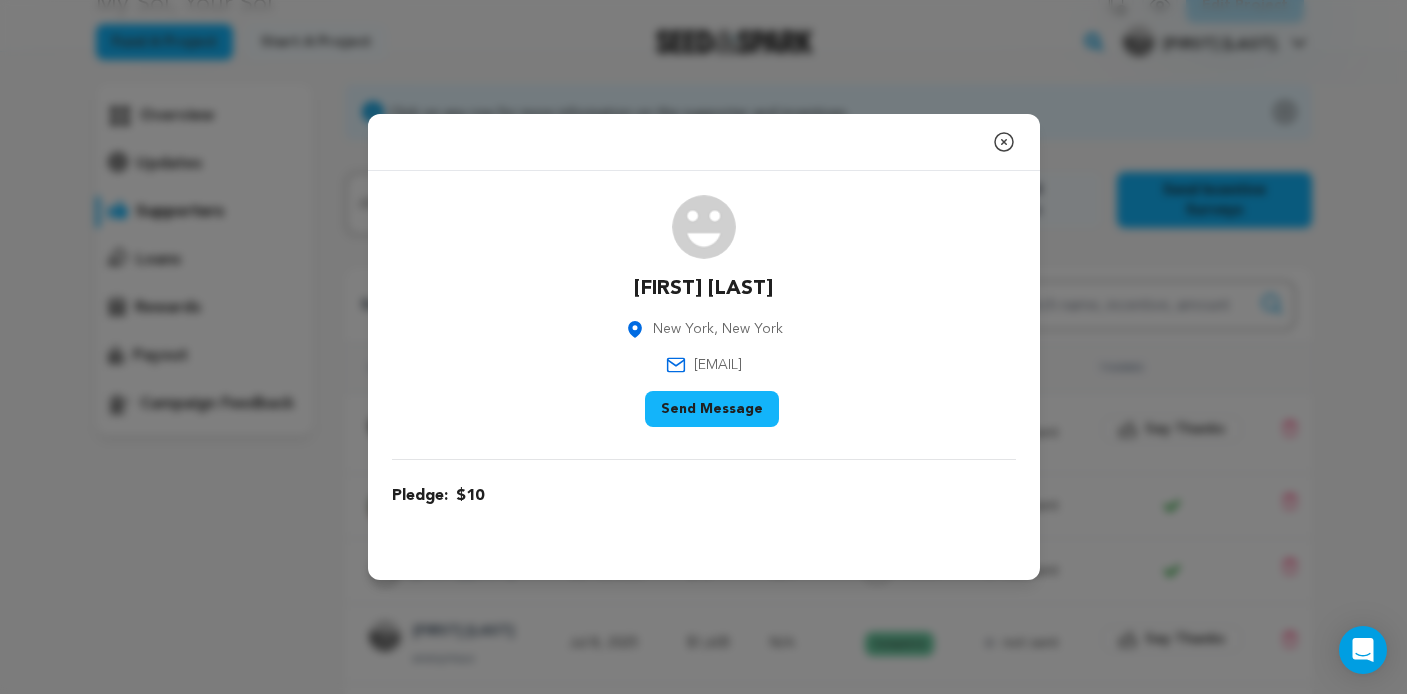 click 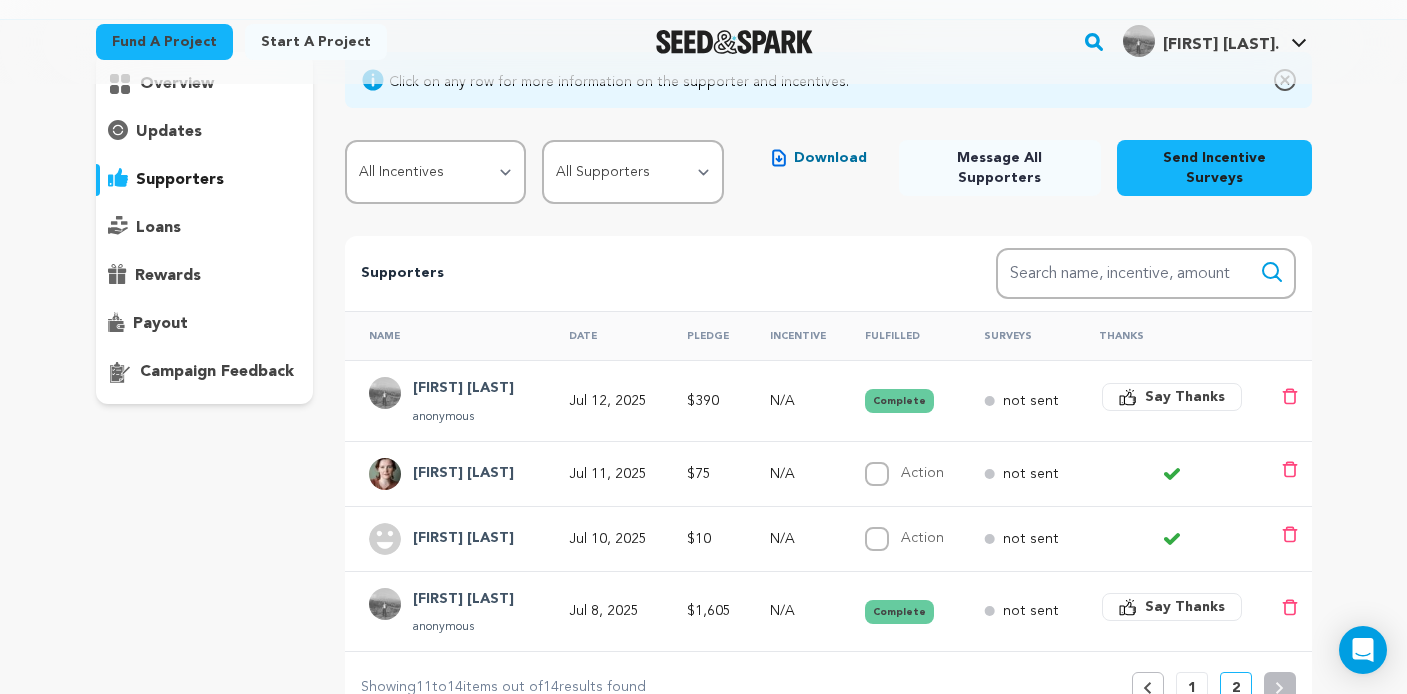 scroll, scrollTop: 159, scrollLeft: 0, axis: vertical 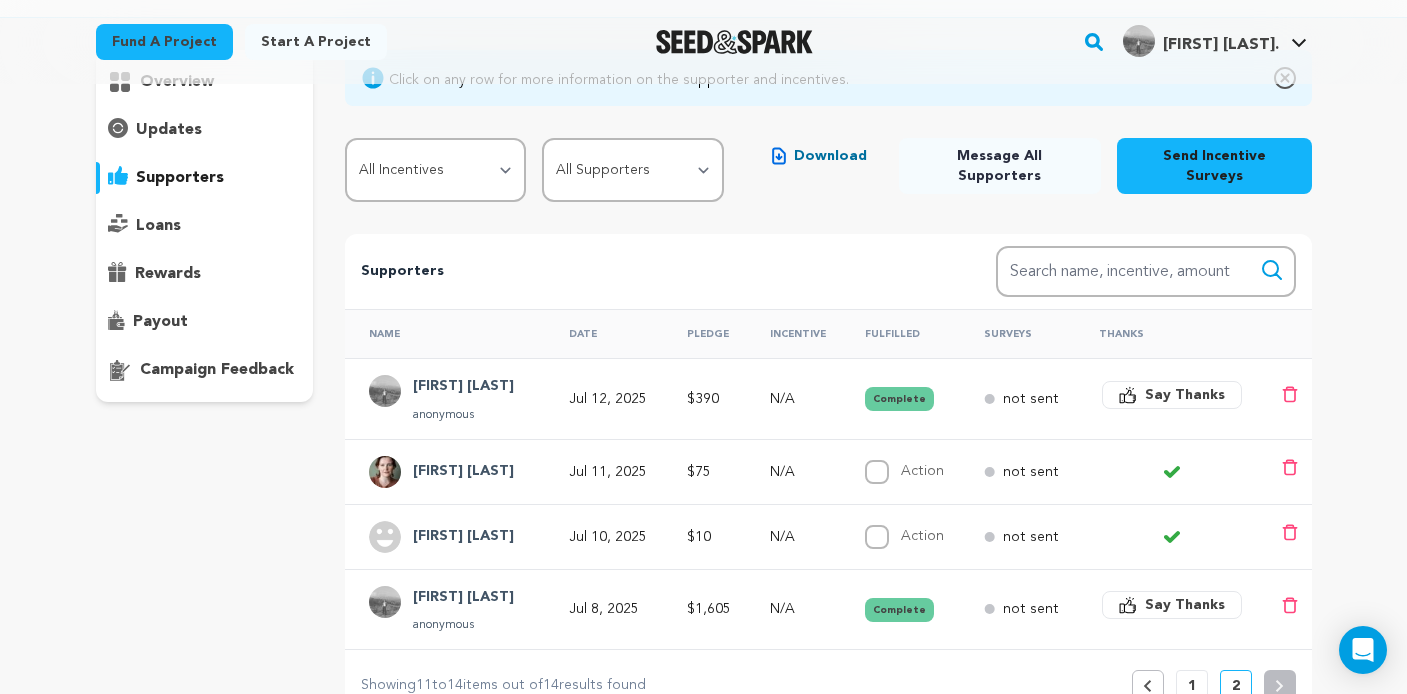 click on "1" at bounding box center [1192, 686] 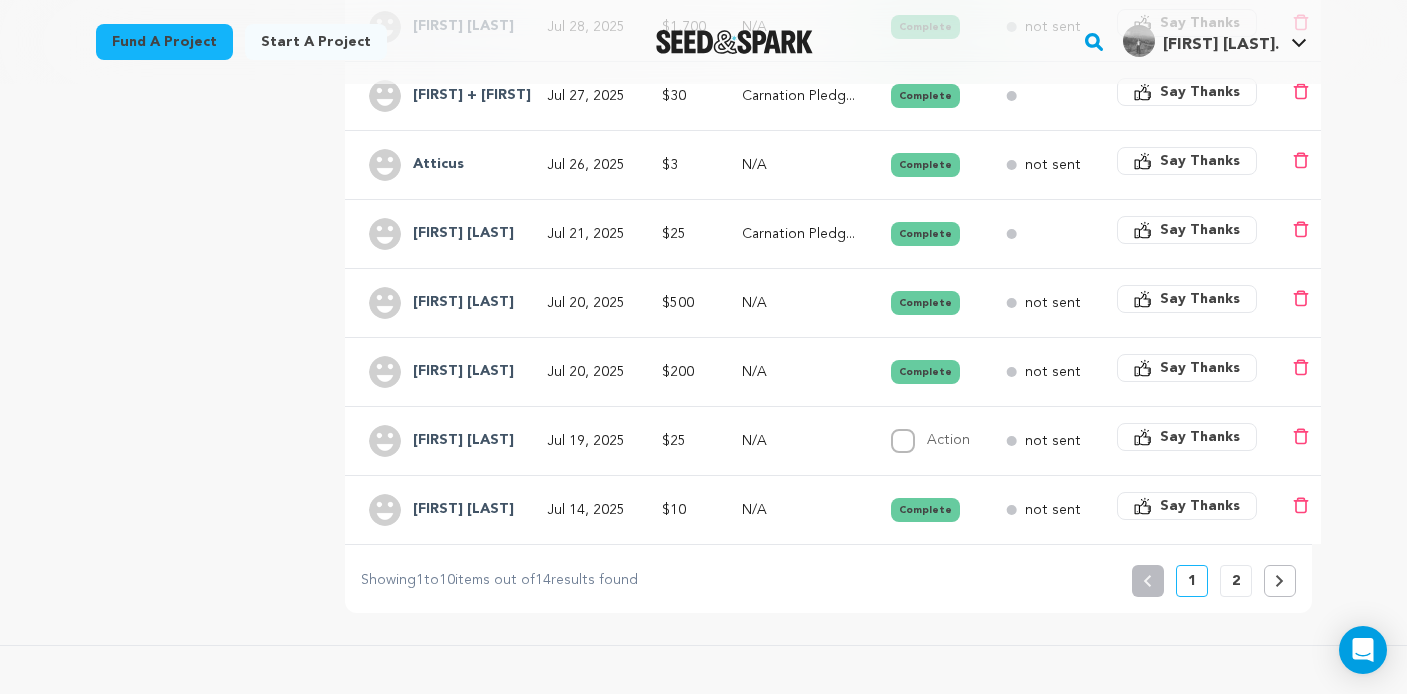 scroll, scrollTop: 693, scrollLeft: 0, axis: vertical 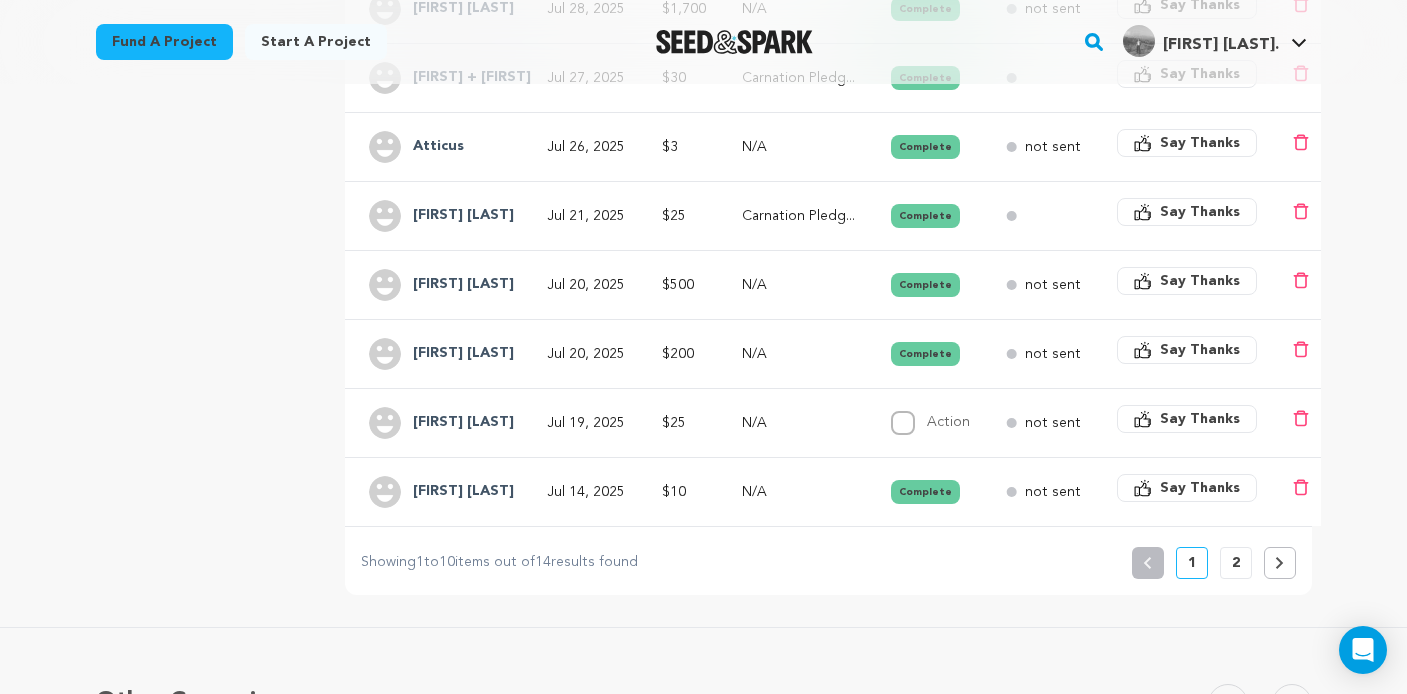 click on "2" at bounding box center [1236, 563] 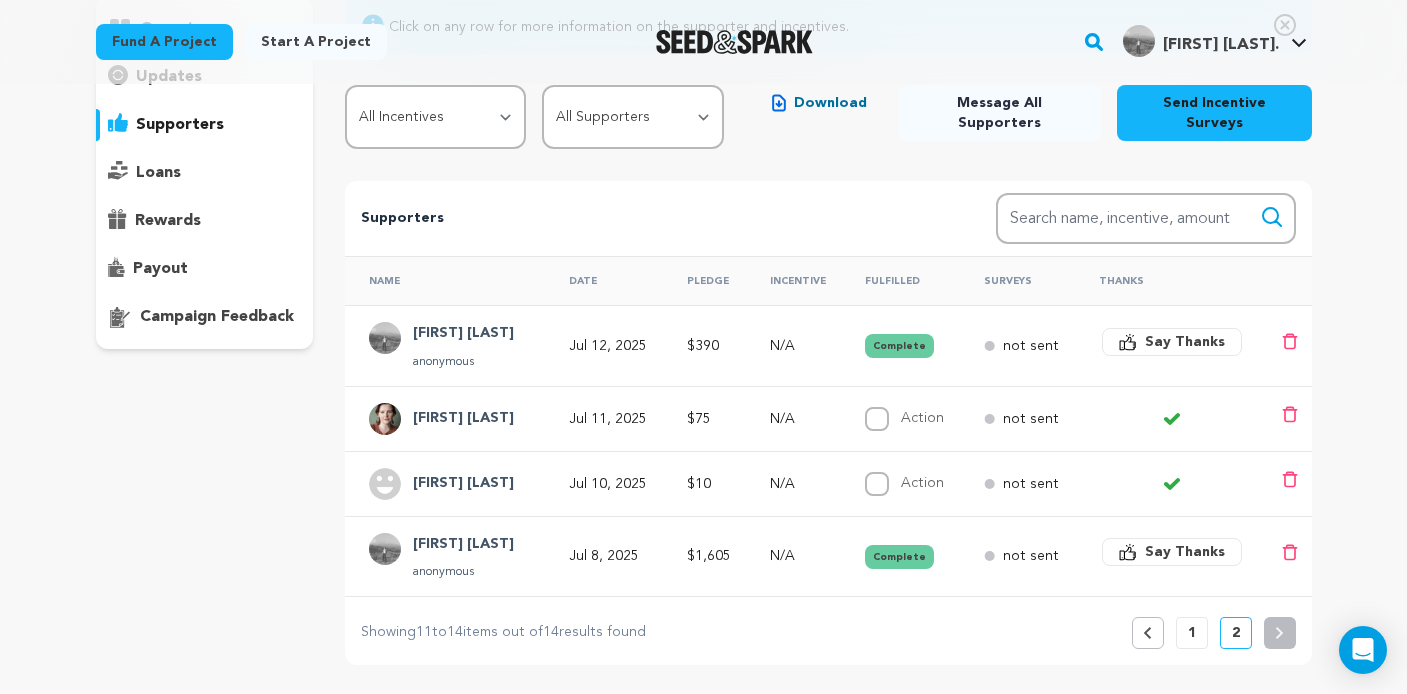 scroll, scrollTop: 213, scrollLeft: 0, axis: vertical 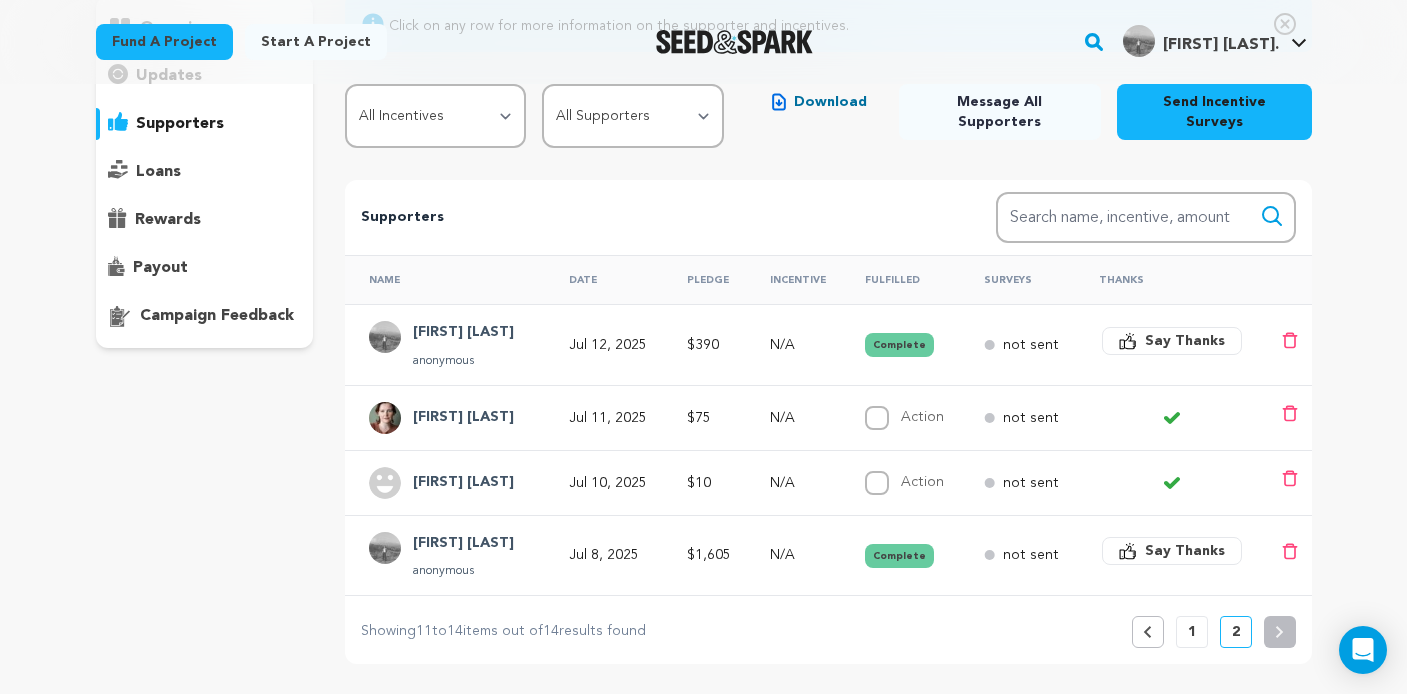click on "1" at bounding box center (1192, 632) 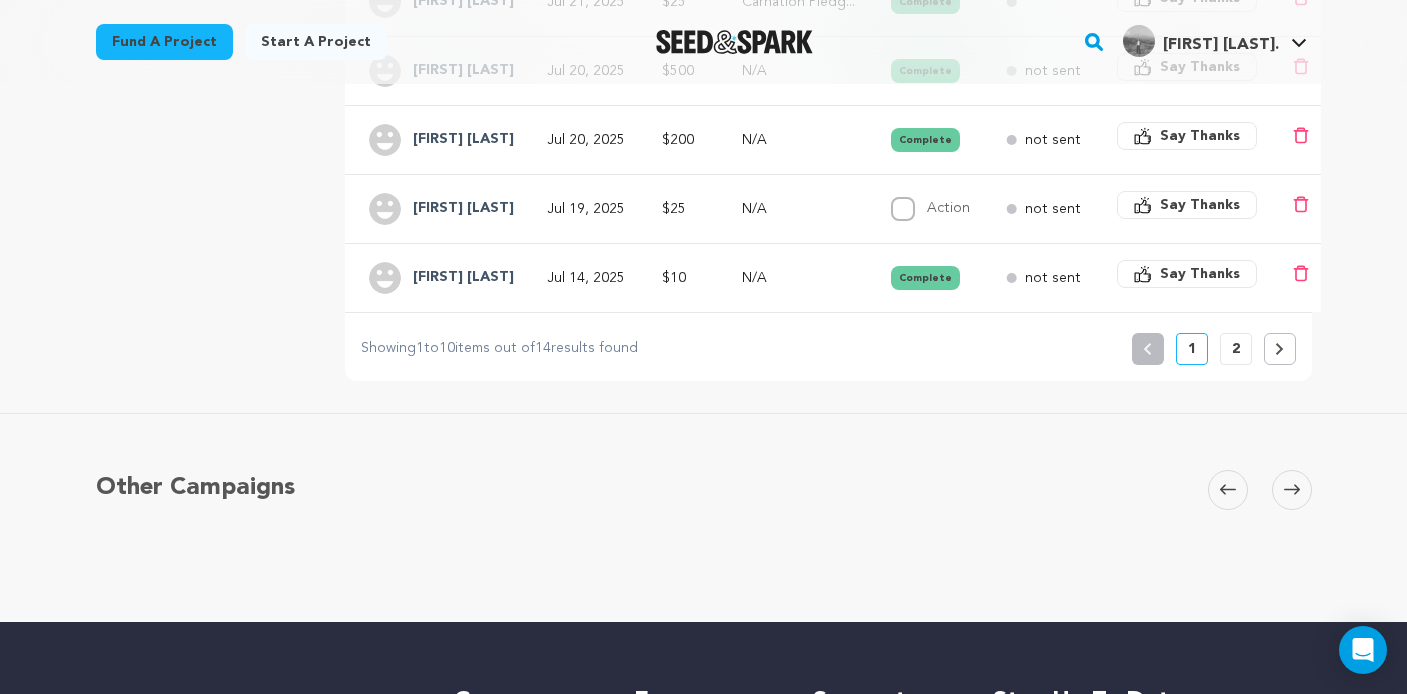 scroll, scrollTop: 905, scrollLeft: 0, axis: vertical 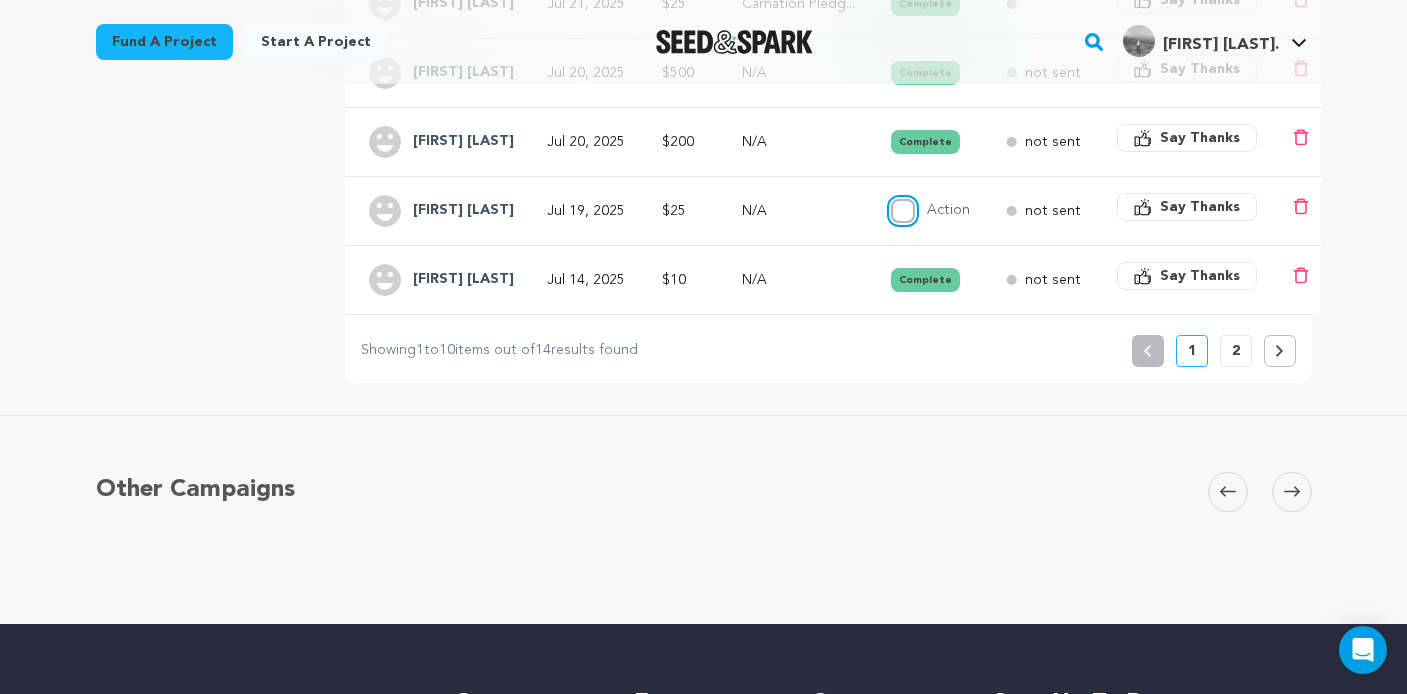 click on "Action" at bounding box center [903, 211] 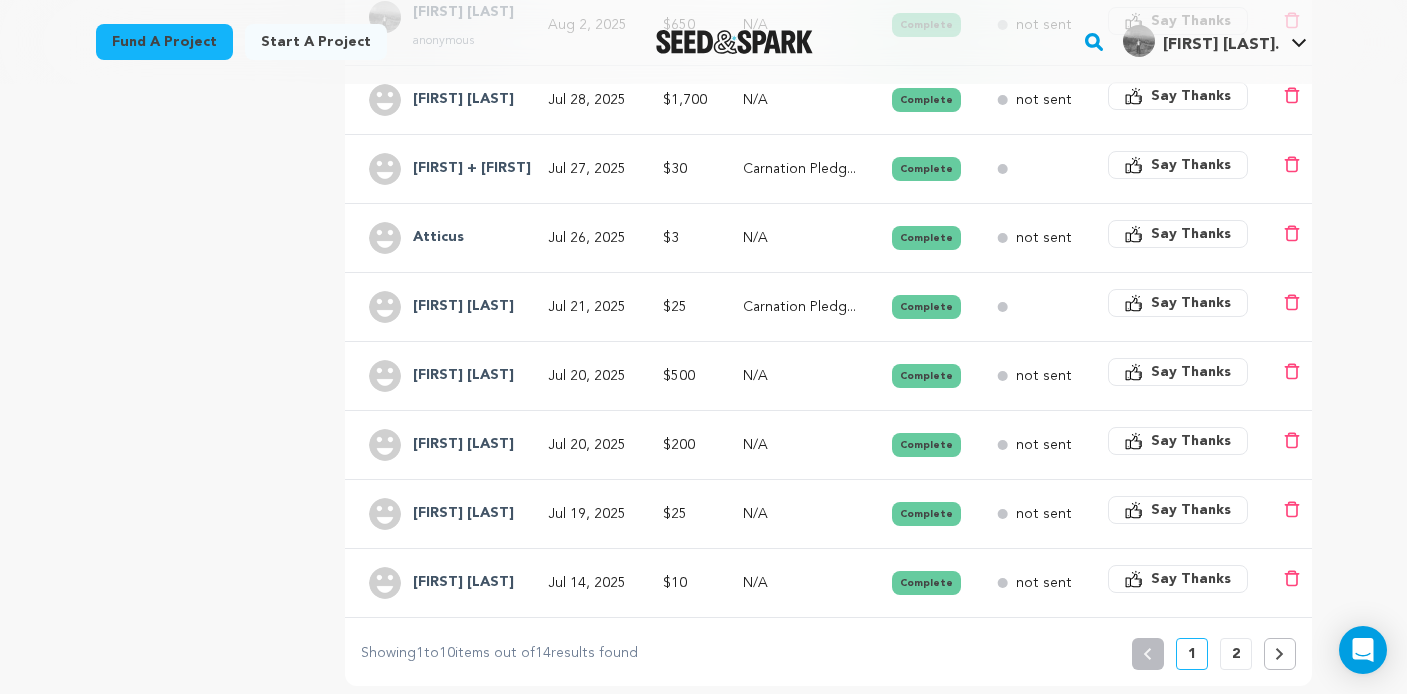 scroll, scrollTop: 601, scrollLeft: 0, axis: vertical 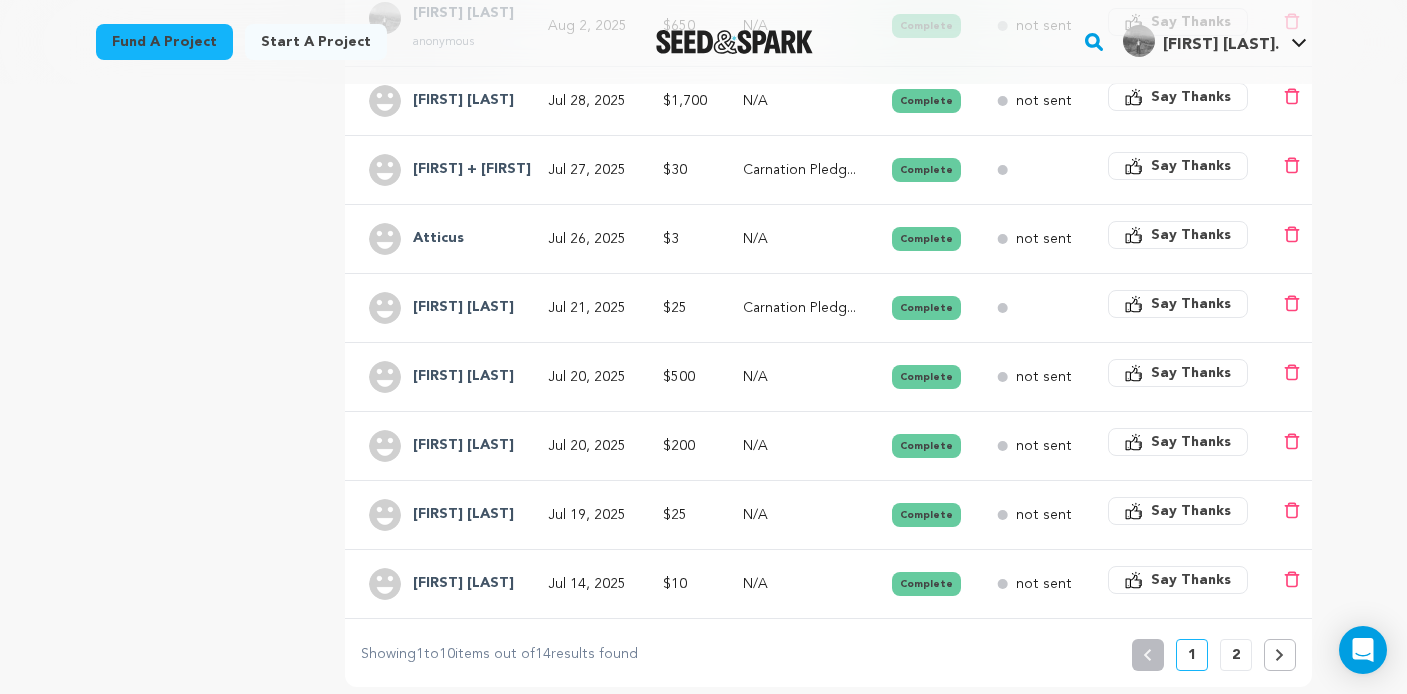 click on "2" at bounding box center (1236, 655) 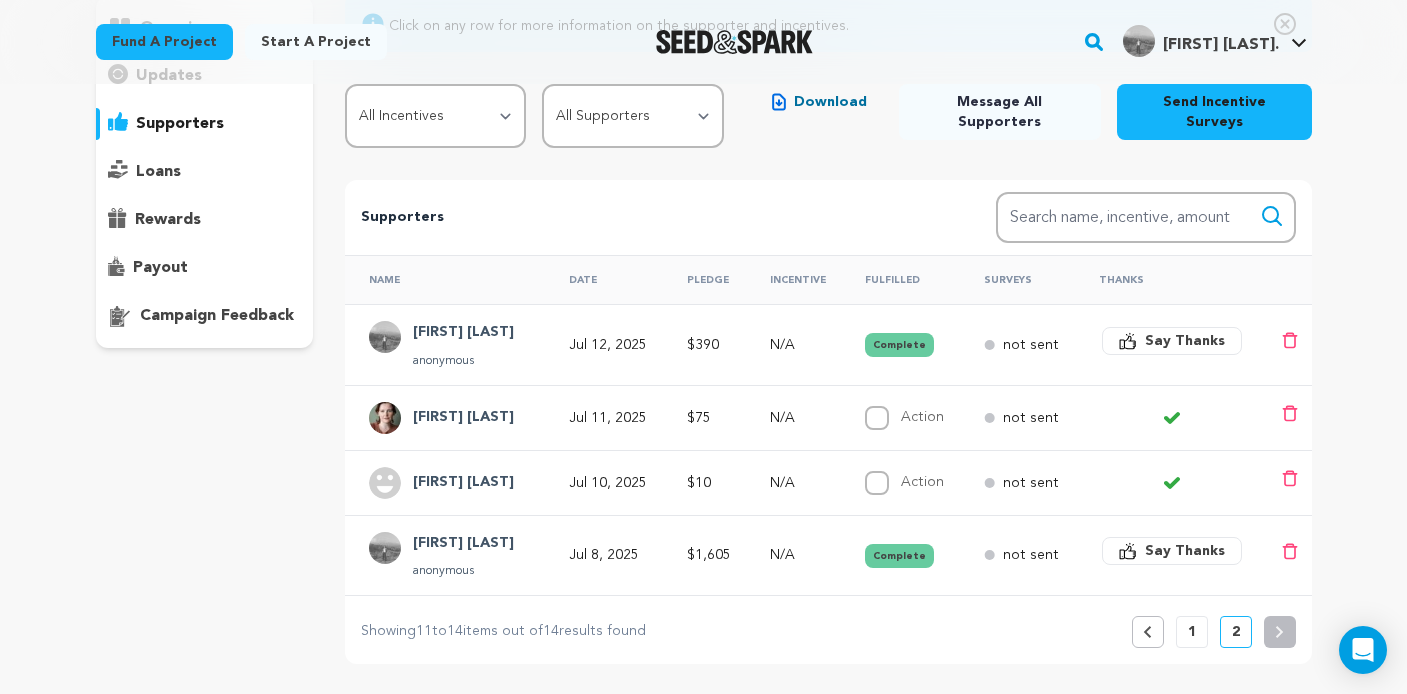 scroll, scrollTop: 209, scrollLeft: 0, axis: vertical 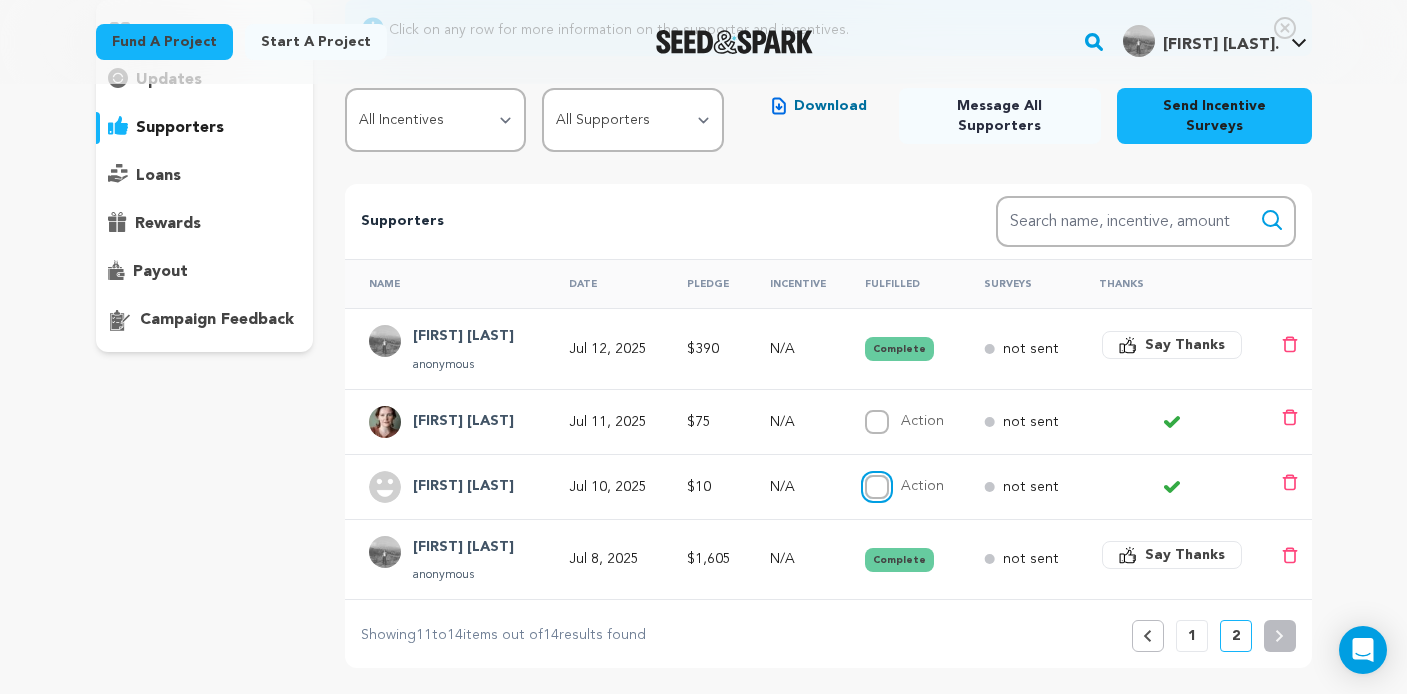click on "Action" at bounding box center (877, 487) 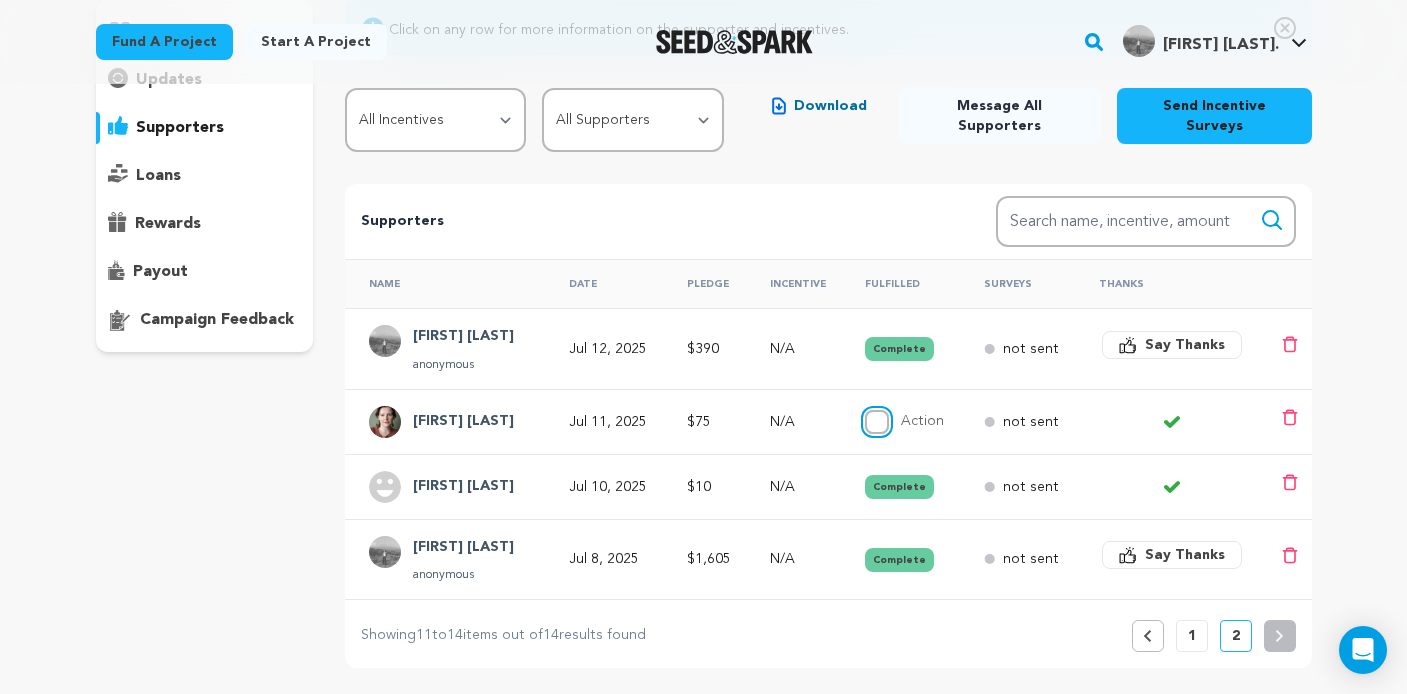 click on "Action" at bounding box center [877, 422] 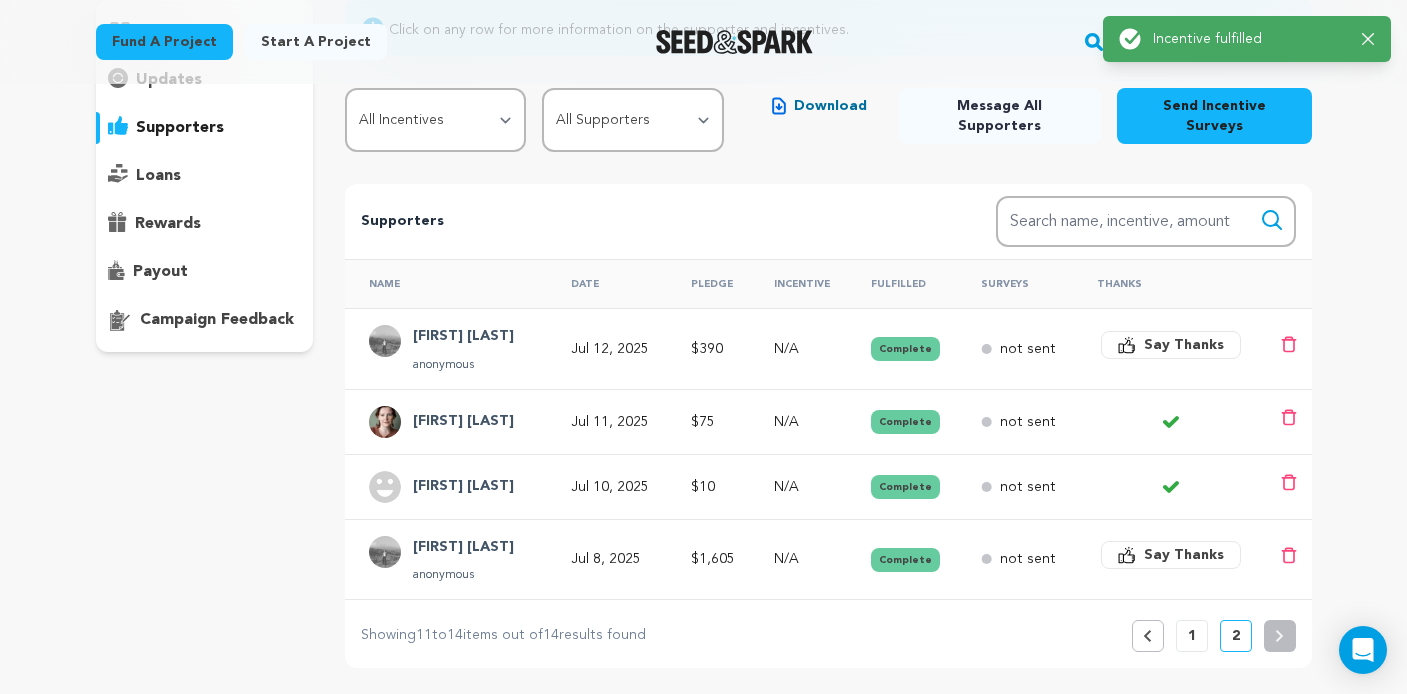 click on "1" at bounding box center [1192, 636] 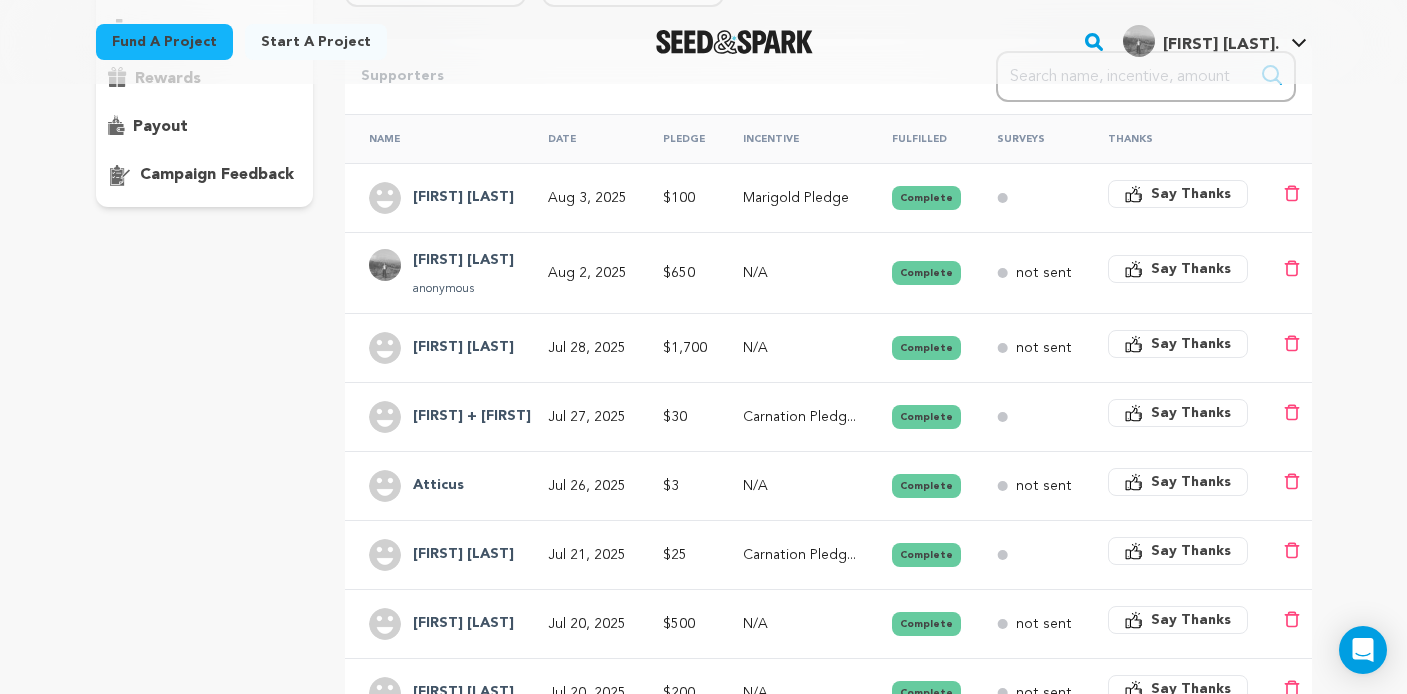 scroll, scrollTop: 350, scrollLeft: 0, axis: vertical 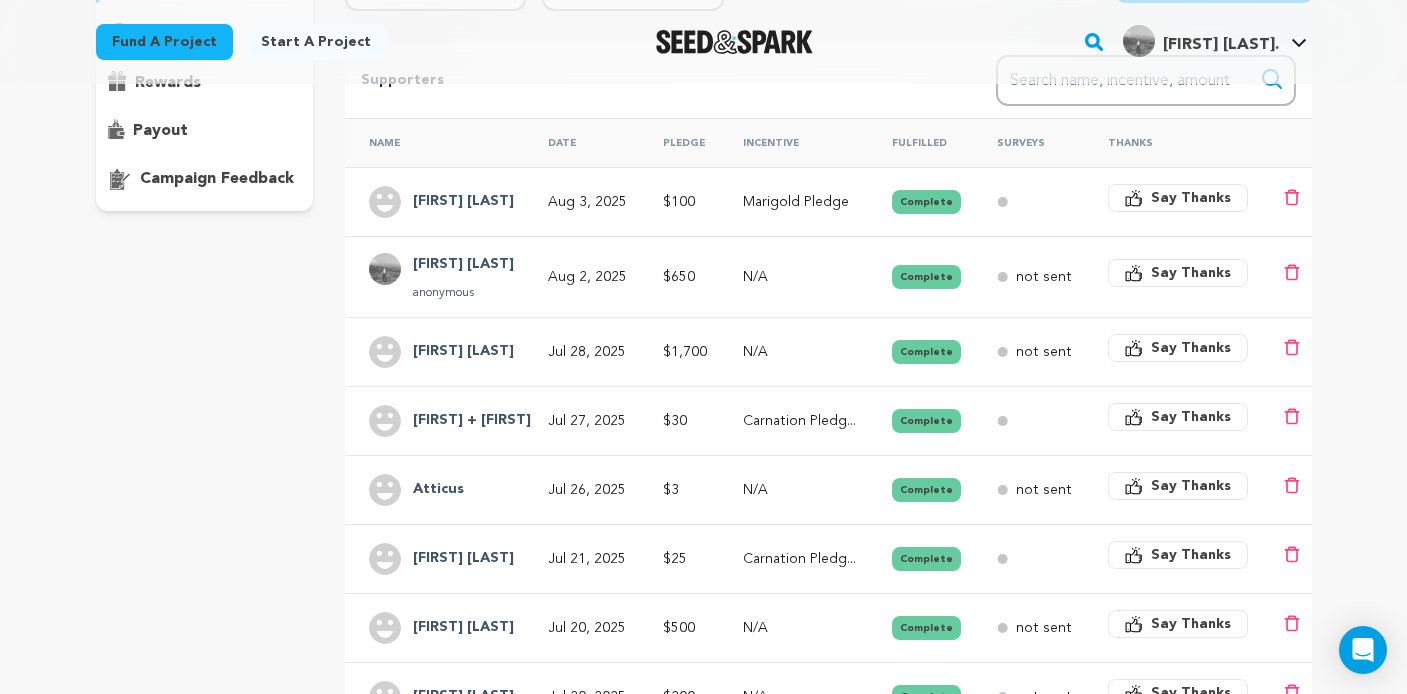 click on "[FIRST] [LAST]" at bounding box center (463, 202) 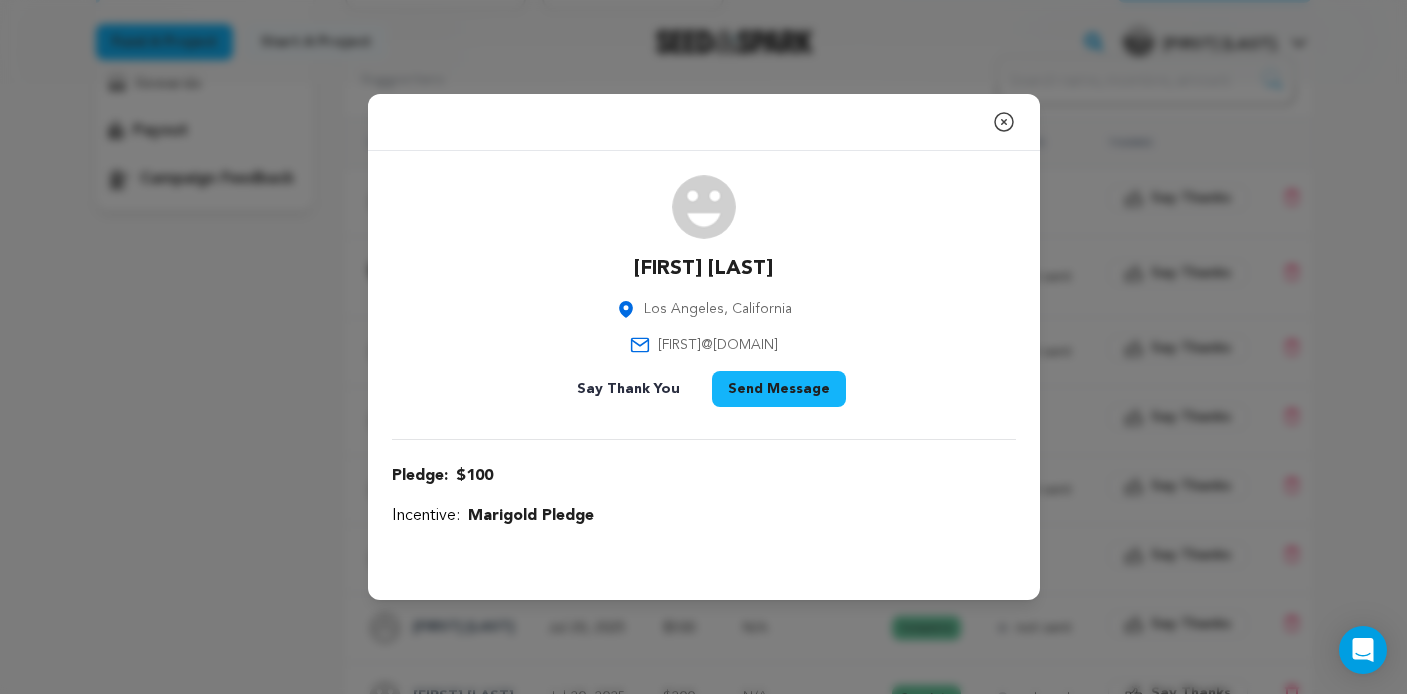 click on "Send Message" at bounding box center (779, 389) 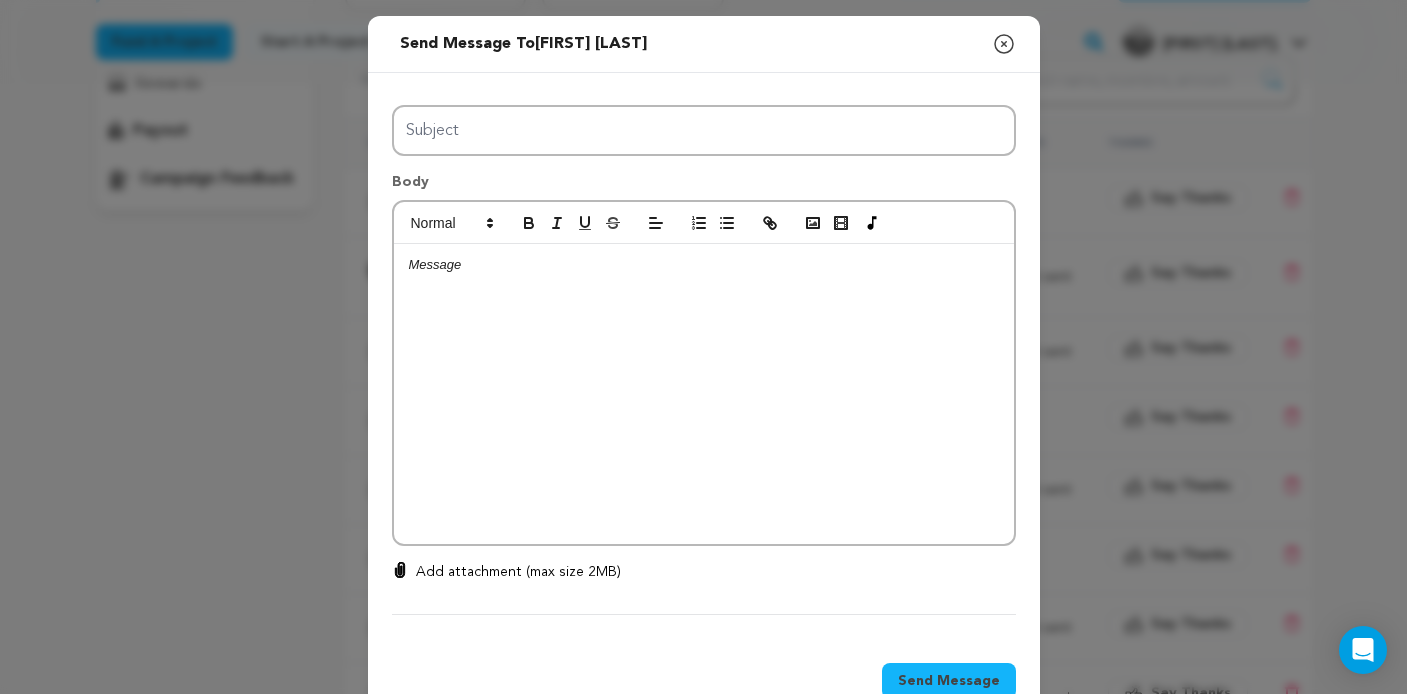 click at bounding box center (704, 394) 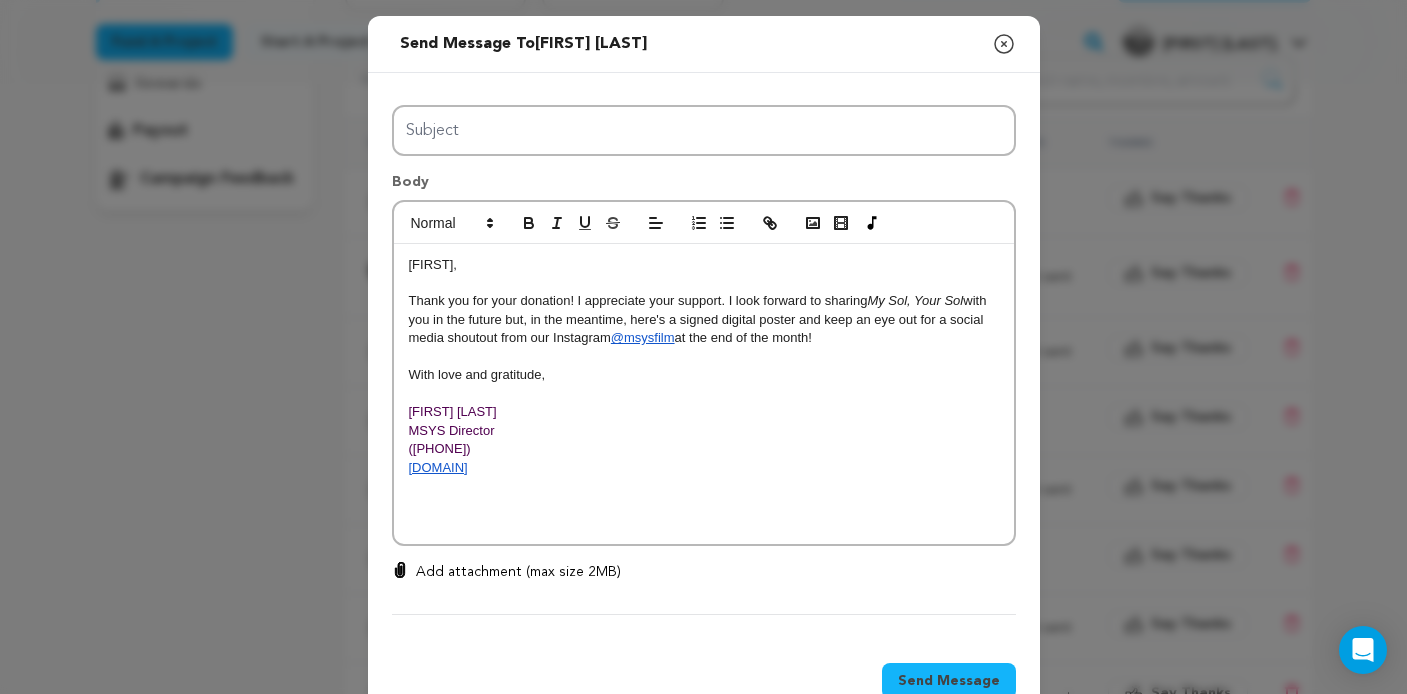 scroll, scrollTop: 0, scrollLeft: 0, axis: both 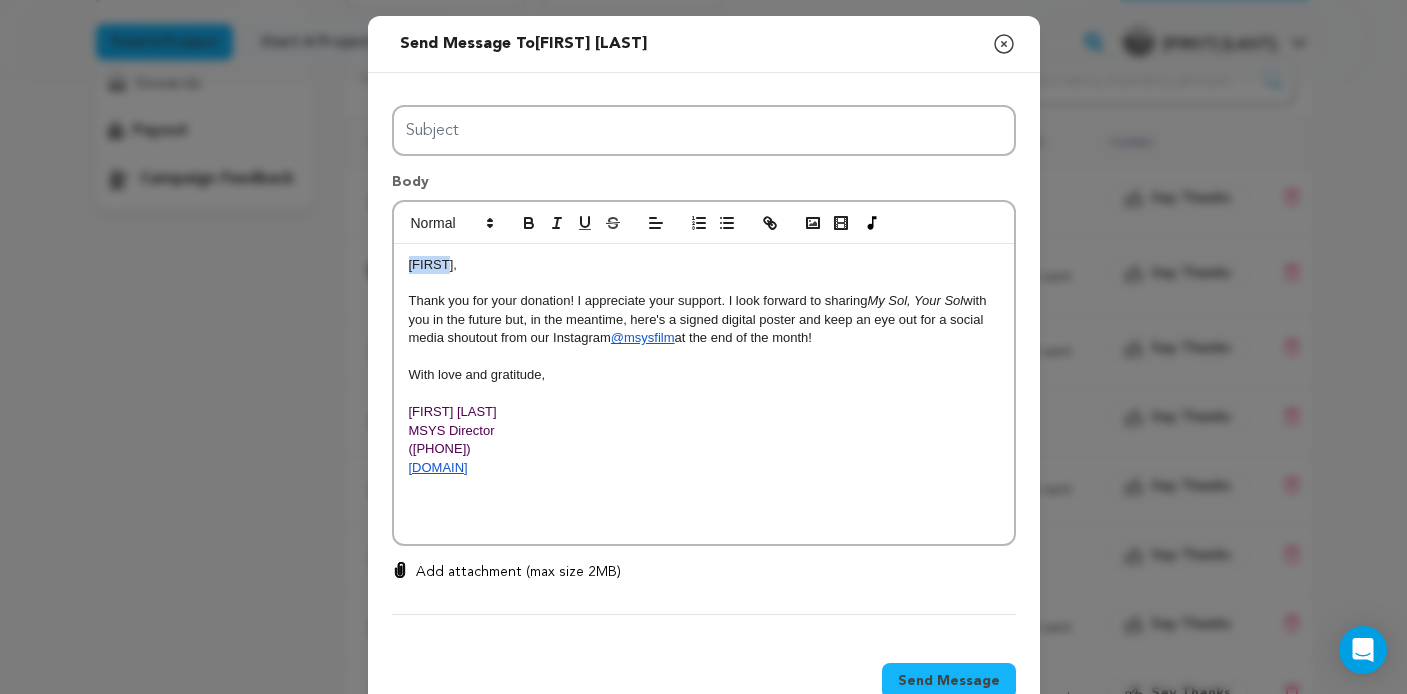 click on "Ronnie," at bounding box center (704, 265) 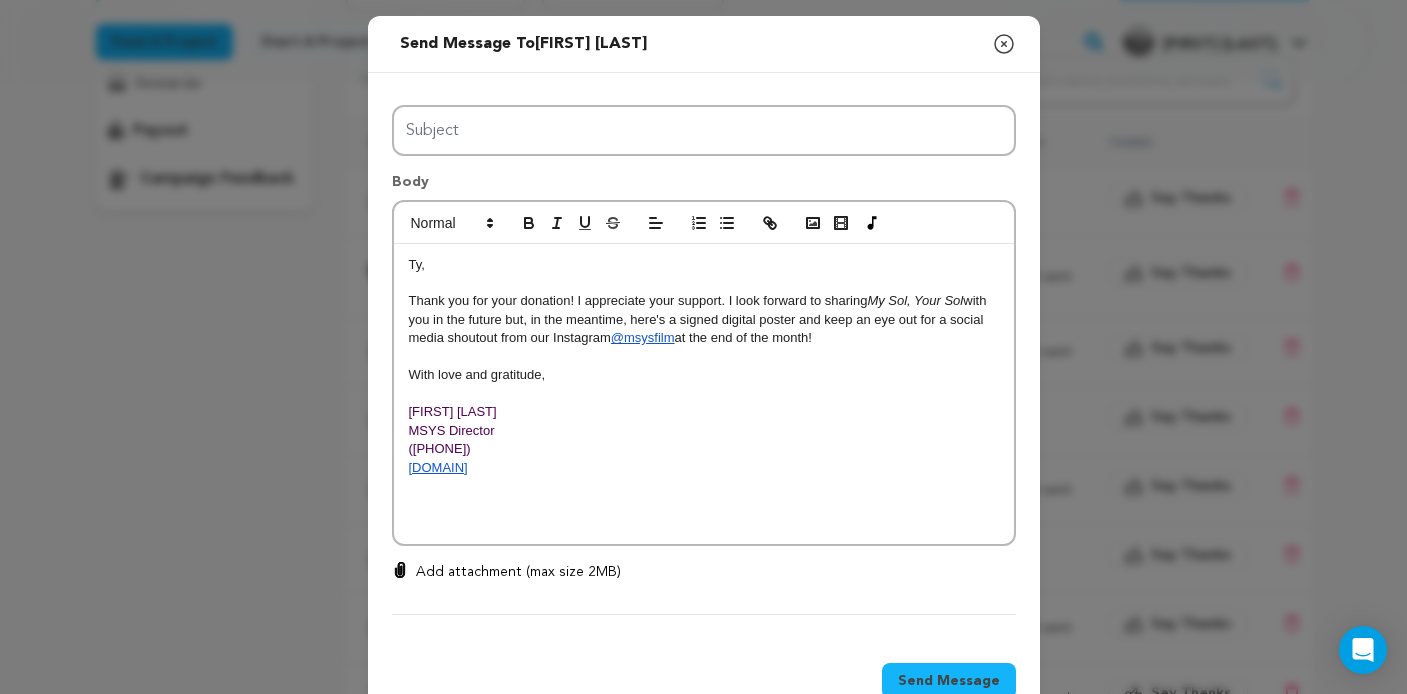 click on "stellaroyofilm.com" at bounding box center (704, 468) 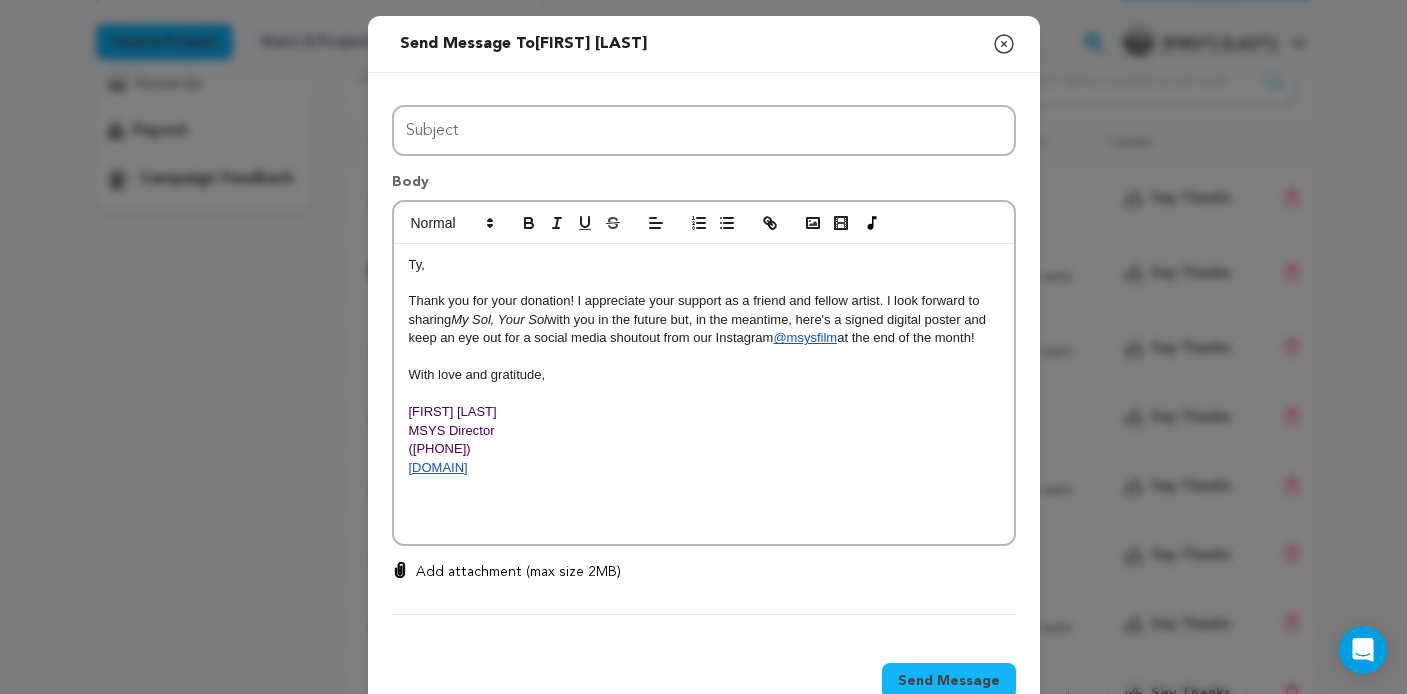 click on "(718) 344-8979" at bounding box center [704, 449] 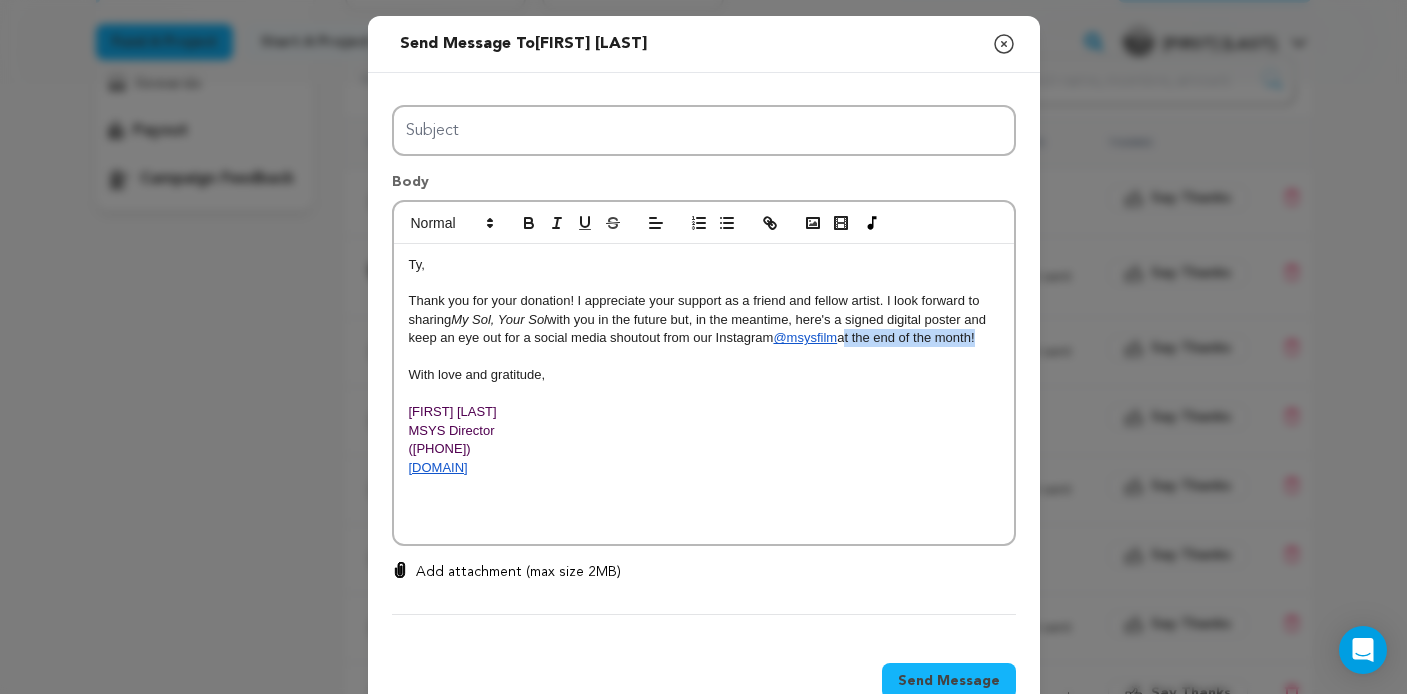 drag, startPoint x: 979, startPoint y: 339, endPoint x: 845, endPoint y: 341, distance: 134.01492 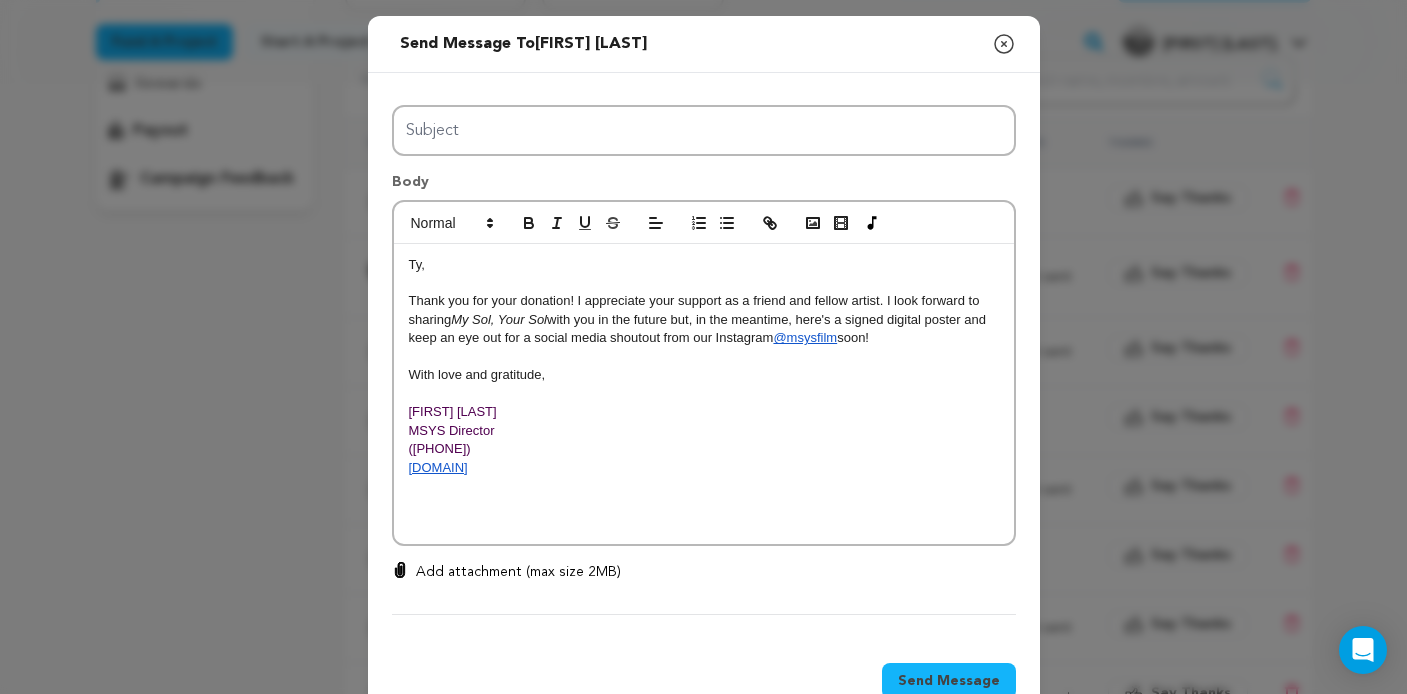 click at bounding box center [704, 394] 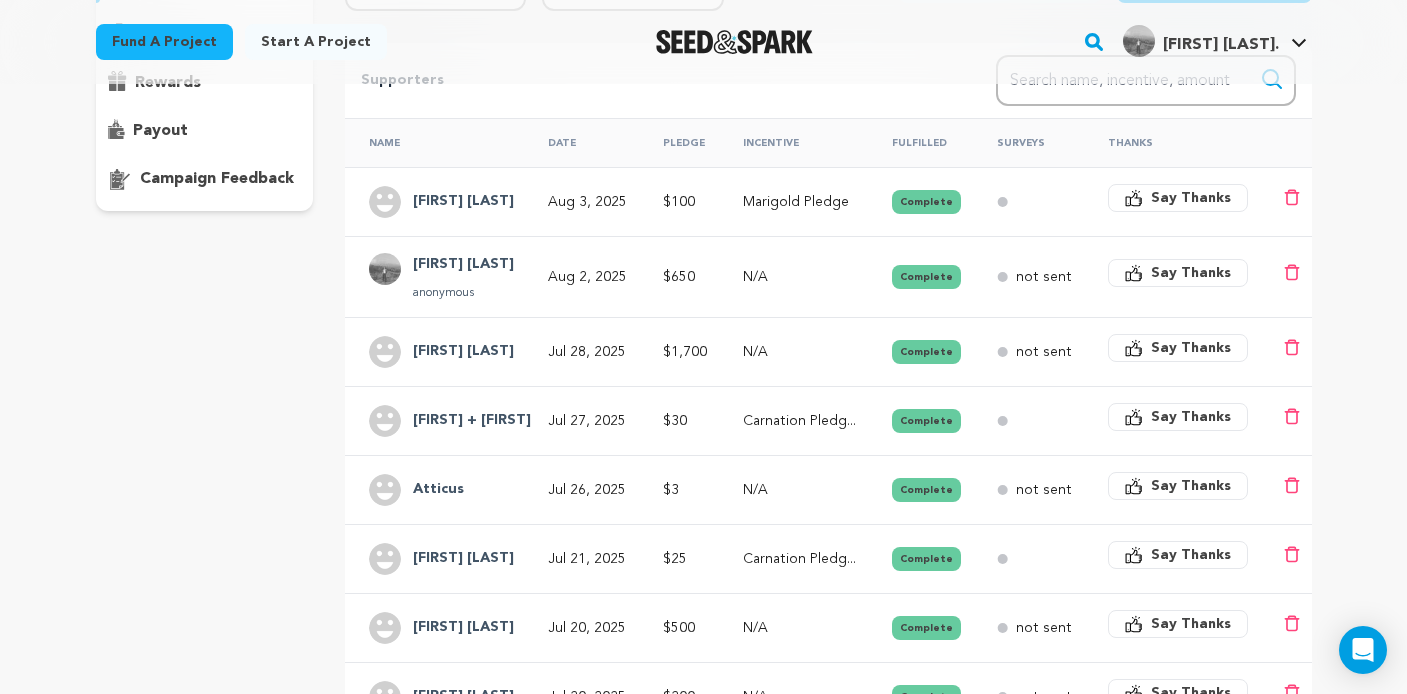 click on "[FIRST] [LAST]" at bounding box center (463, 202) 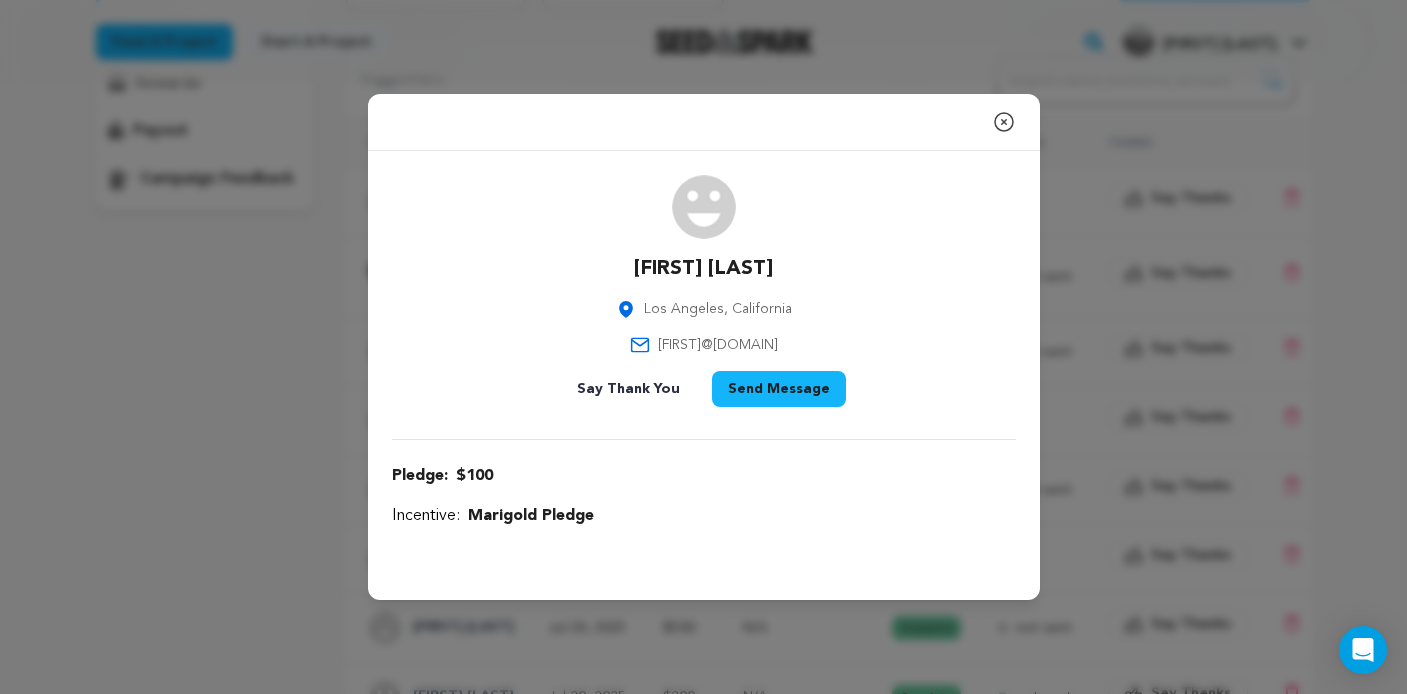 drag, startPoint x: 827, startPoint y: 343, endPoint x: 623, endPoint y: 352, distance: 204.19843 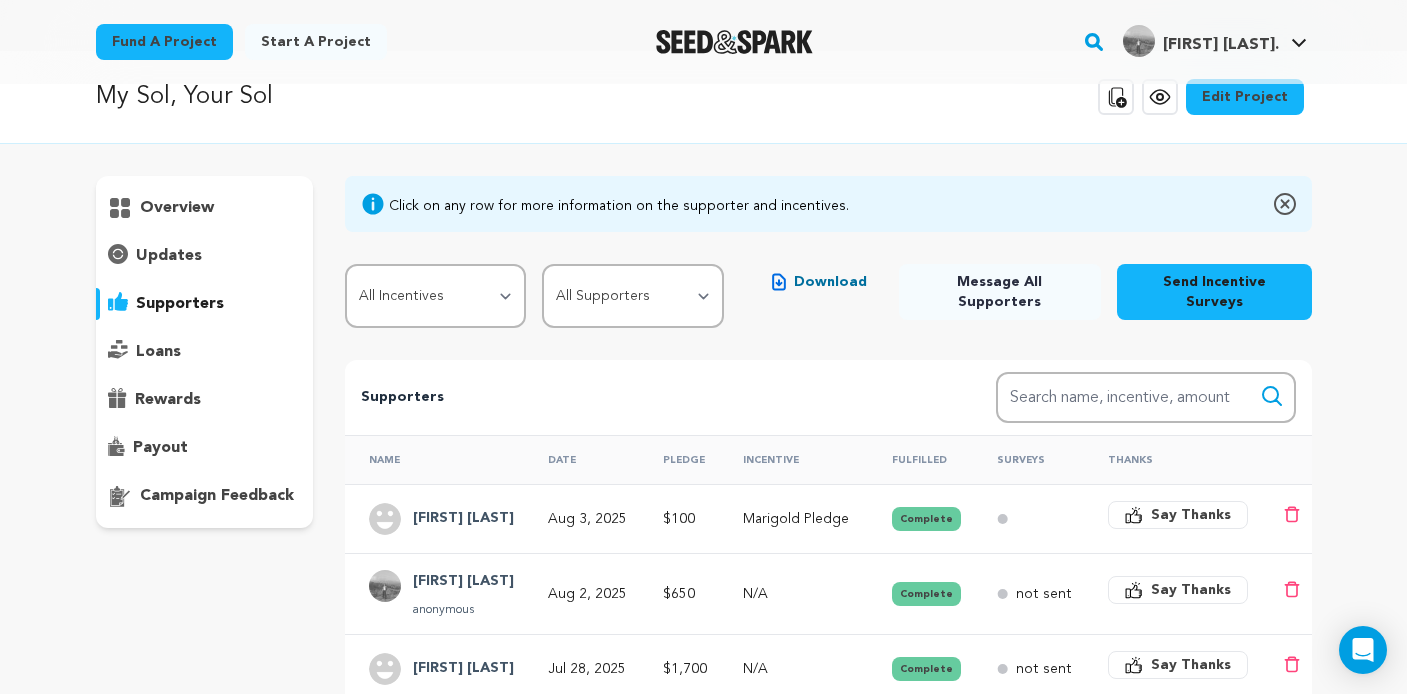 scroll, scrollTop: 0, scrollLeft: 0, axis: both 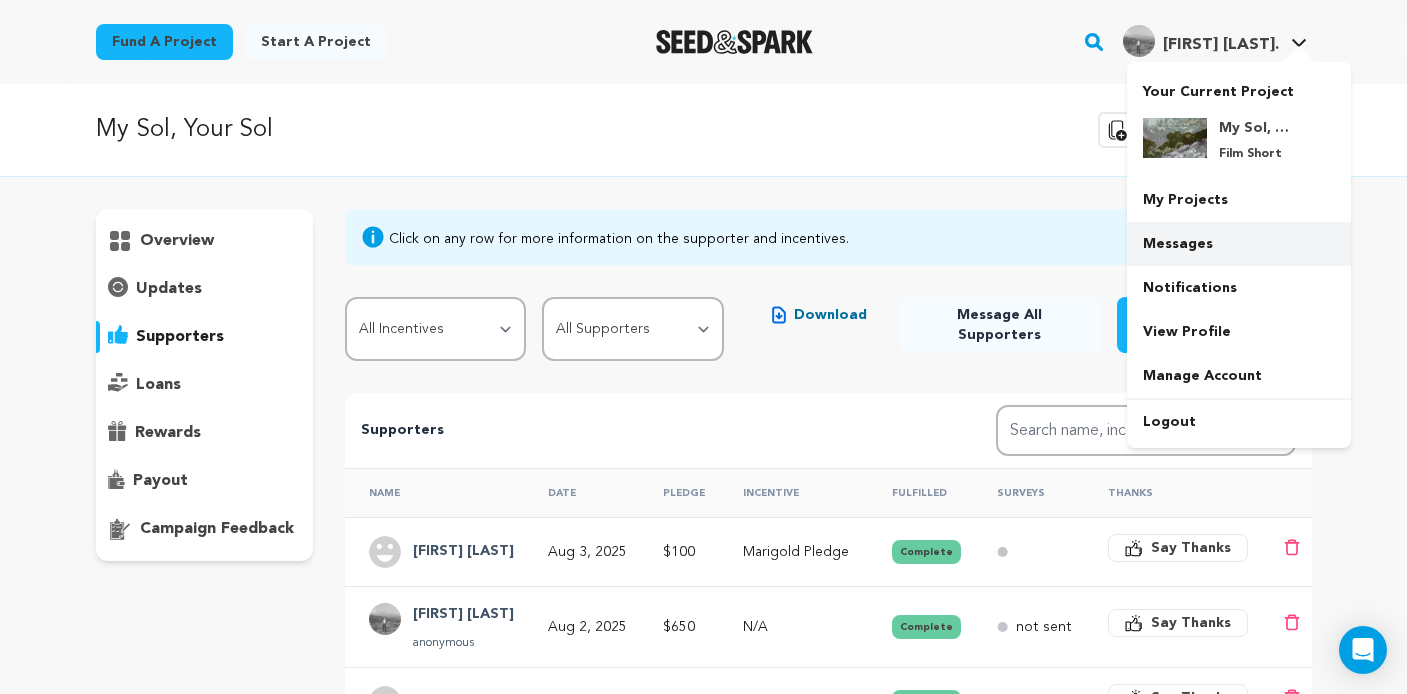 click on "Messages" at bounding box center (1239, 244) 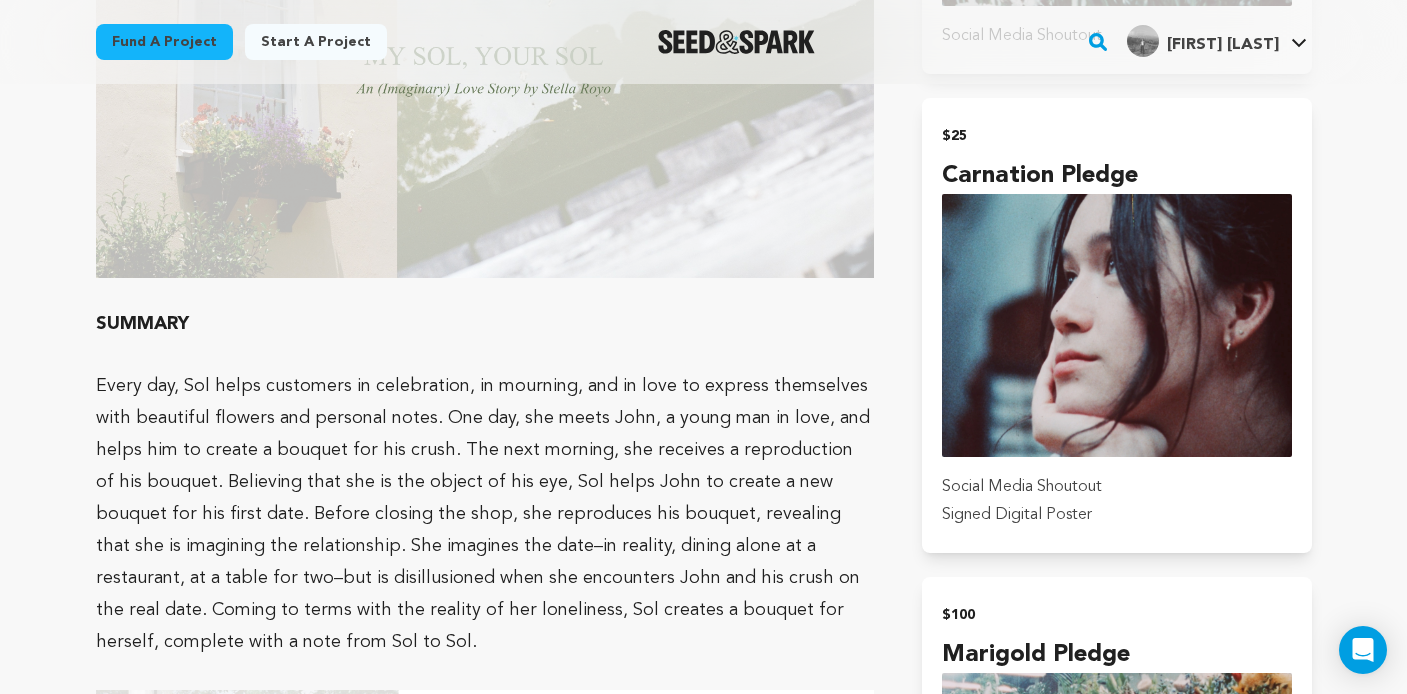 scroll, scrollTop: 1754, scrollLeft: 0, axis: vertical 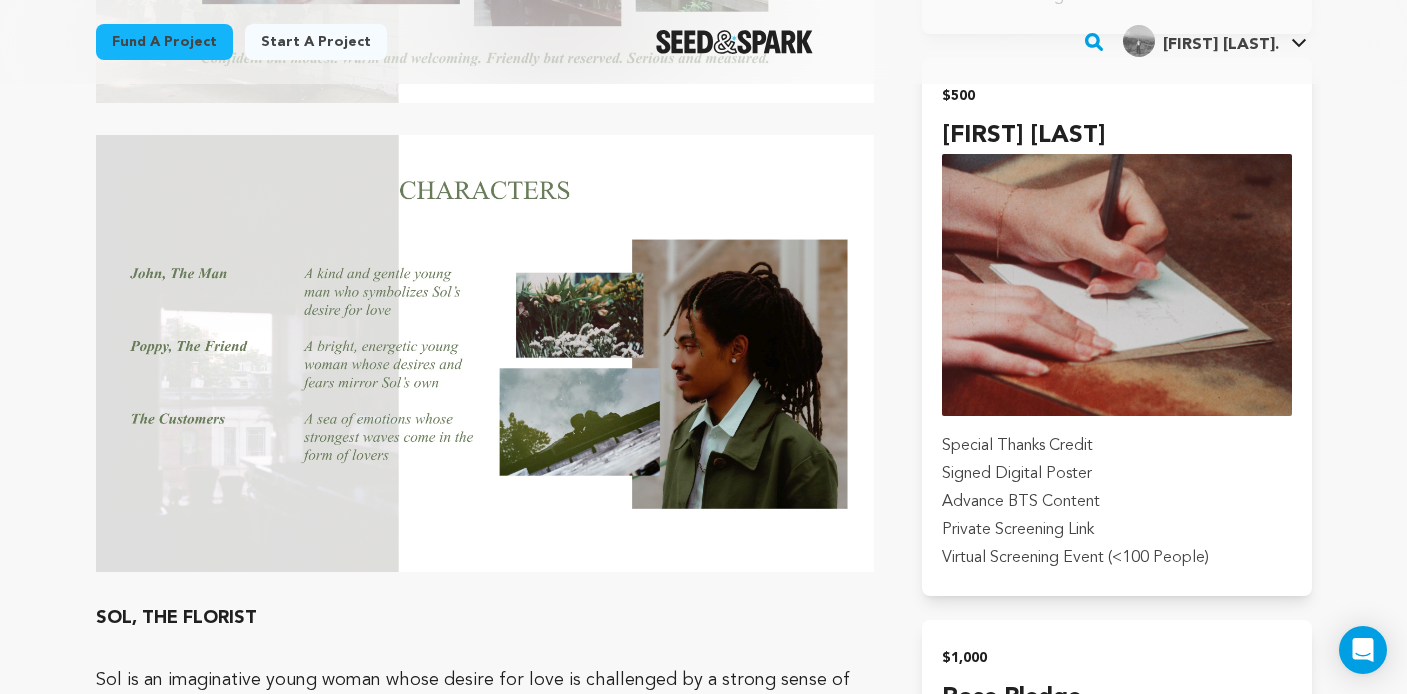 click on "Fund a project
Start a project
Search" at bounding box center (703, 1278) 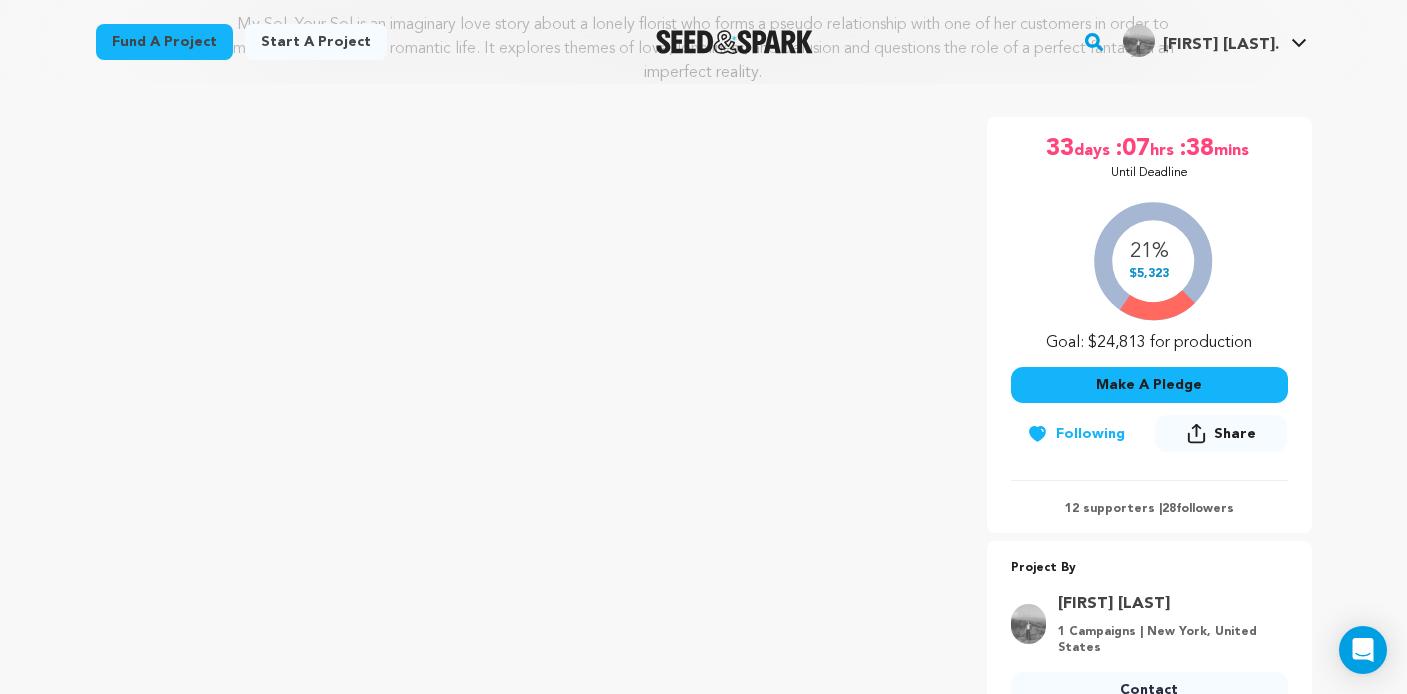 scroll, scrollTop: 341, scrollLeft: 0, axis: vertical 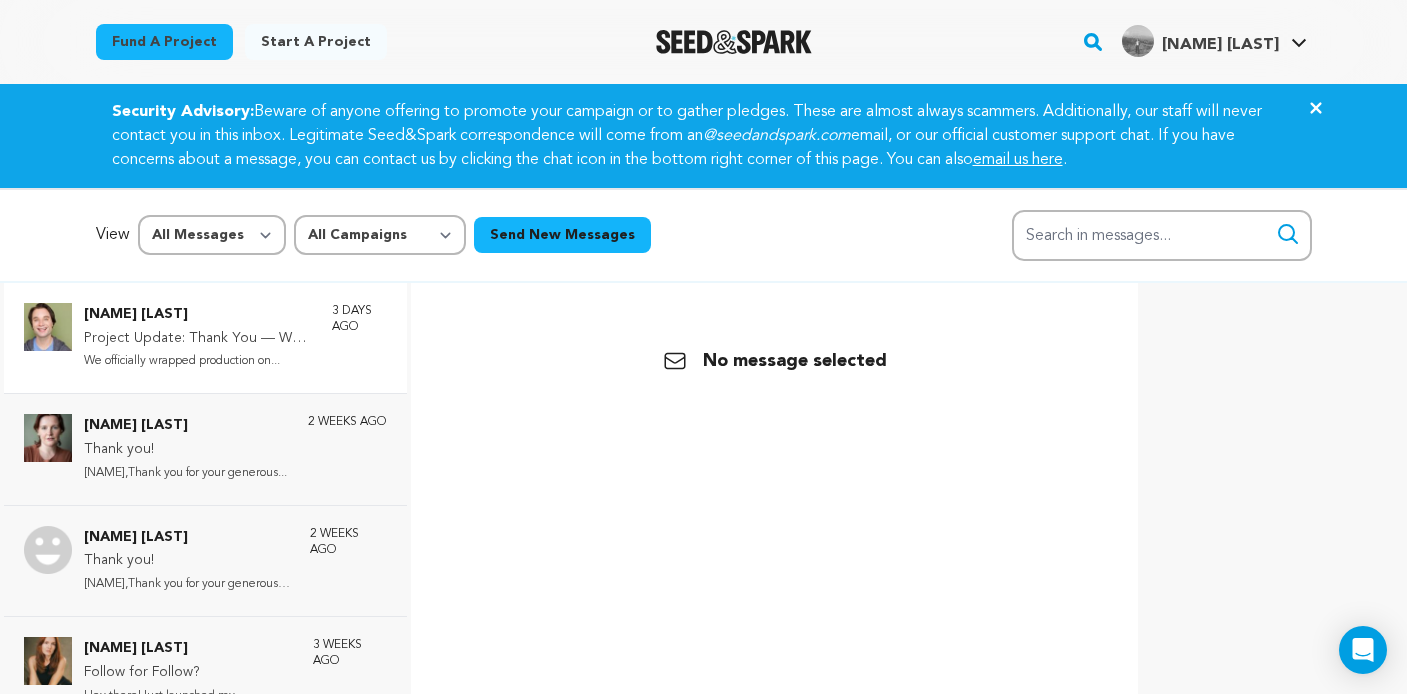 click on "[NAME] [LAST]
Project Update:
Thank You — We Wrapped! ?
We officially wrapped production on...
3 days ago" at bounding box center [235, 338] 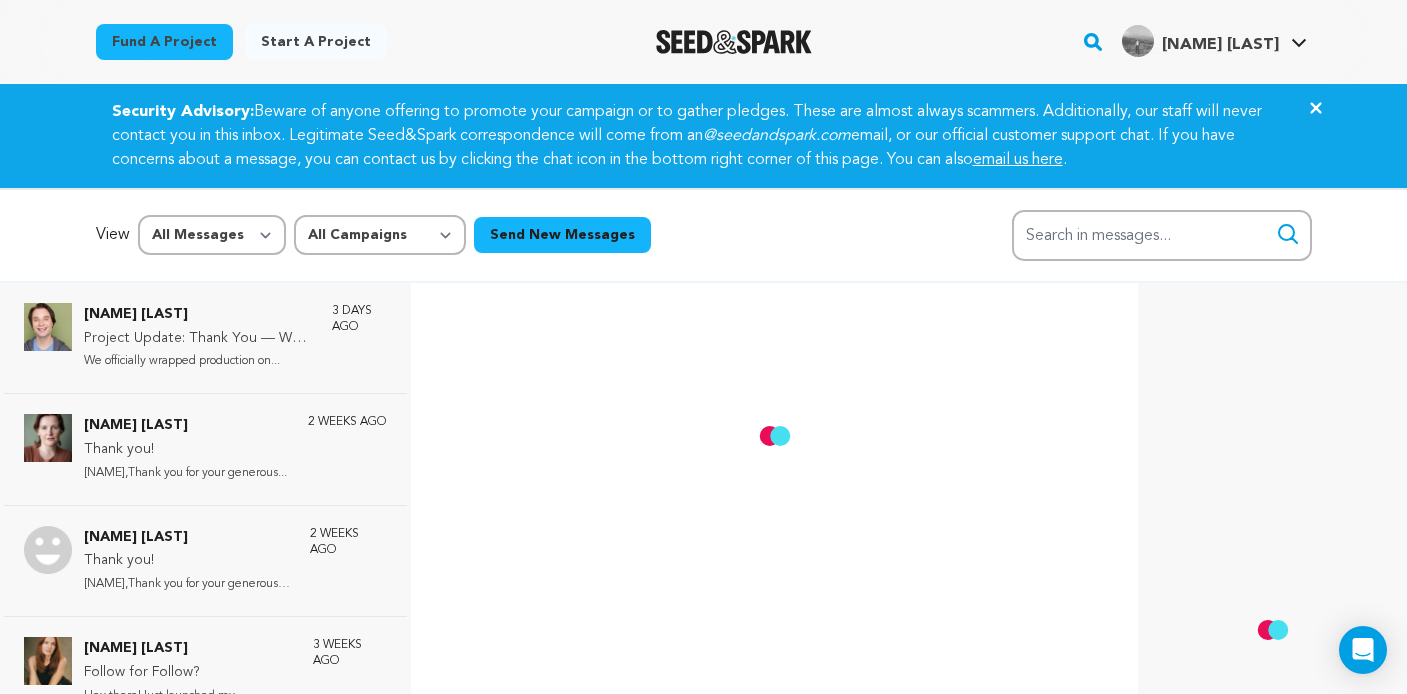 scroll, scrollTop: 0, scrollLeft: 0, axis: both 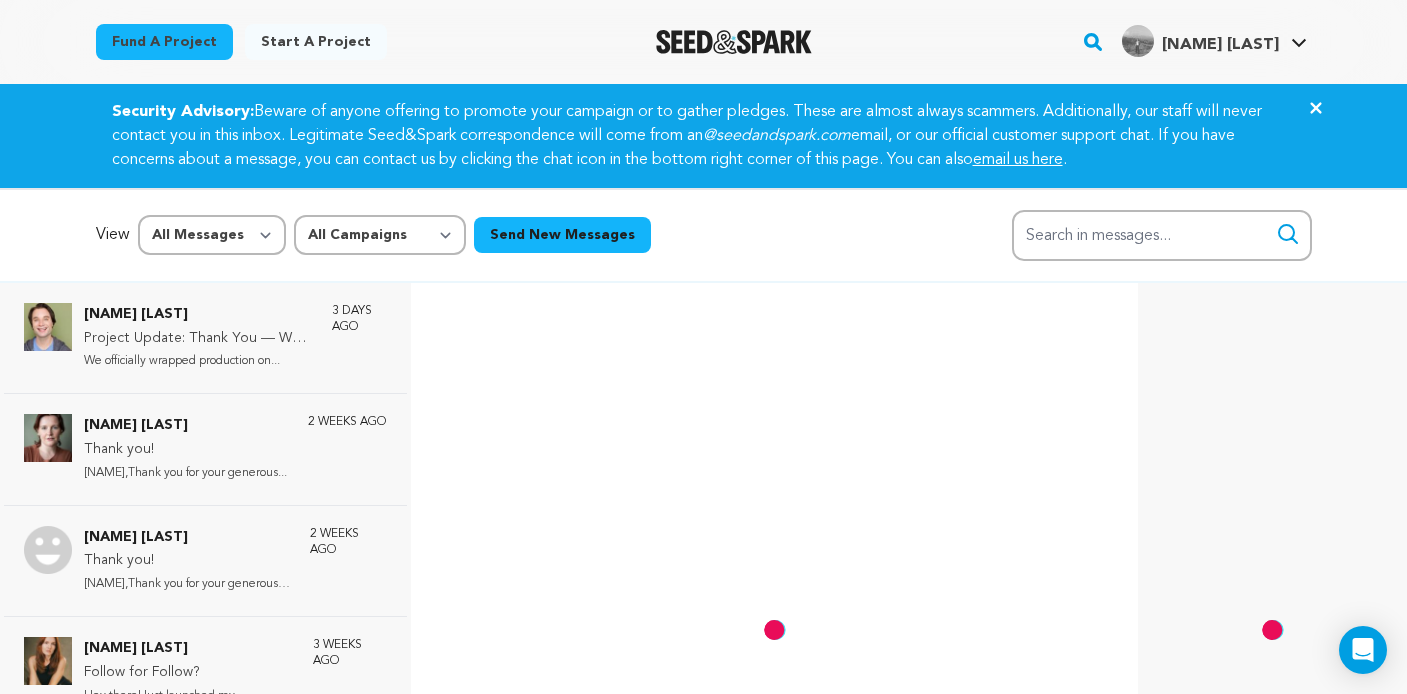 click on "Close" 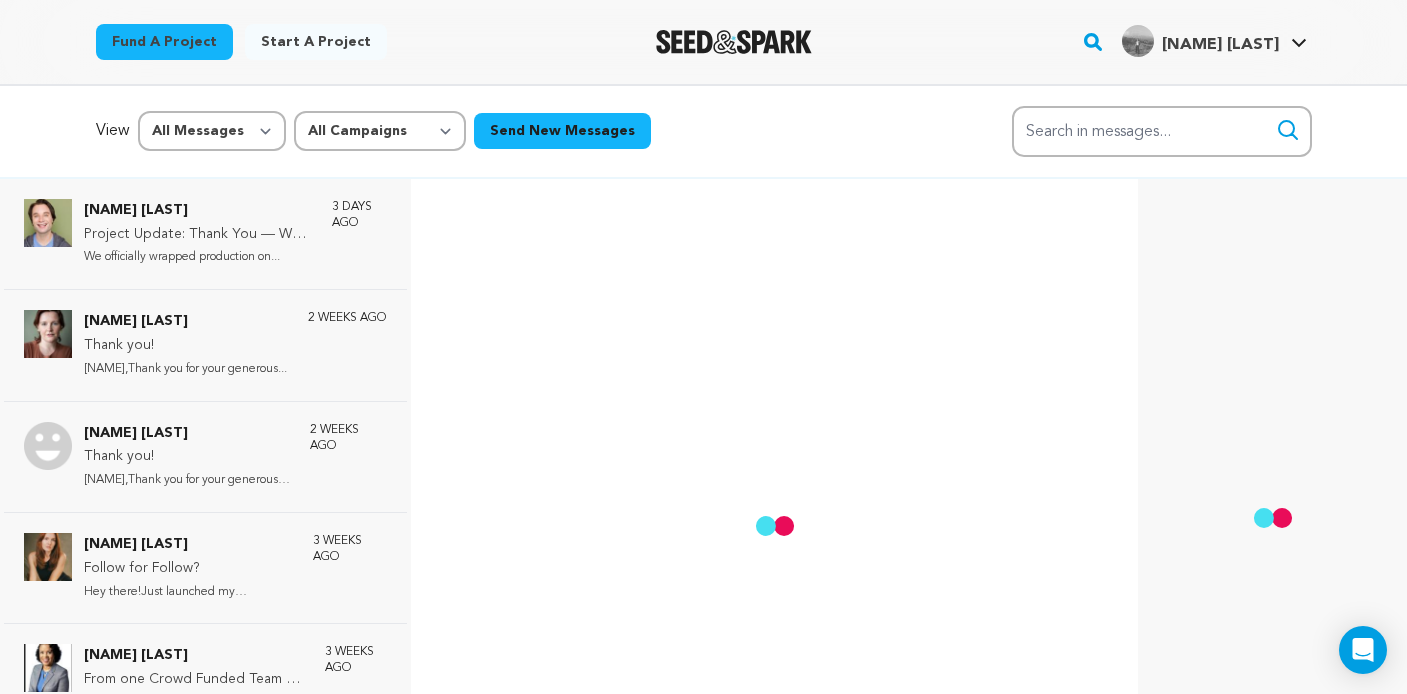 scroll, scrollTop: 0, scrollLeft: 0, axis: both 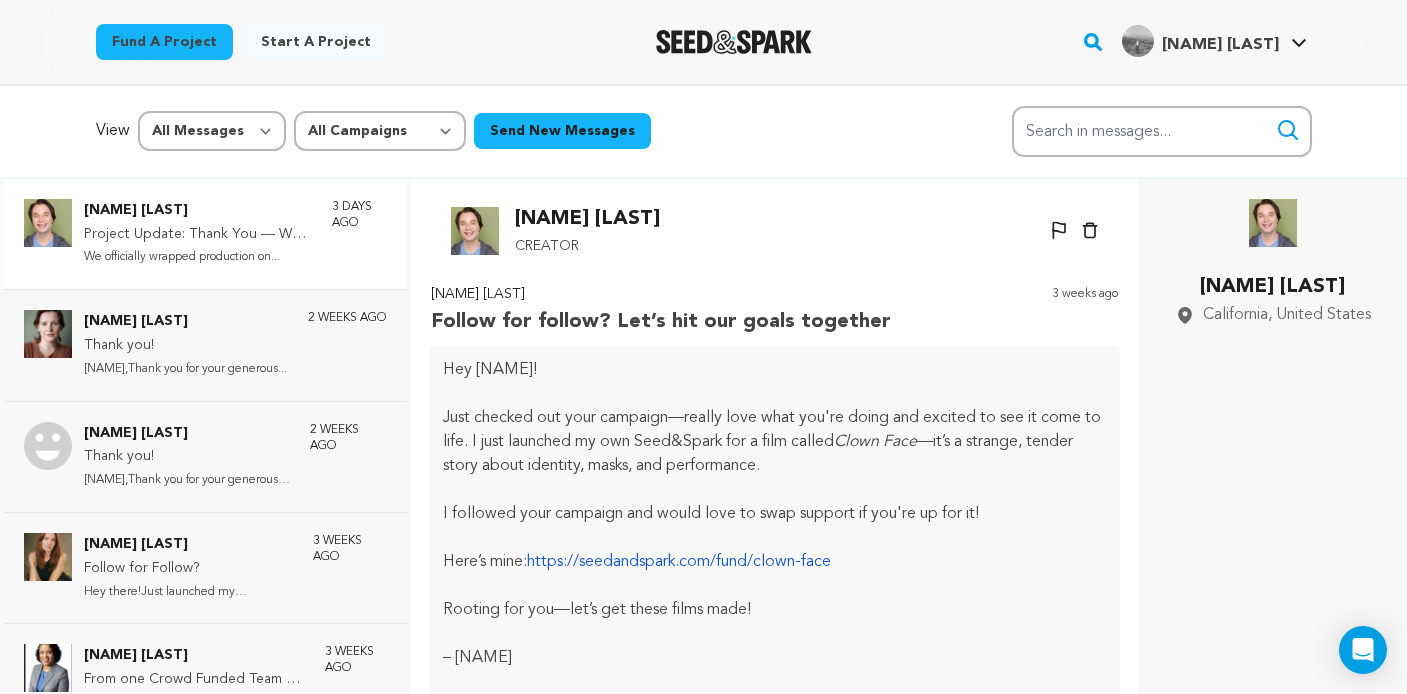 click 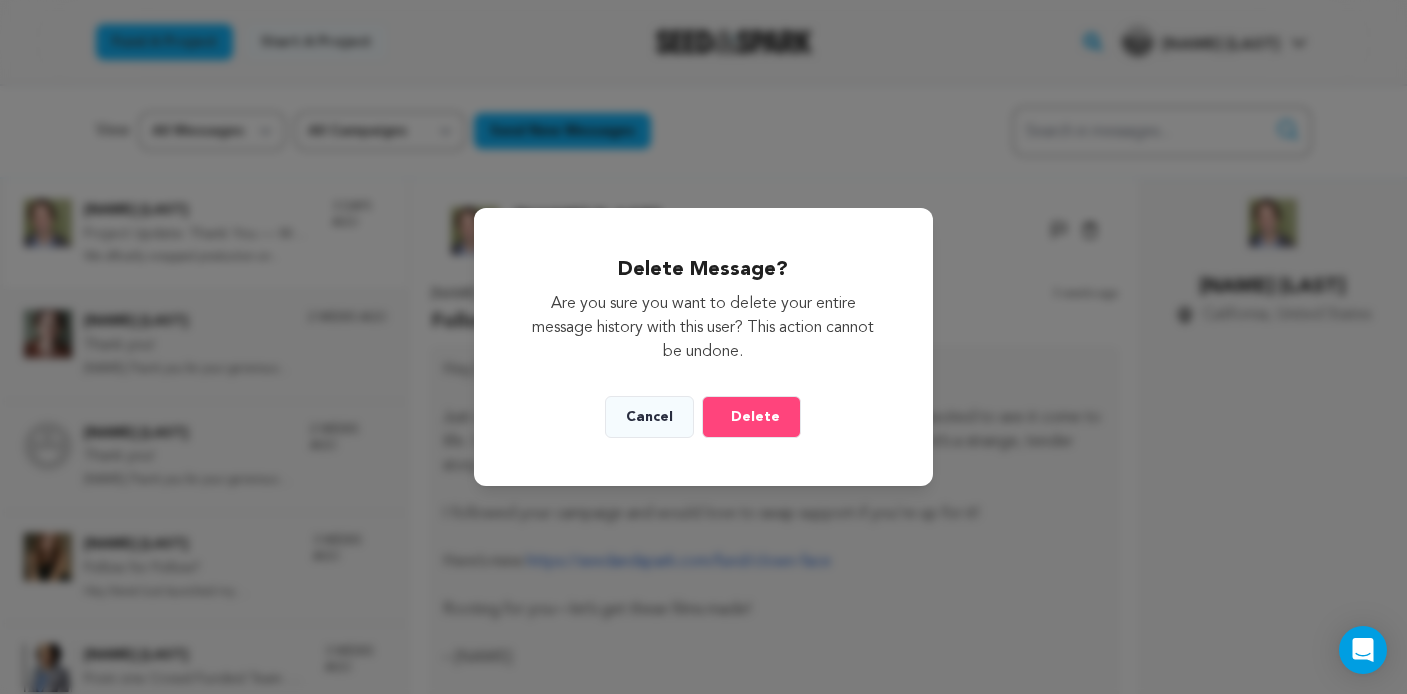click on "Delete" at bounding box center [755, 417] 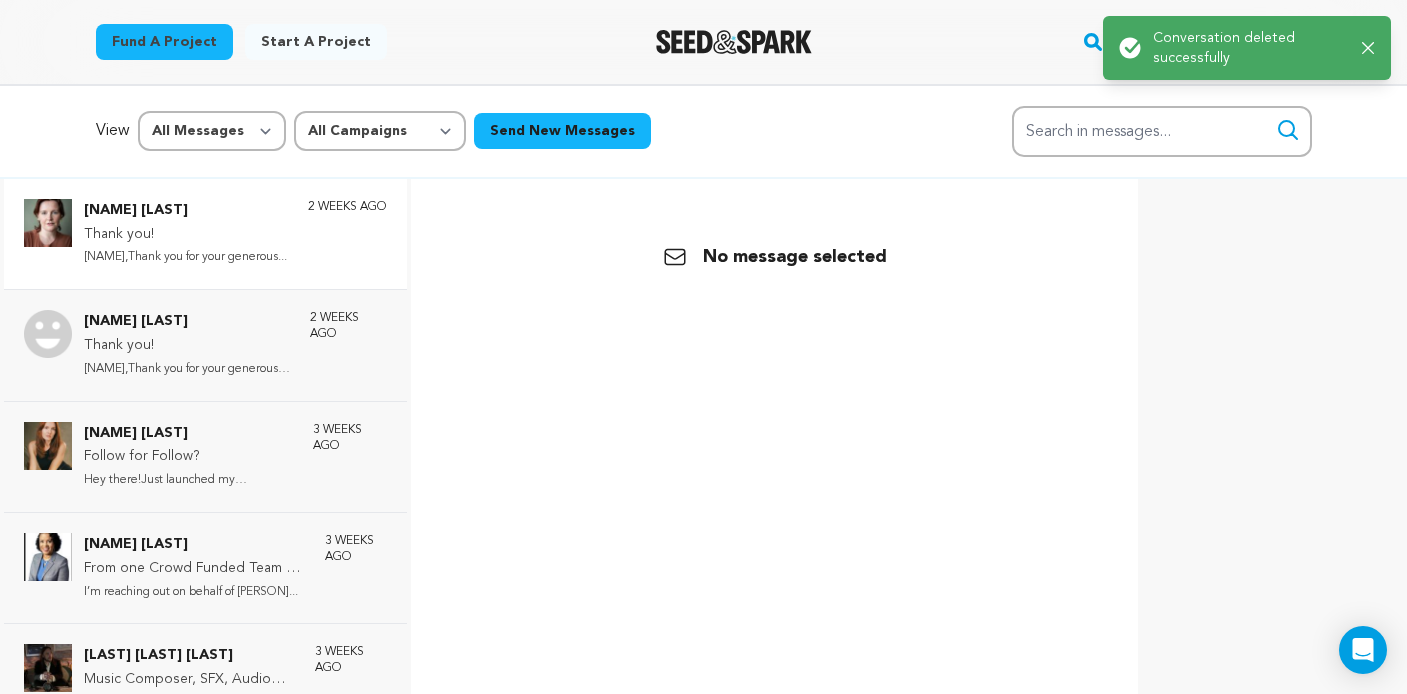 click on "Rebecca Greubel" at bounding box center (185, 211) 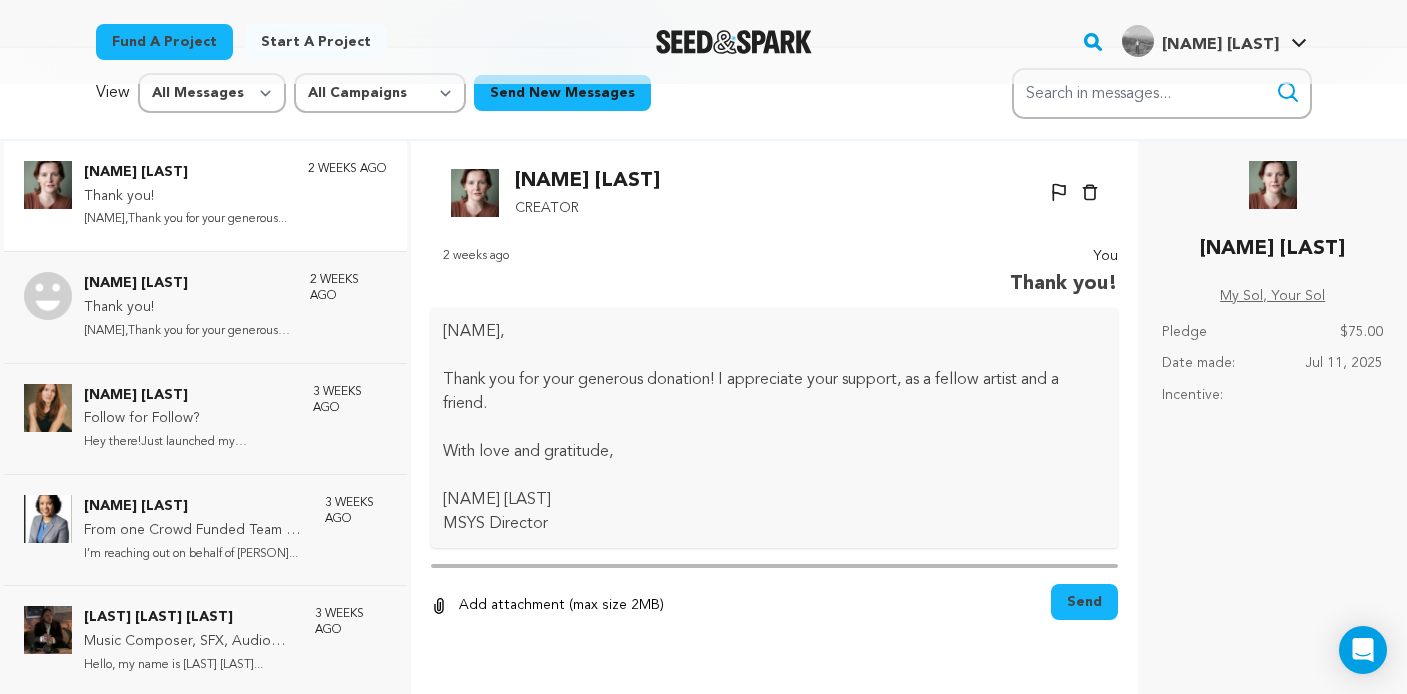 scroll, scrollTop: 13, scrollLeft: 0, axis: vertical 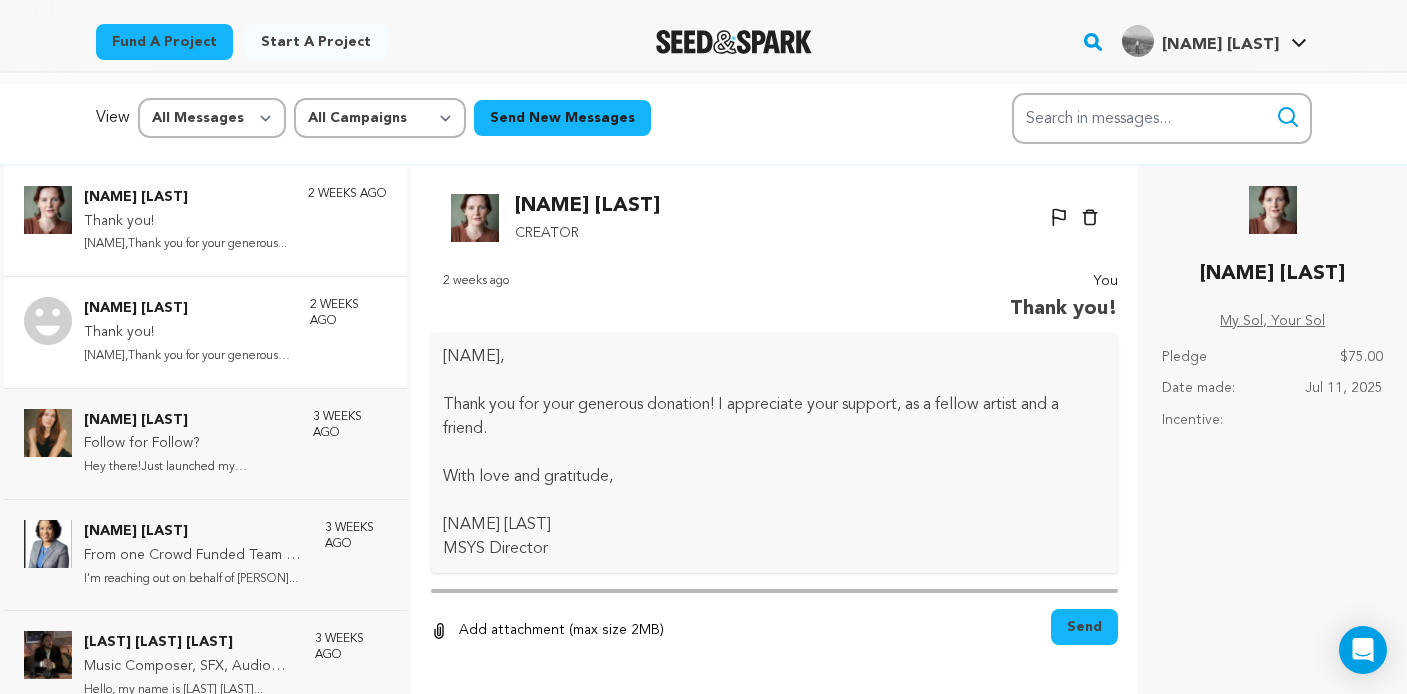 click on "Thank you!" at bounding box center (187, 333) 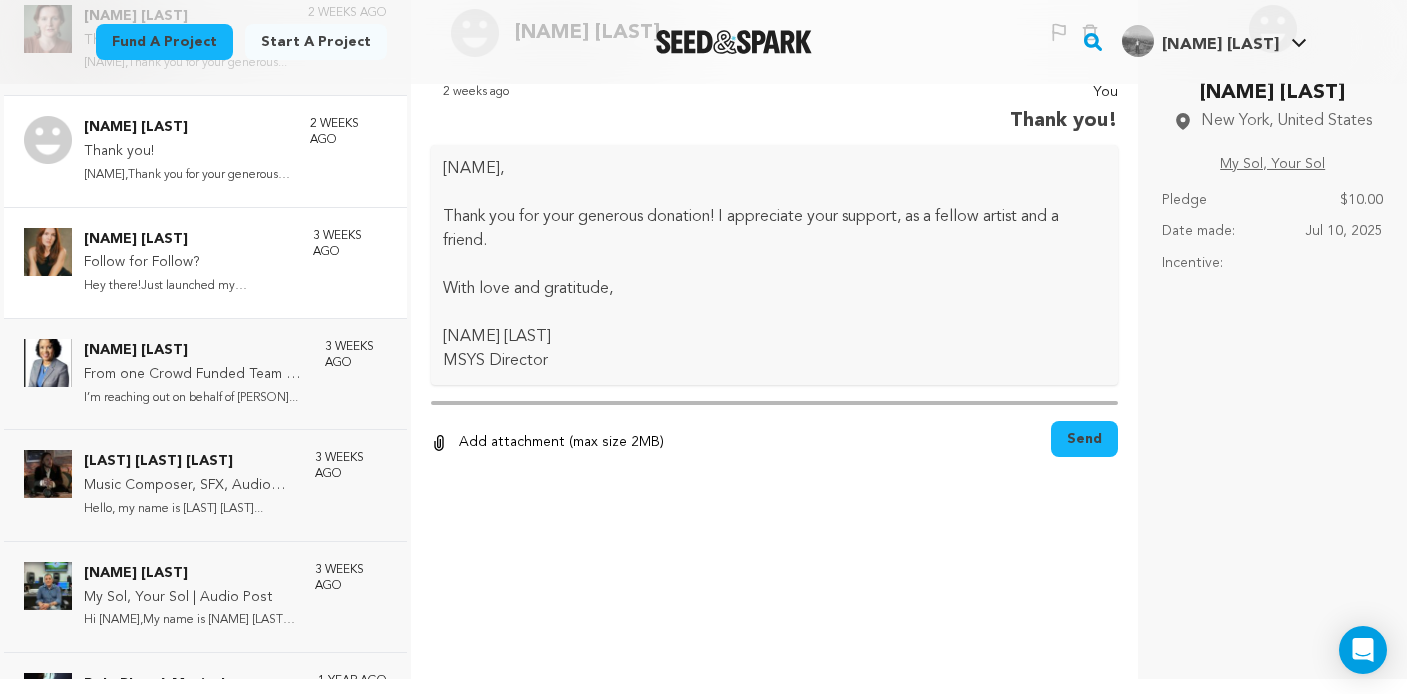 scroll, scrollTop: 195, scrollLeft: 0, axis: vertical 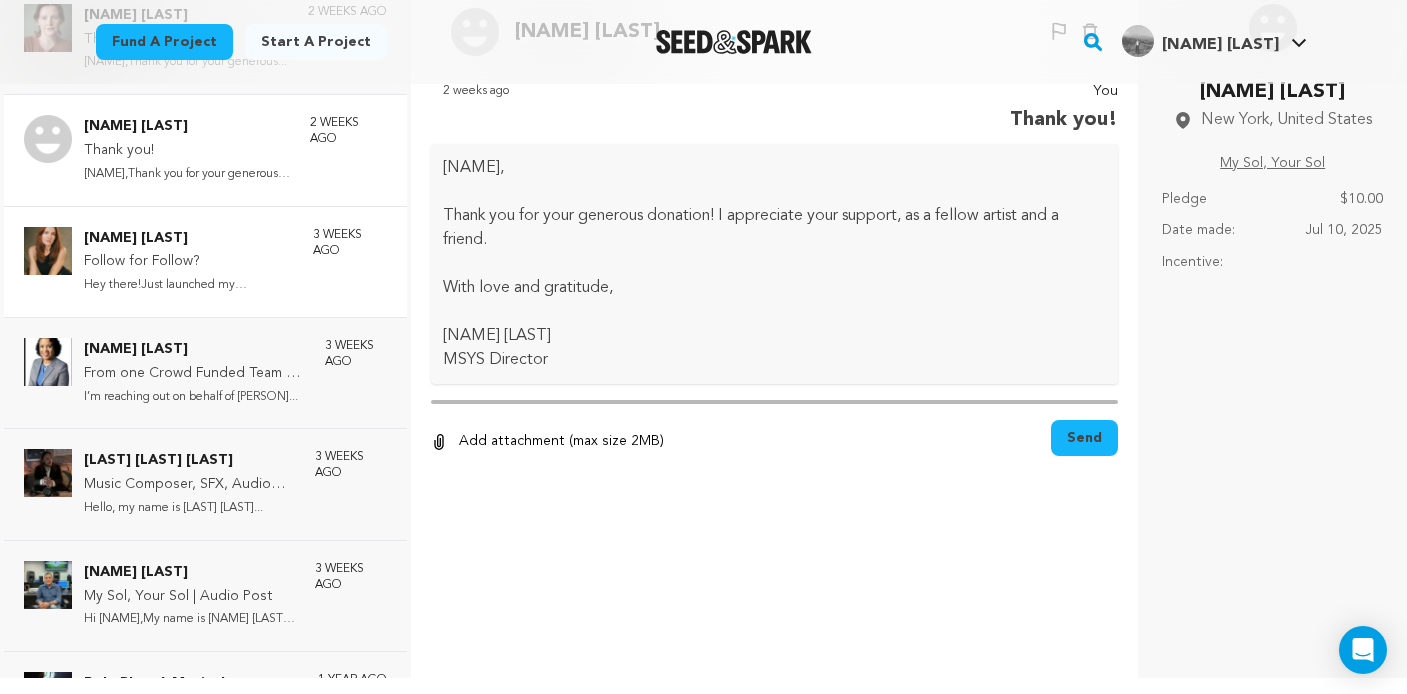 click on "Hey there!Just launched my Seed&amp..." at bounding box center (188, 285) 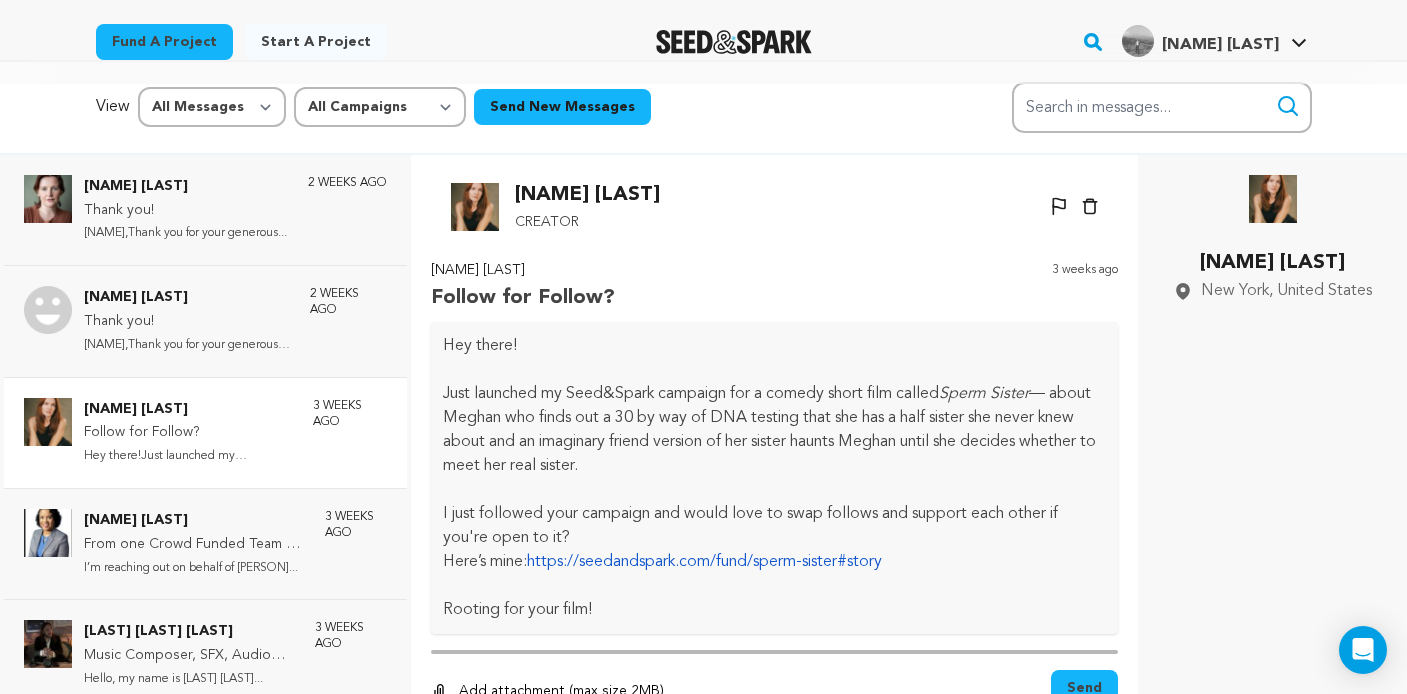 scroll, scrollTop: 8, scrollLeft: 0, axis: vertical 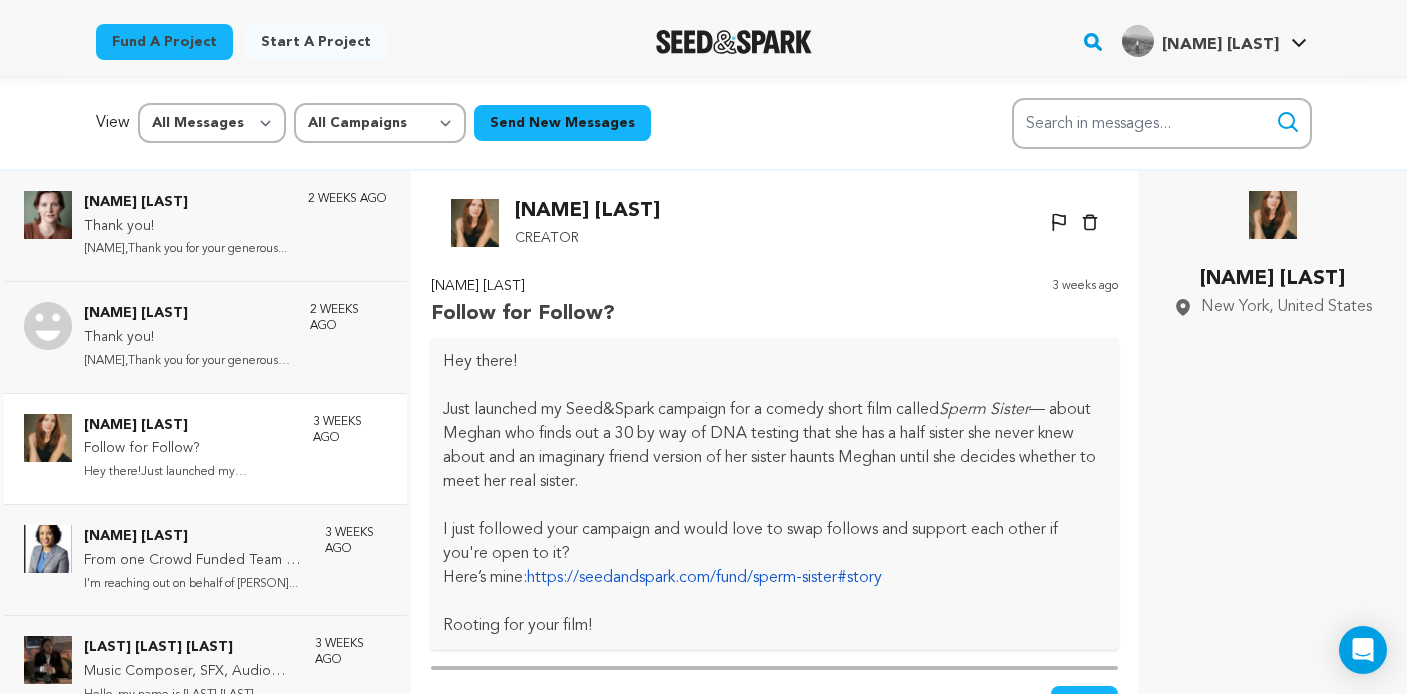 click 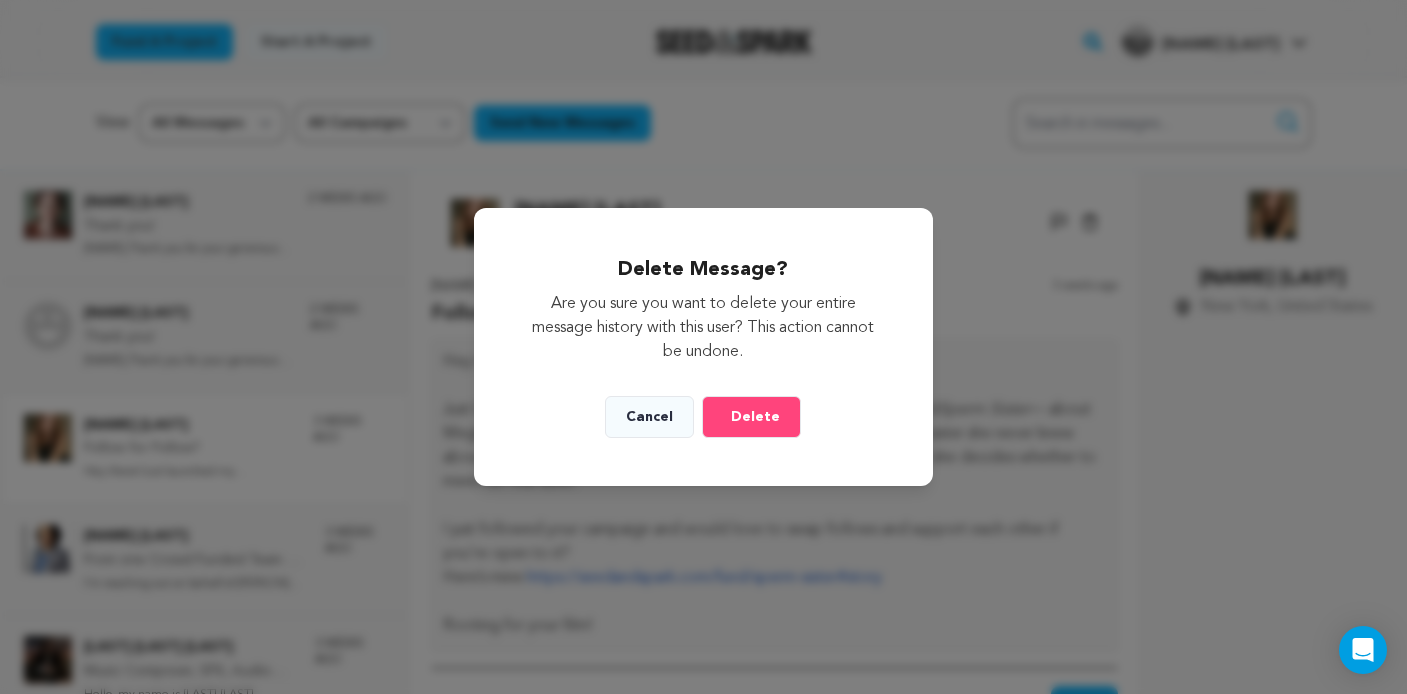 click on "Cancel" at bounding box center [649, 417] 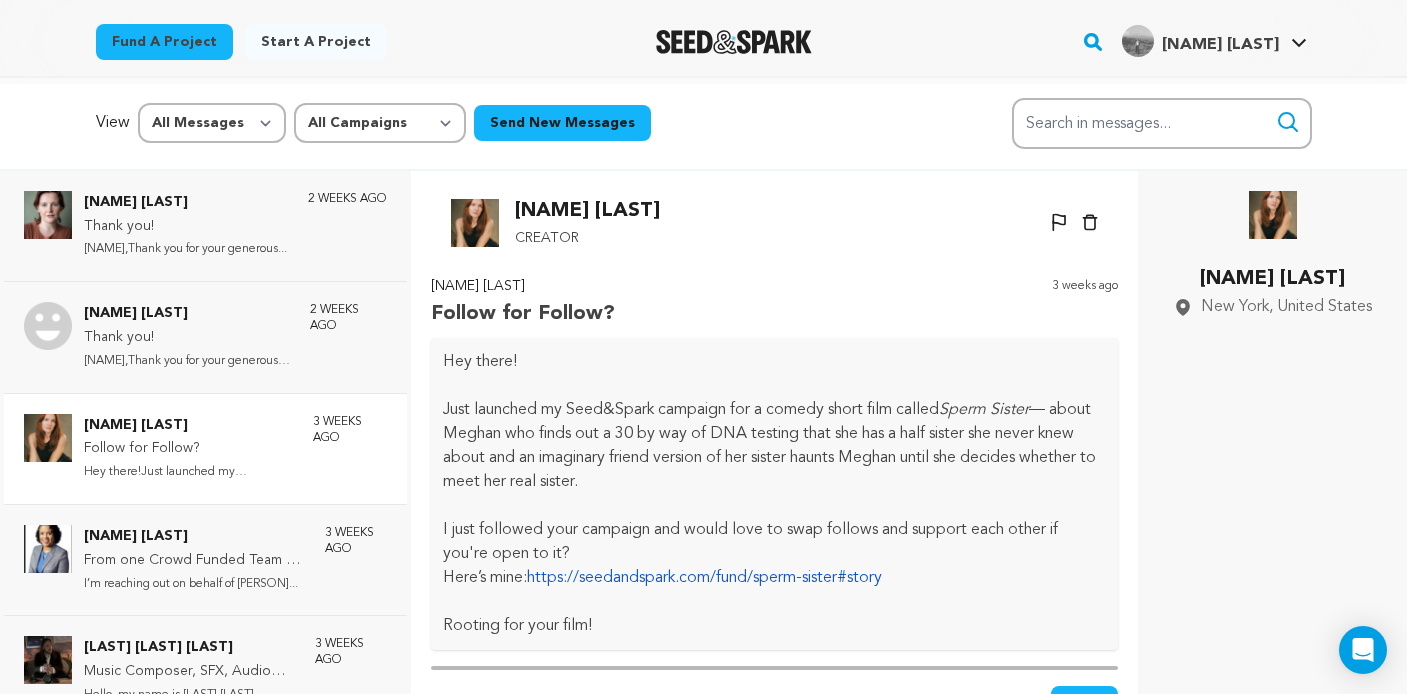 click on "https://seedandspark.com/fund/sperm-sister#story" at bounding box center (704, 578) 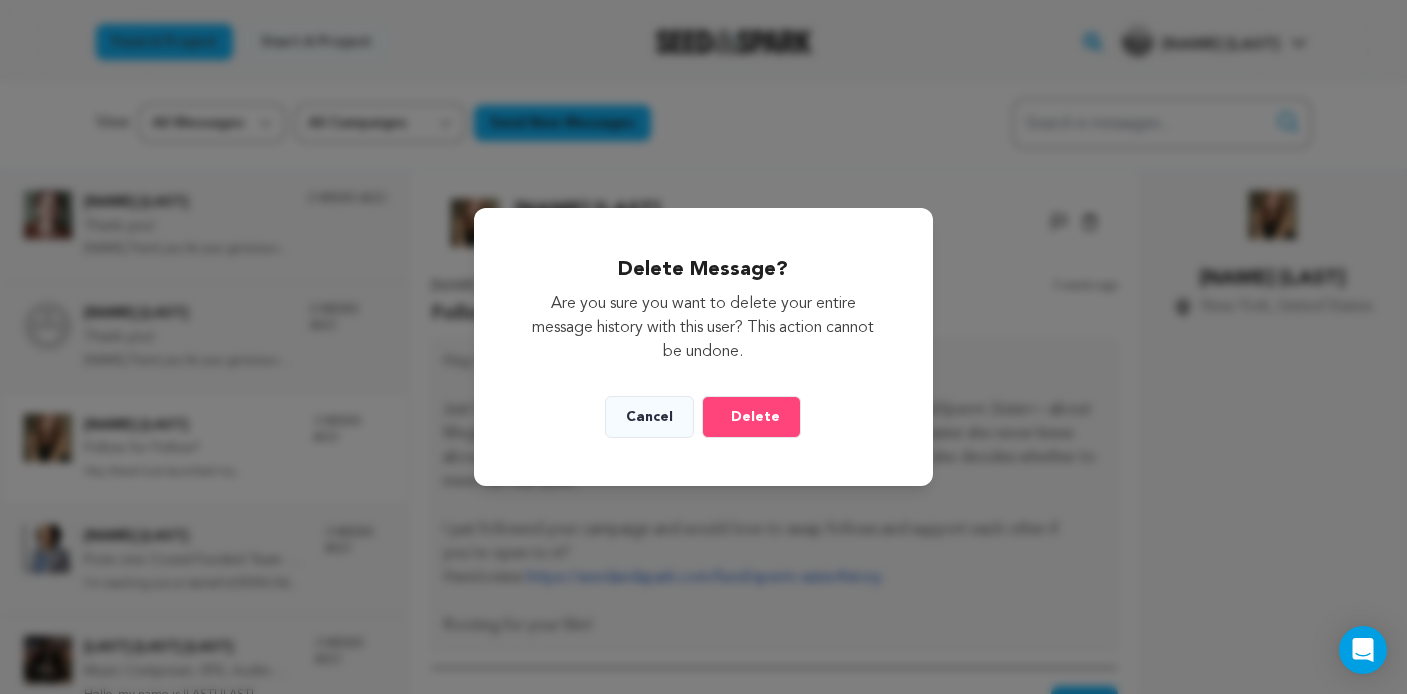 click on "Delete" at bounding box center [755, 417] 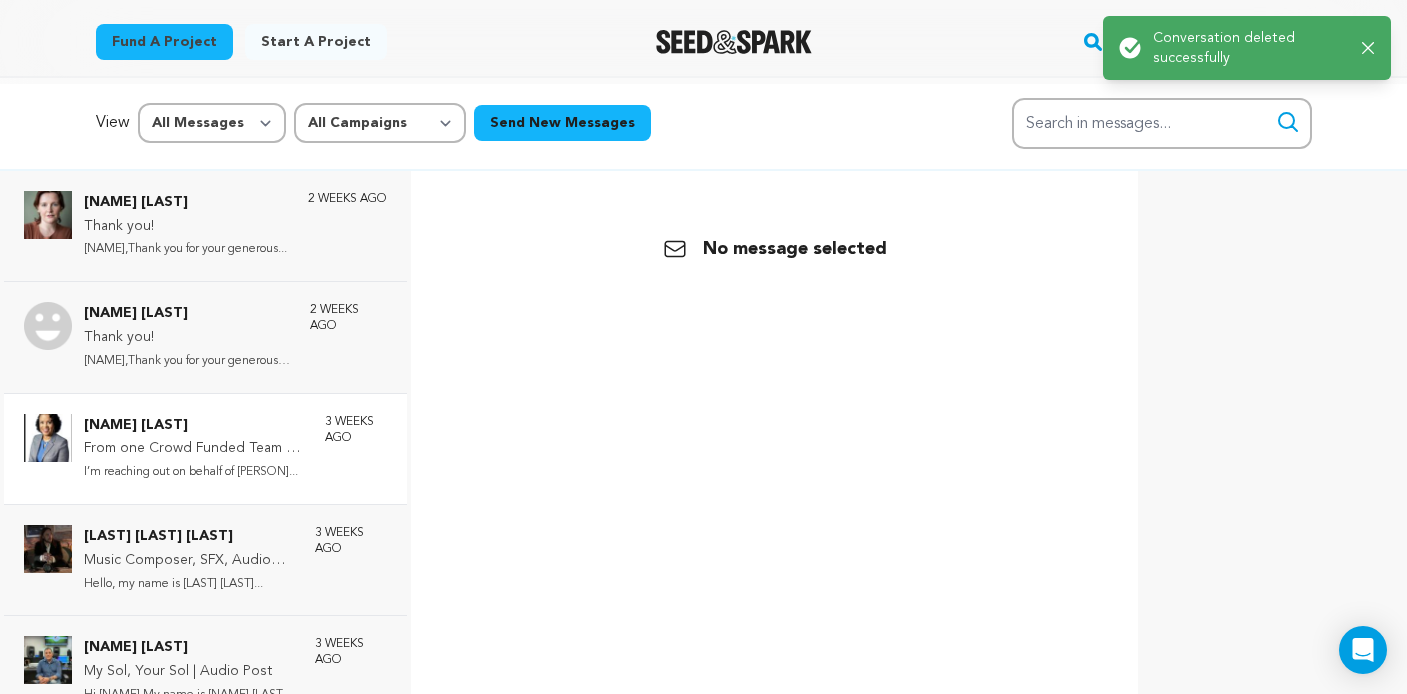 click on "I’m reaching out on behalf of Sonya..." at bounding box center (194, 472) 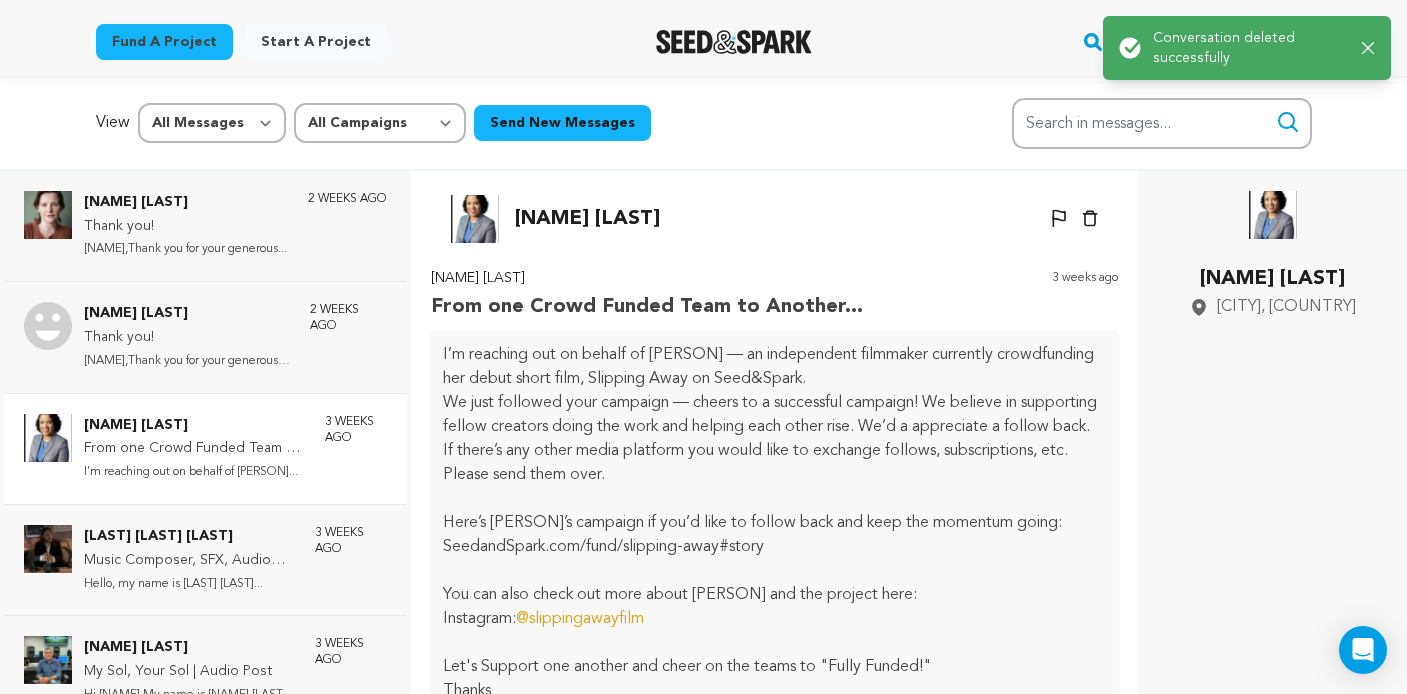 scroll, scrollTop: 45, scrollLeft: 0, axis: vertical 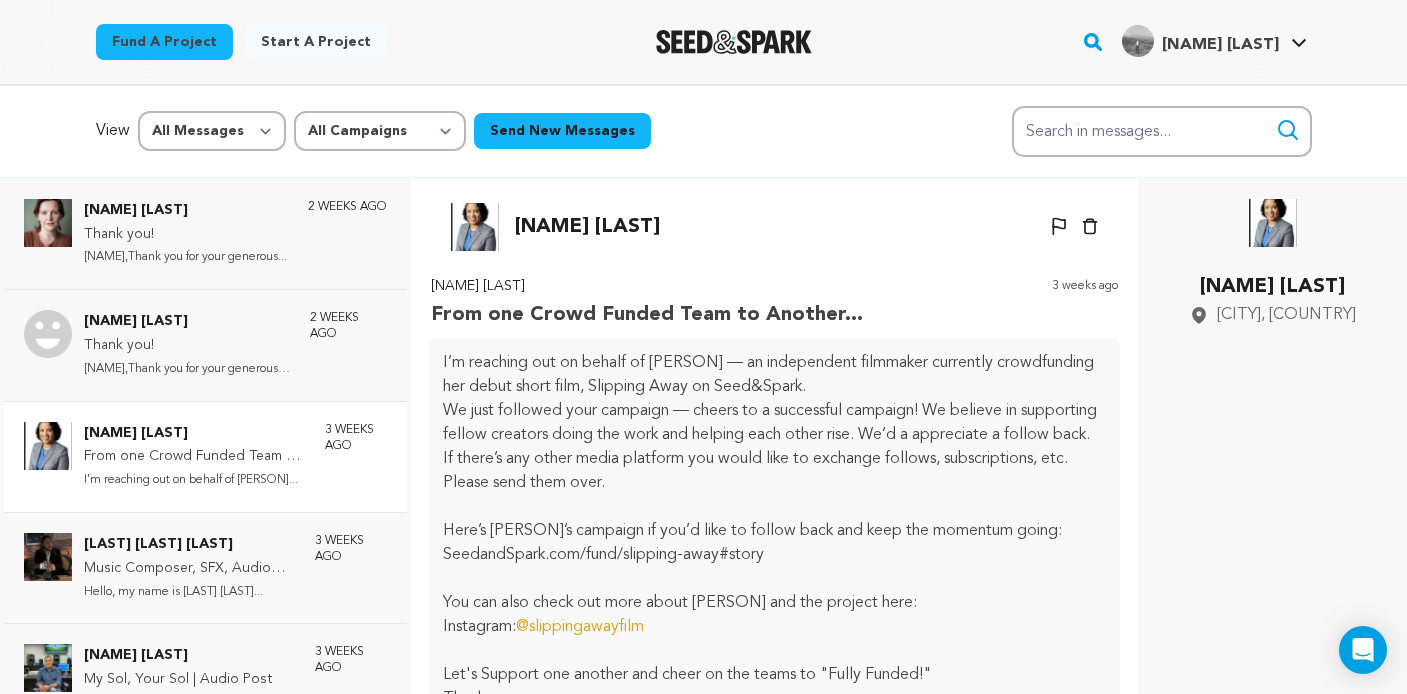 click 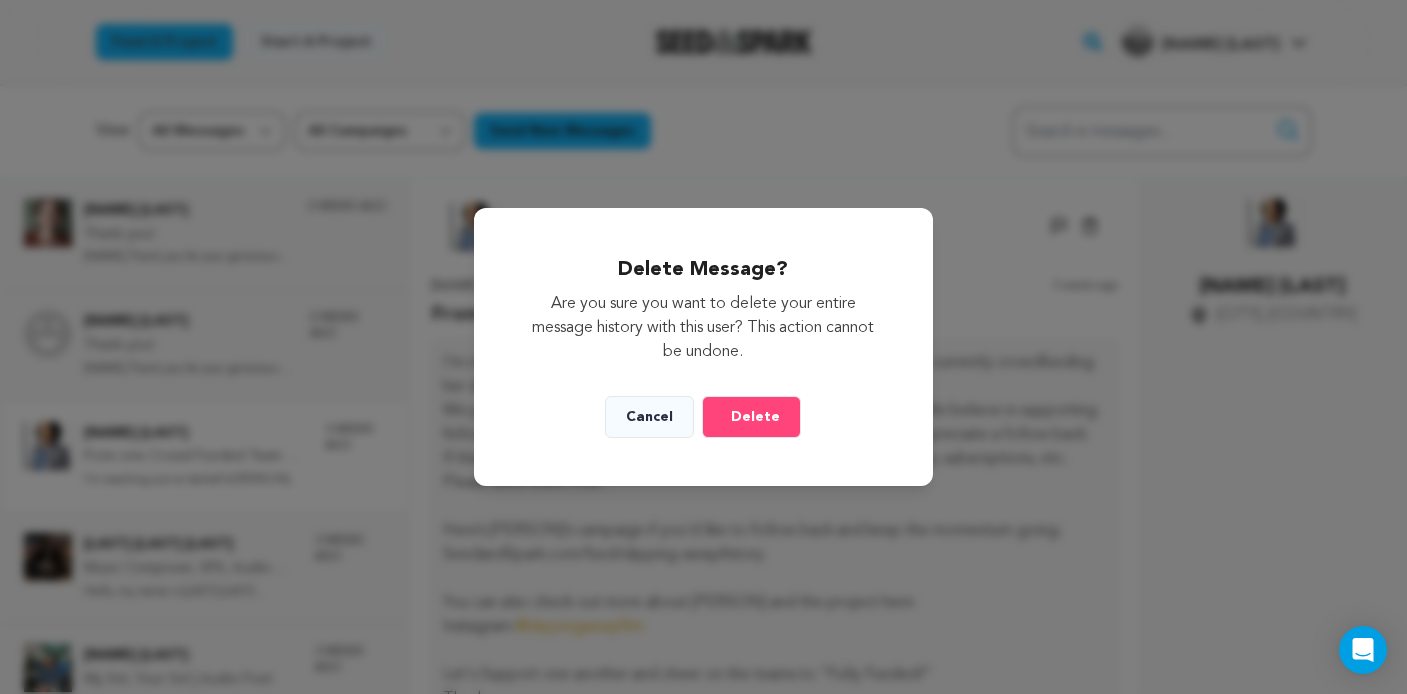 click on "Delete" at bounding box center (755, 417) 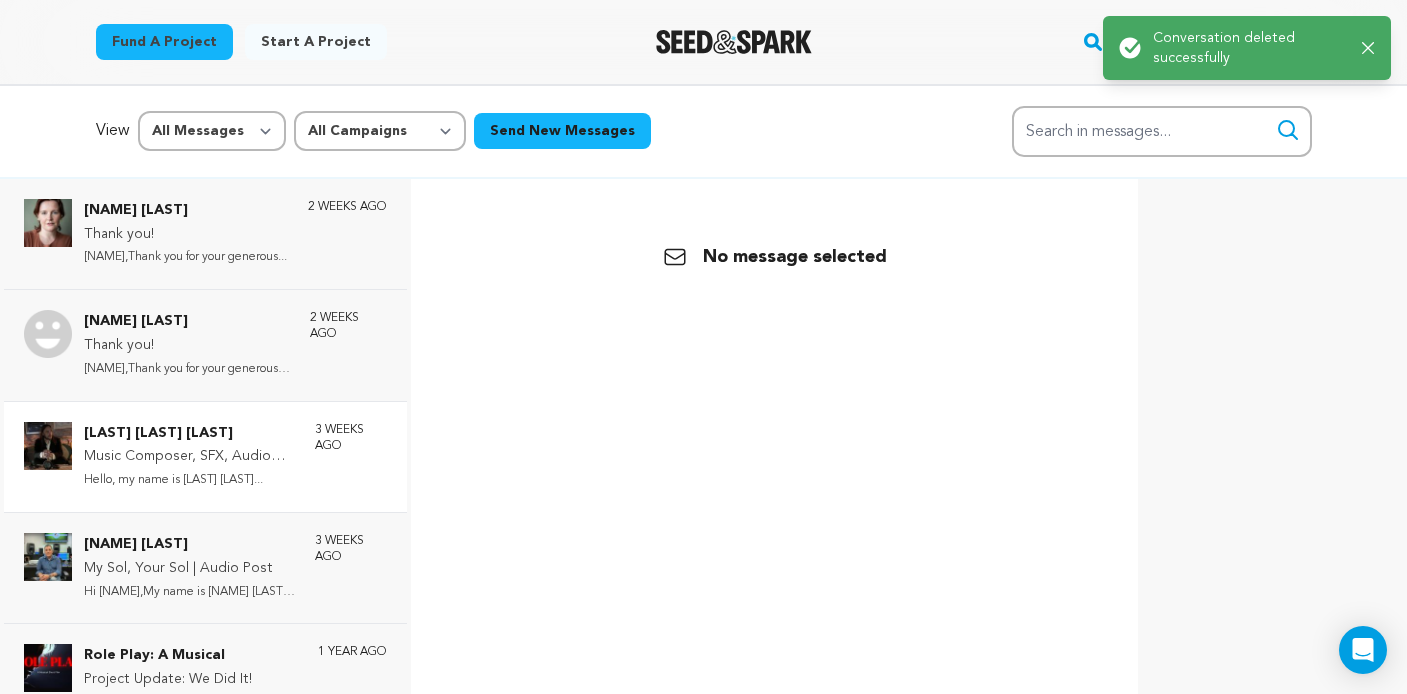 click on "Music Composer, SFX, Audio Editor" at bounding box center [189, 457] 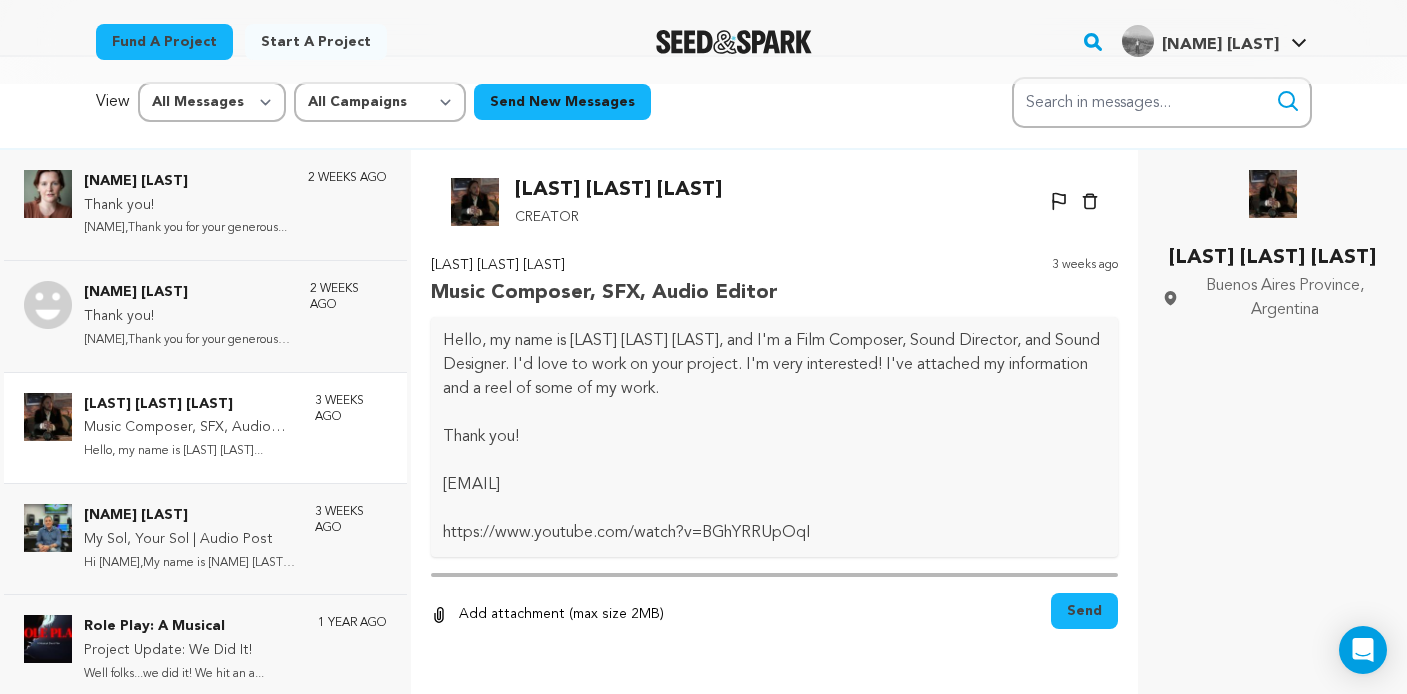 scroll, scrollTop: 0, scrollLeft: 0, axis: both 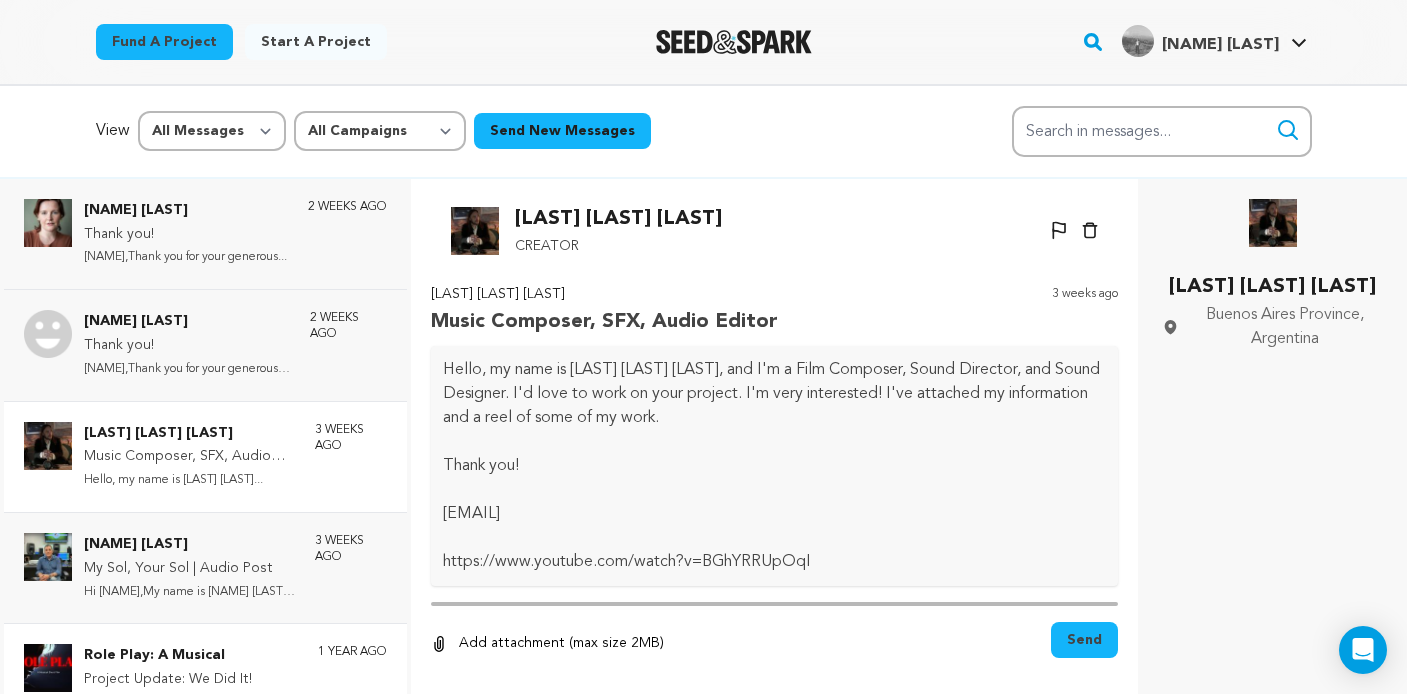 click on "Role Play: A Musical" at bounding box center [174, 656] 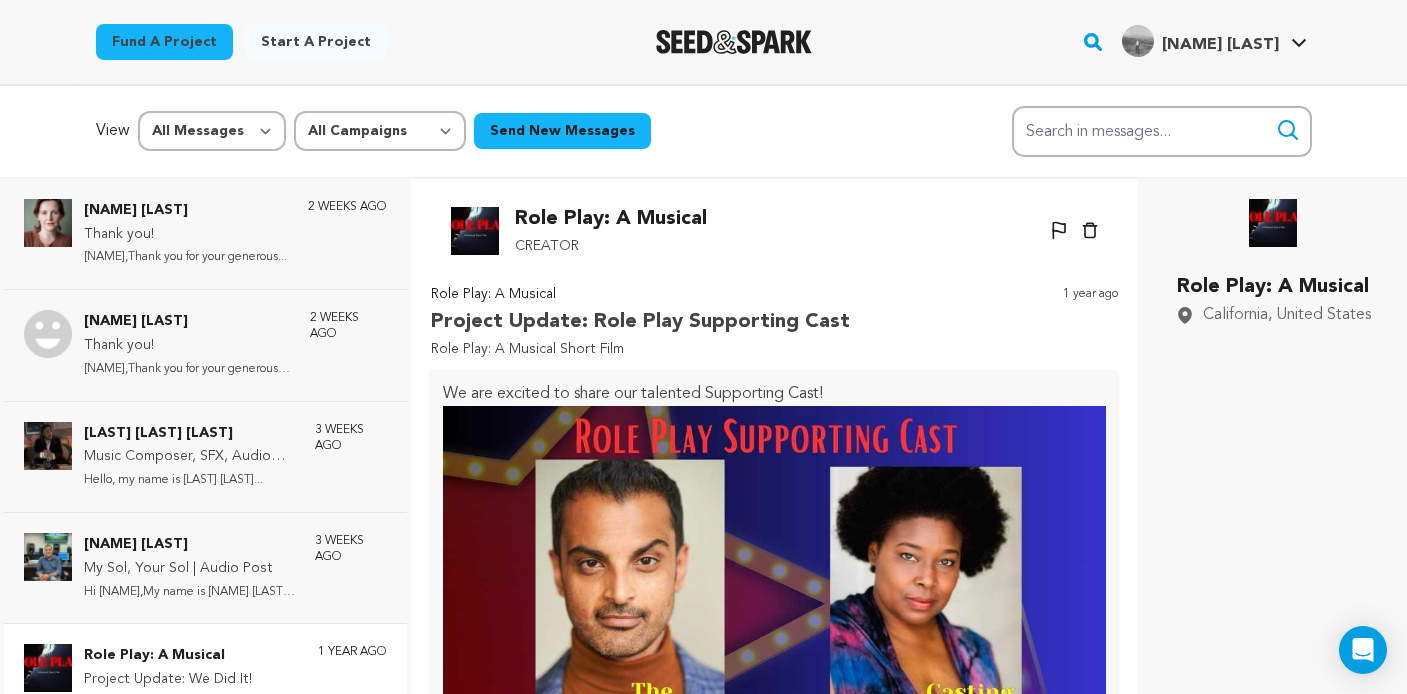 scroll, scrollTop: 99, scrollLeft: 0, axis: vertical 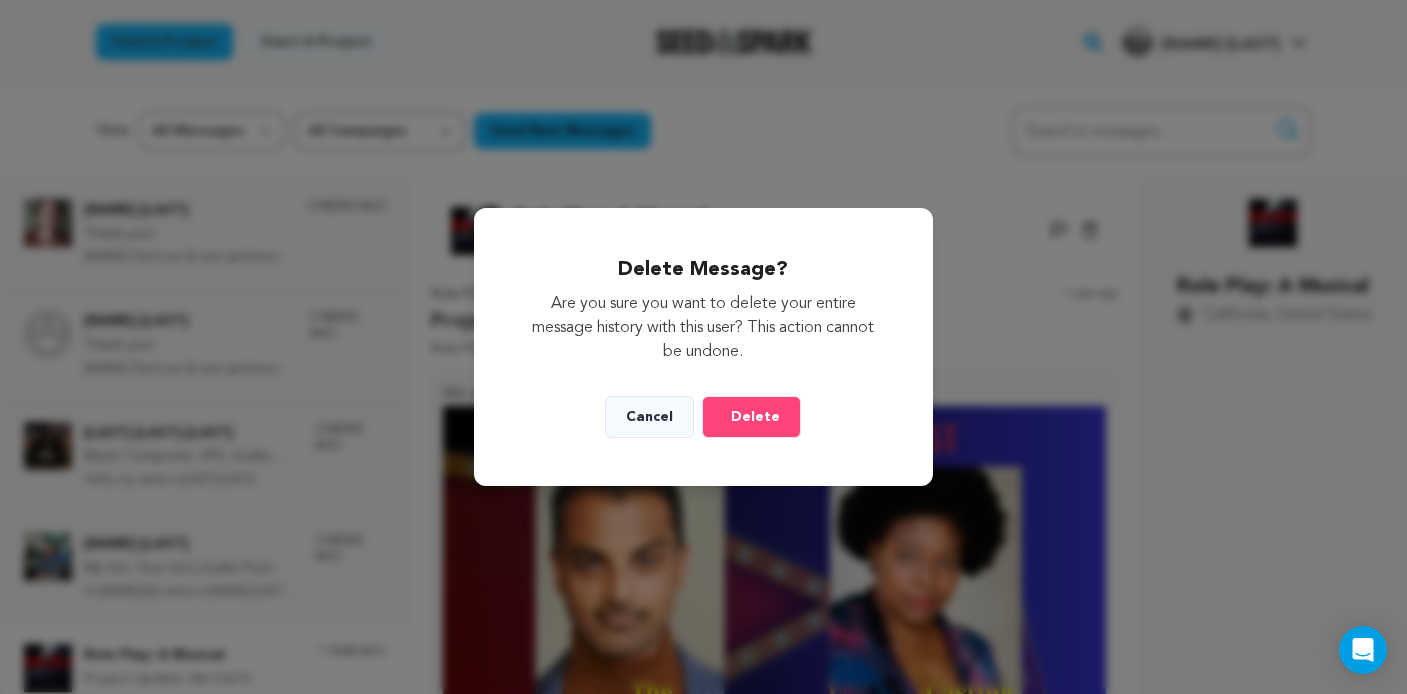 click on "Delete" at bounding box center (751, 417) 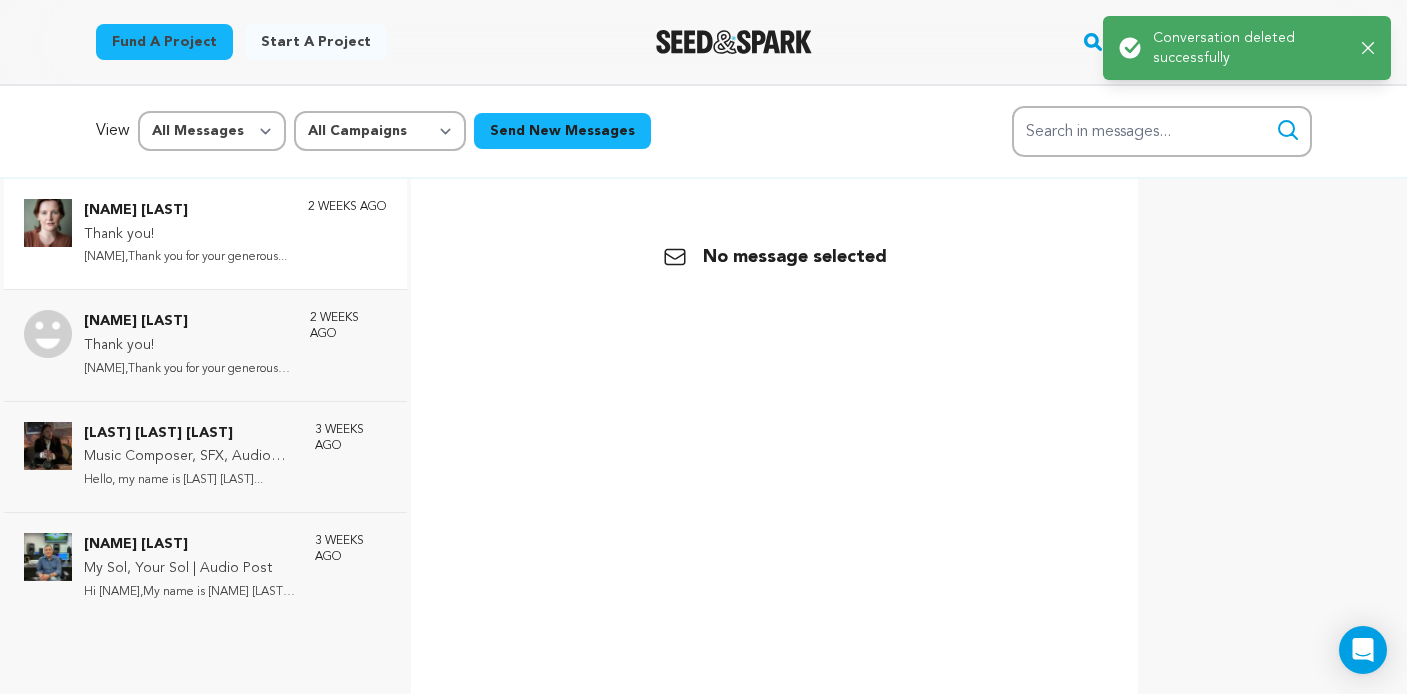 click on "Thank you!" at bounding box center (185, 235) 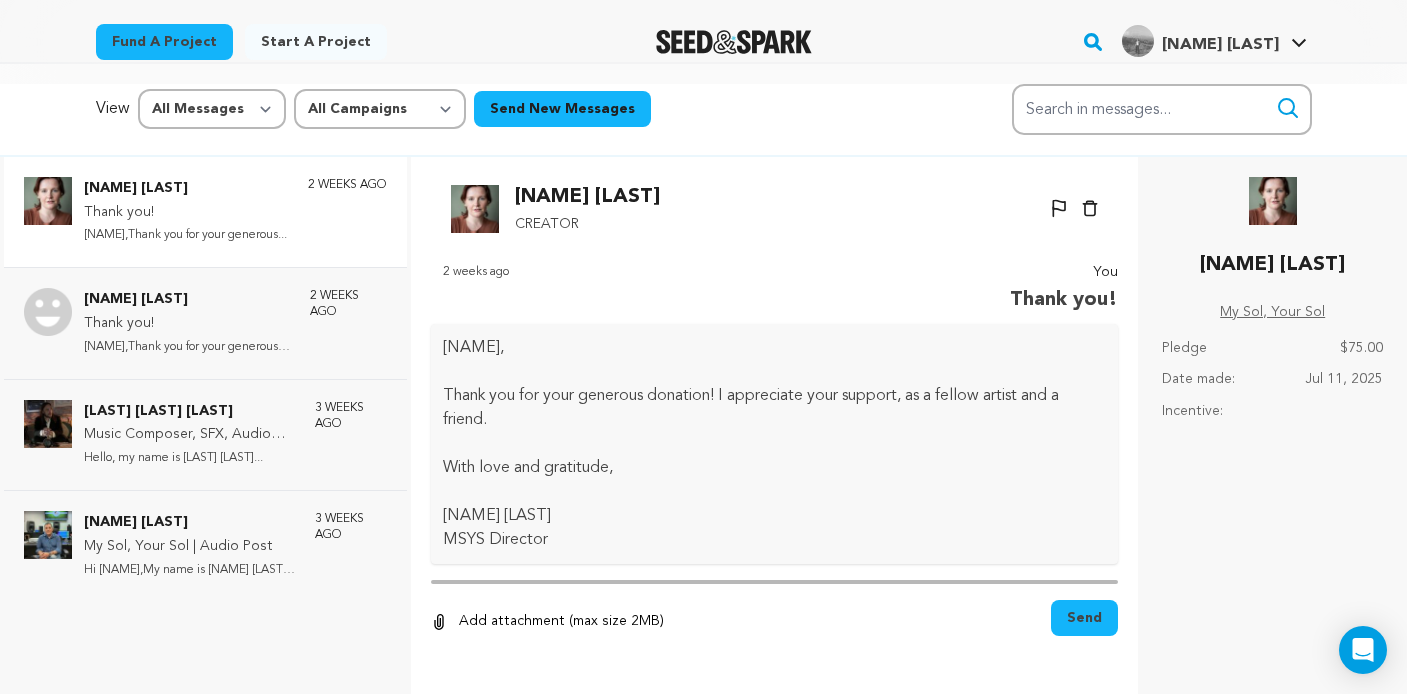 scroll, scrollTop: 0, scrollLeft: 0, axis: both 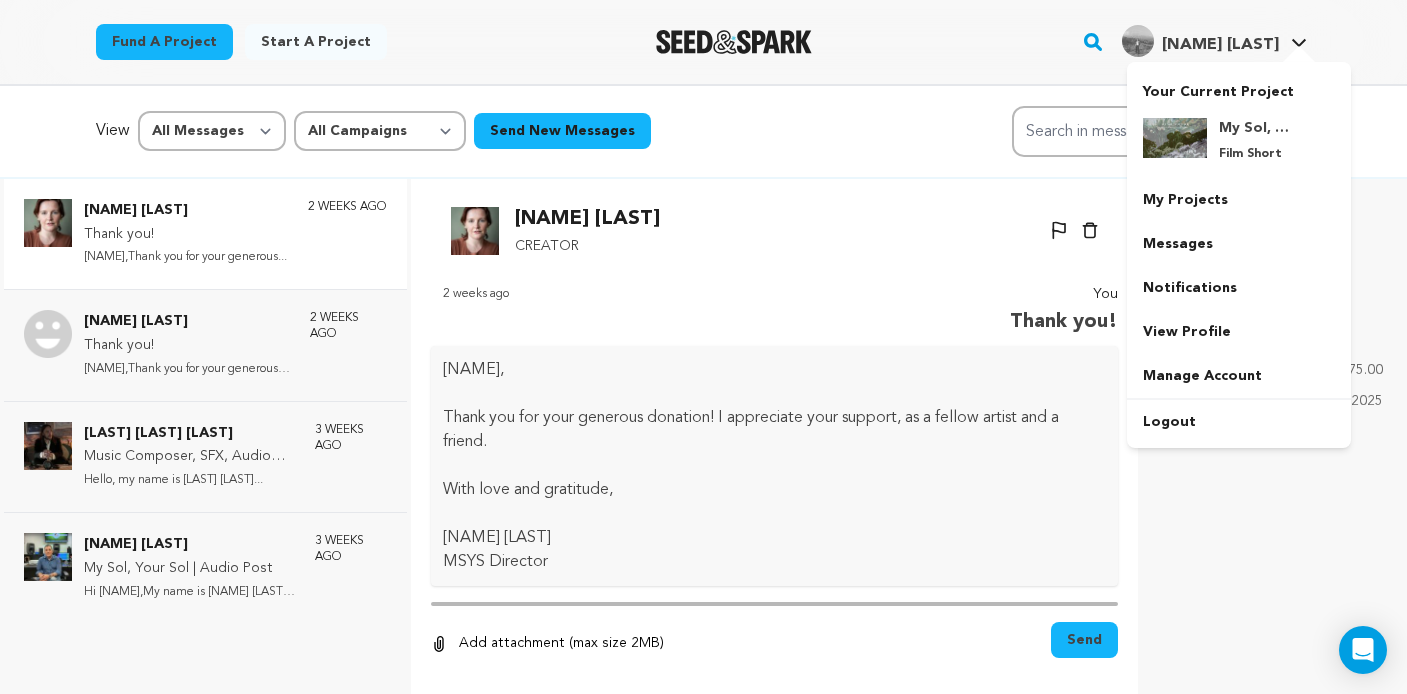 click on "[FIRST] [LAST]" at bounding box center [1220, 45] 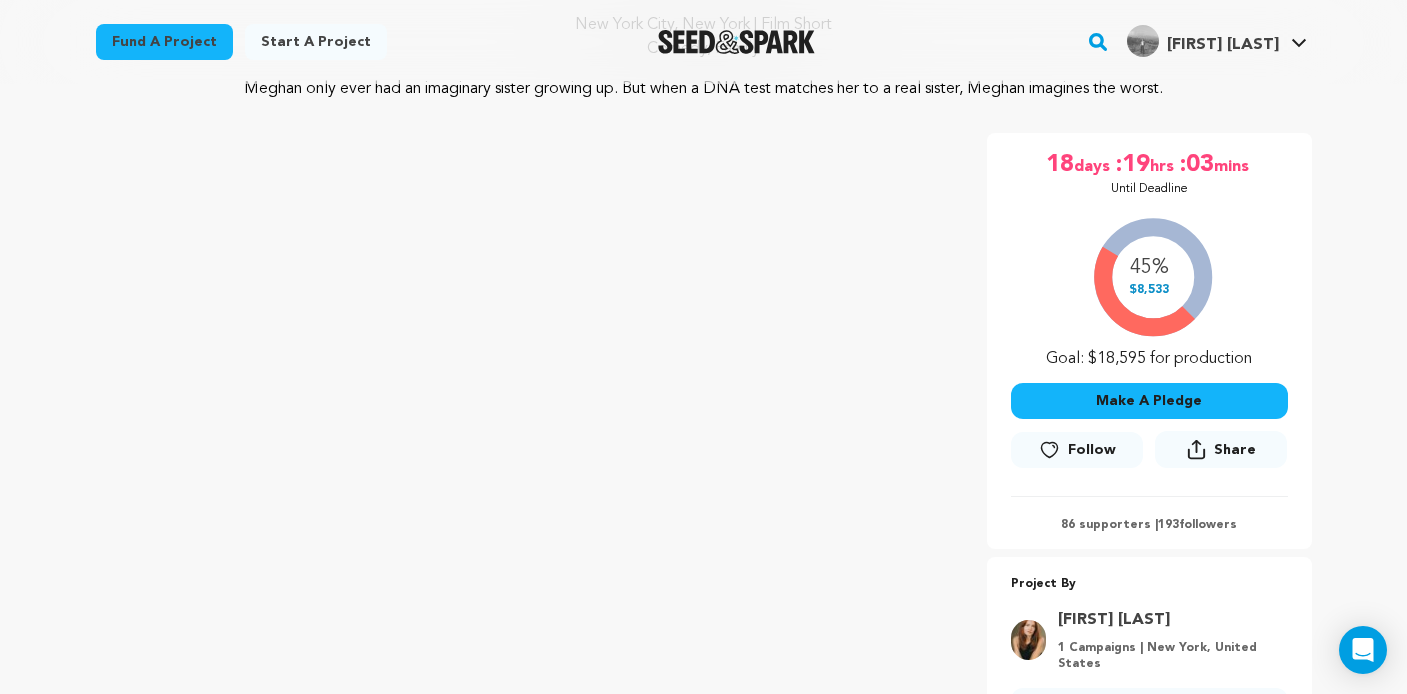 scroll, scrollTop: 0, scrollLeft: 0, axis: both 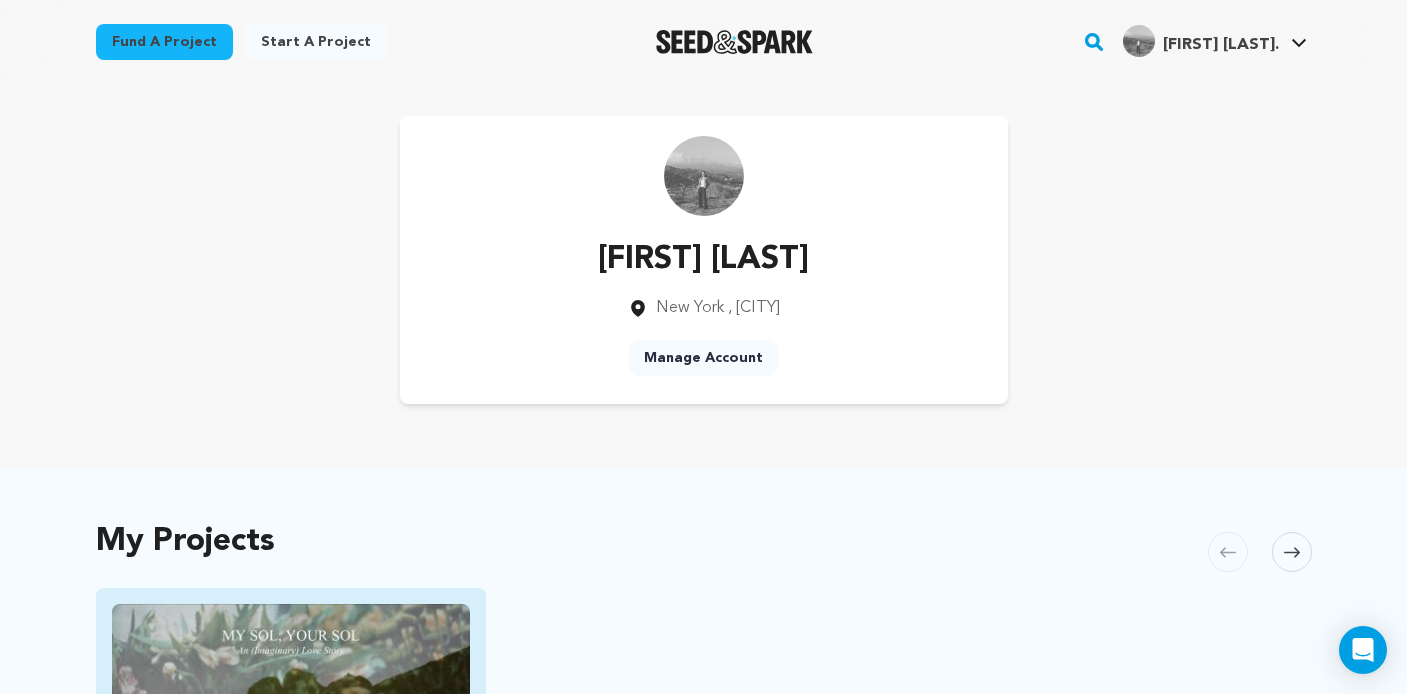 click at bounding box center (291, 704) 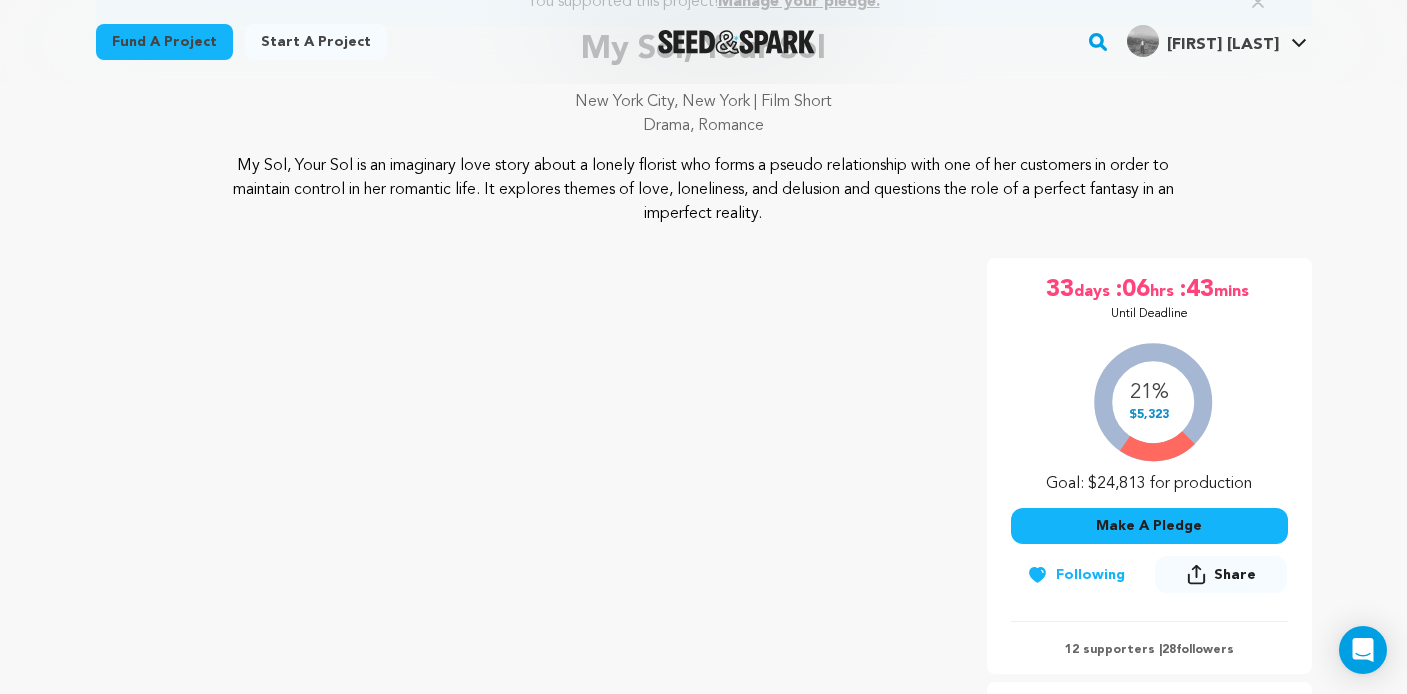 scroll, scrollTop: 196, scrollLeft: 0, axis: vertical 